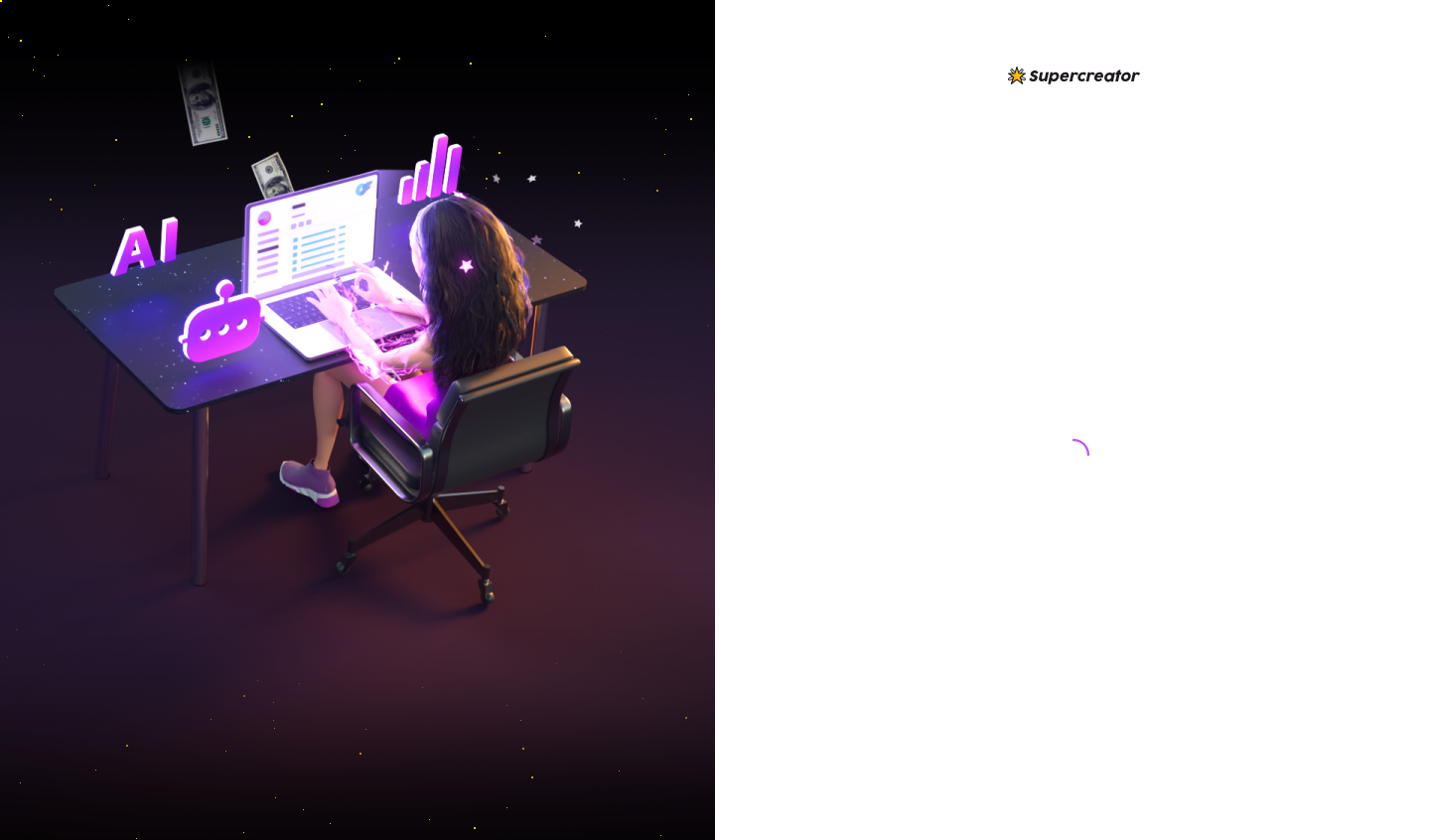 scroll, scrollTop: 0, scrollLeft: 0, axis: both 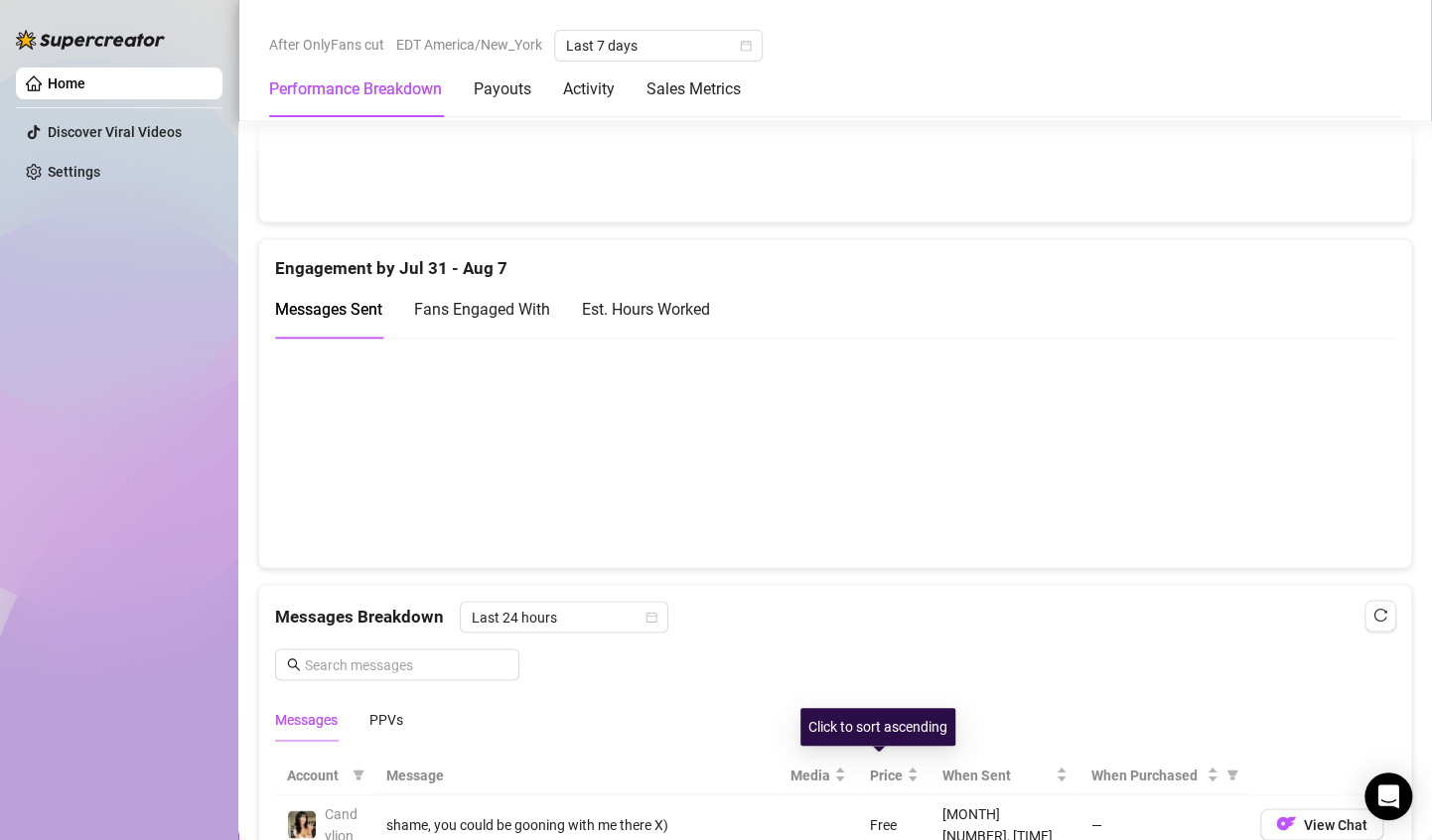 drag, startPoint x: 877, startPoint y: 757, endPoint x: 1066, endPoint y: 334, distance: 463.30336 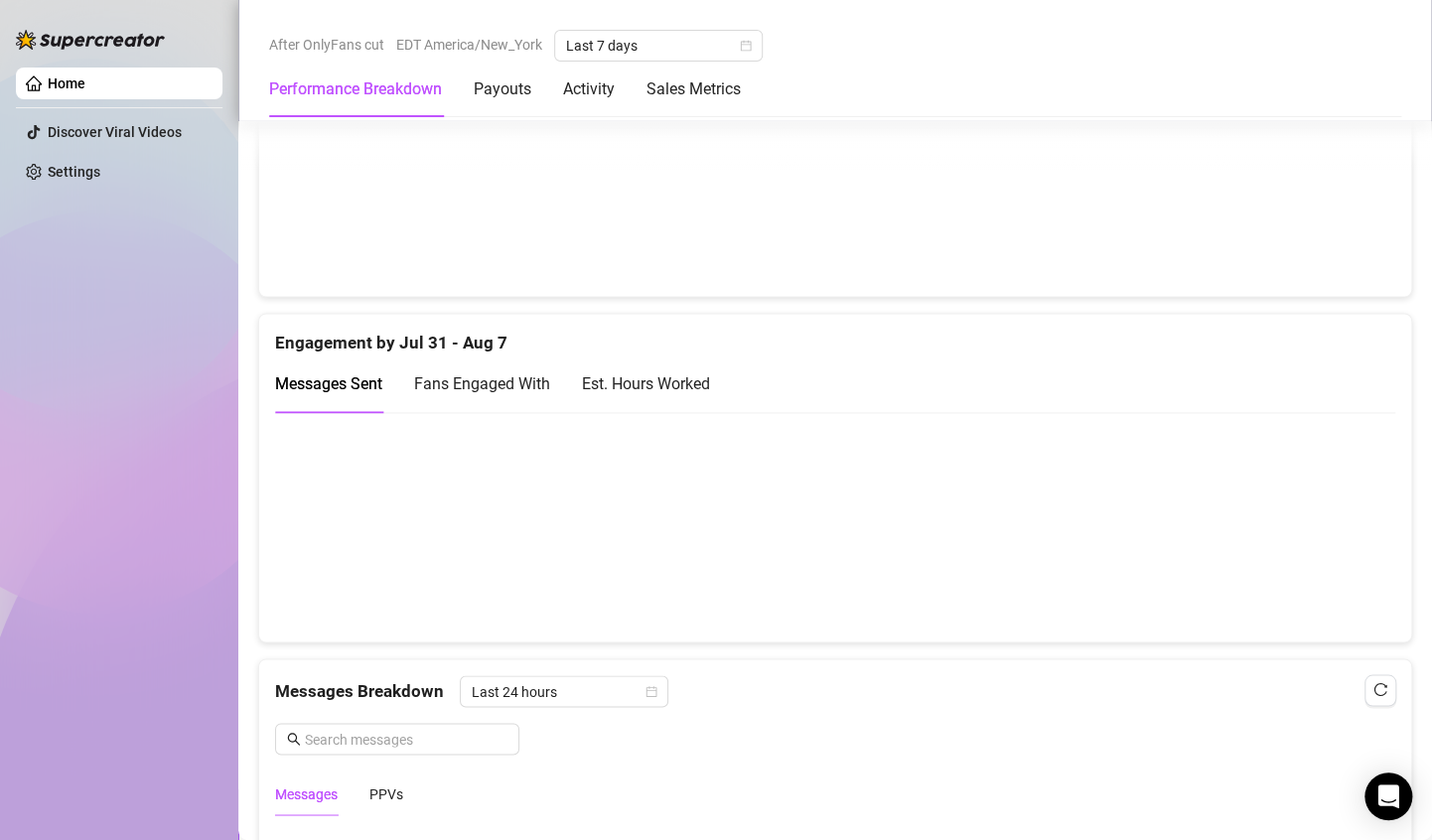 scroll, scrollTop: 1105, scrollLeft: 0, axis: vertical 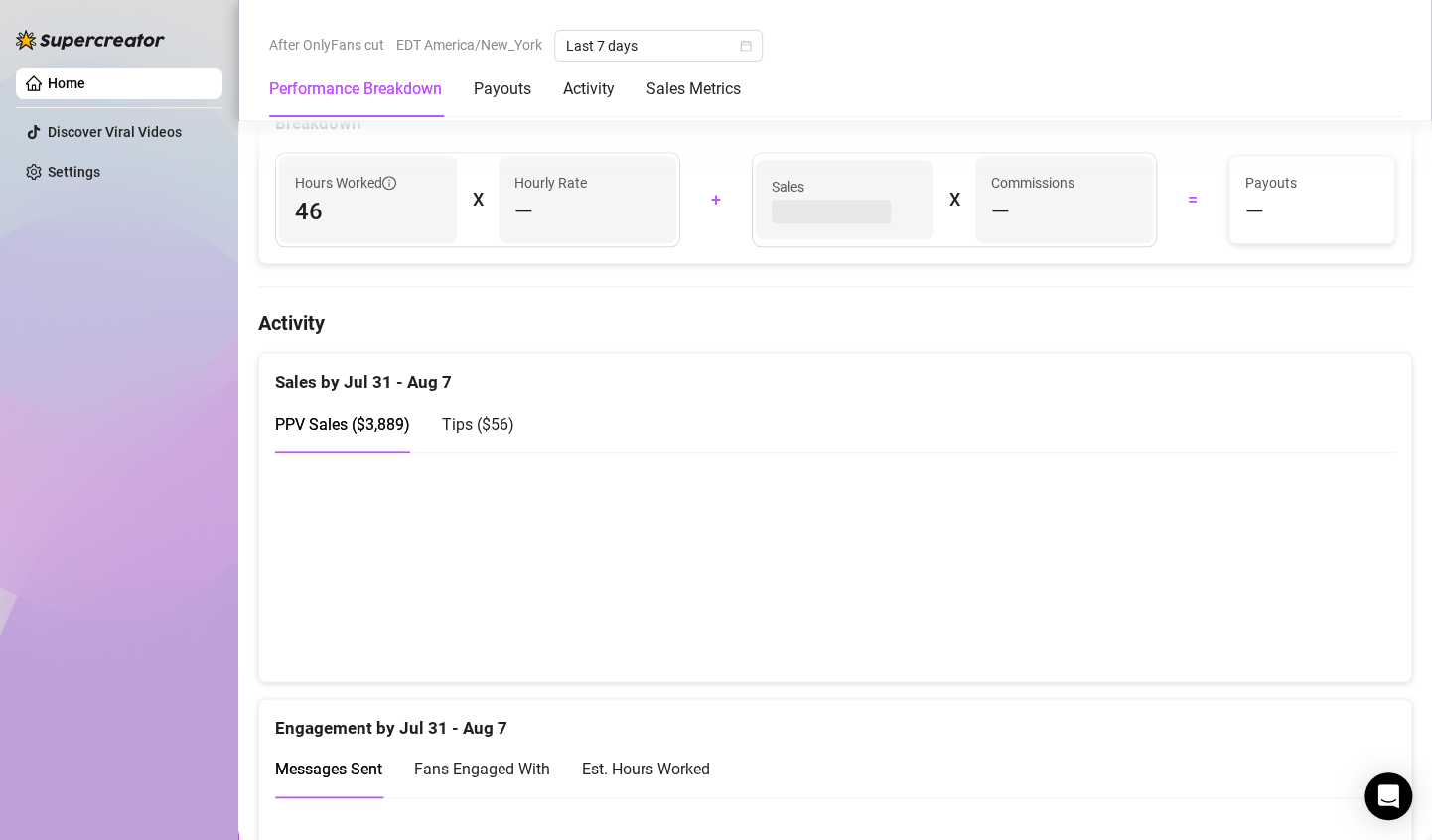 click at bounding box center [826, 566] 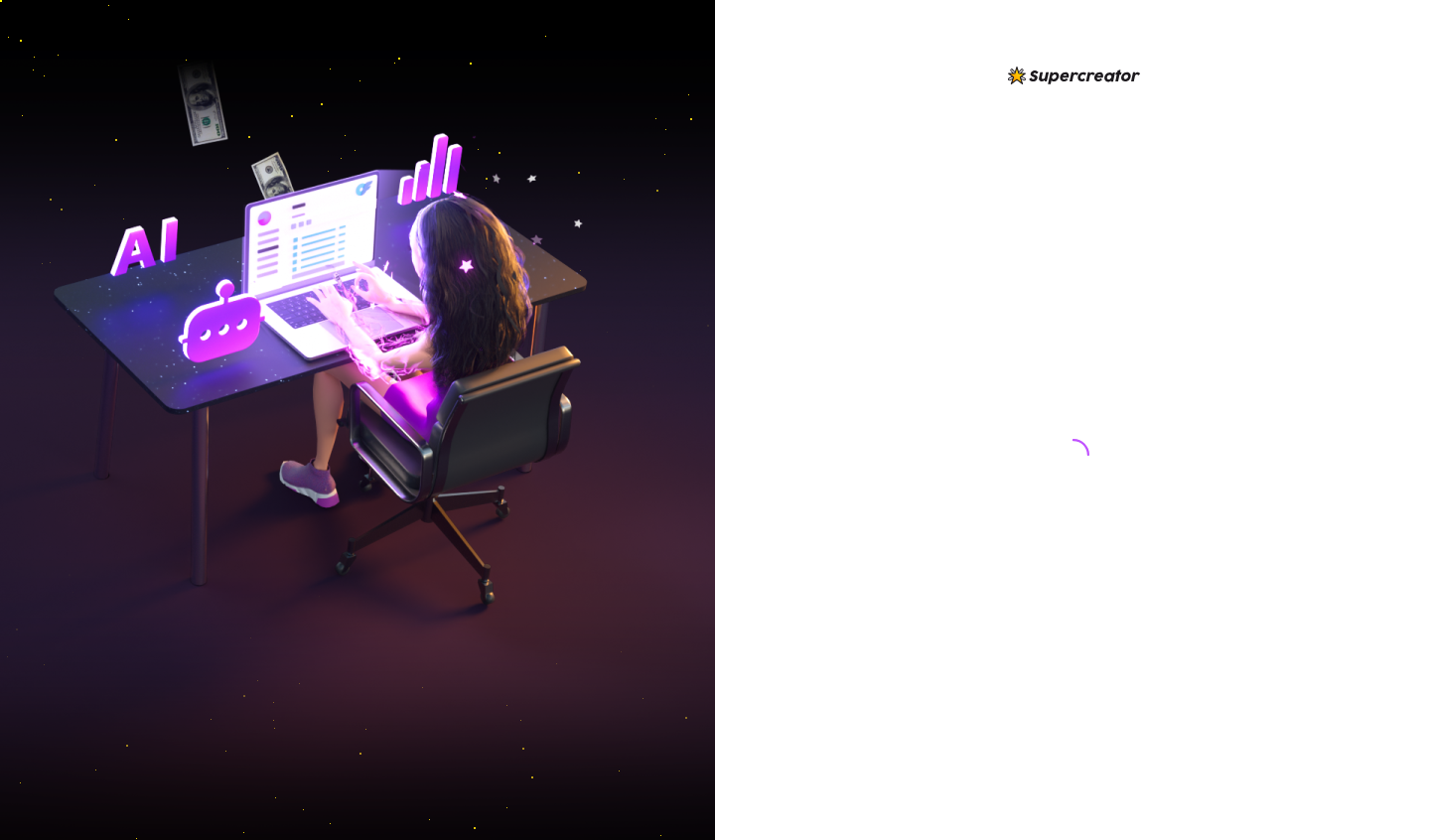 scroll, scrollTop: 0, scrollLeft: 0, axis: both 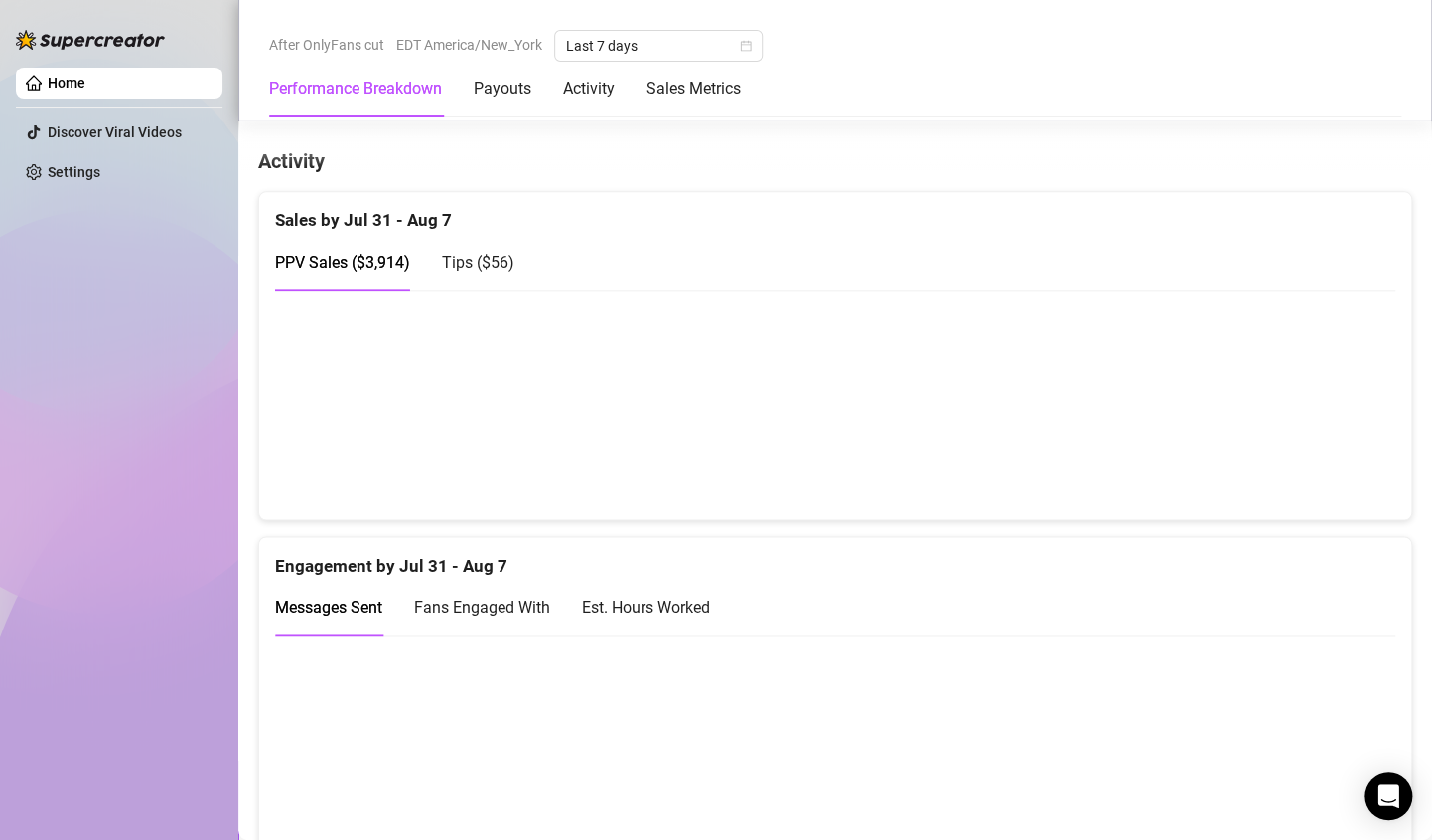 click at bounding box center [826, 404] 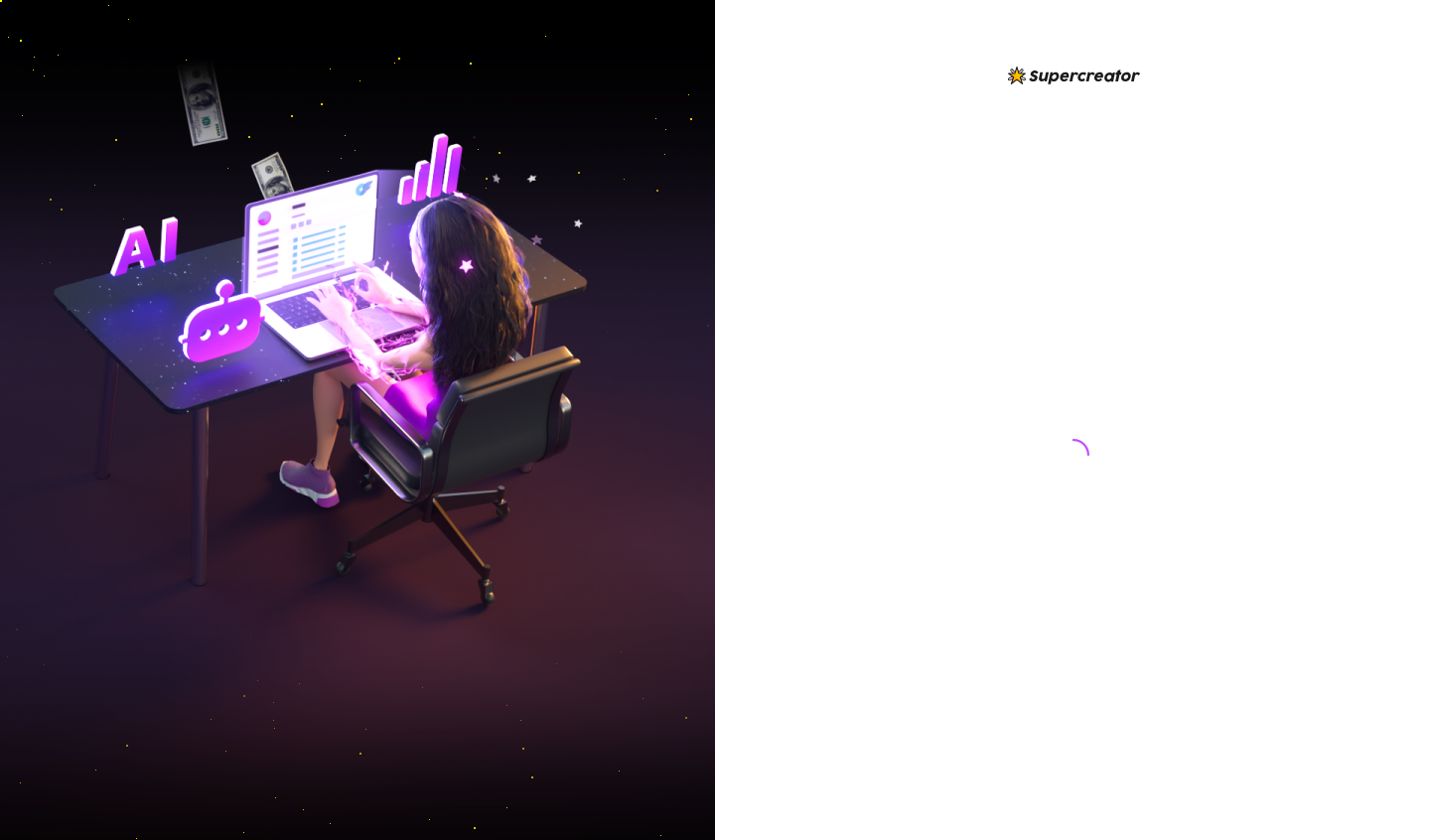 scroll, scrollTop: 0, scrollLeft: 0, axis: both 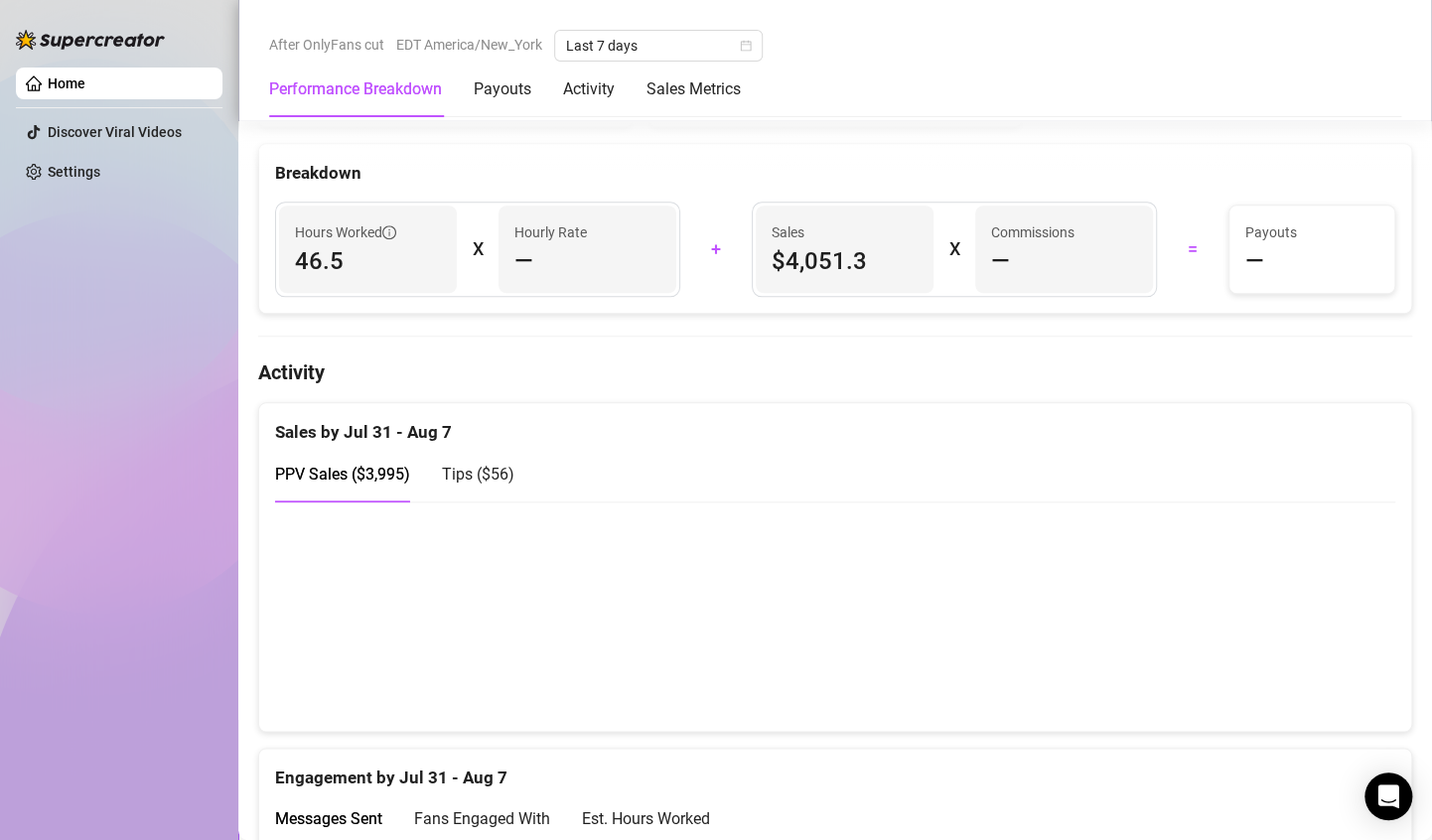 drag, startPoint x: 1315, startPoint y: 625, endPoint x: 1305, endPoint y: 648, distance: 25 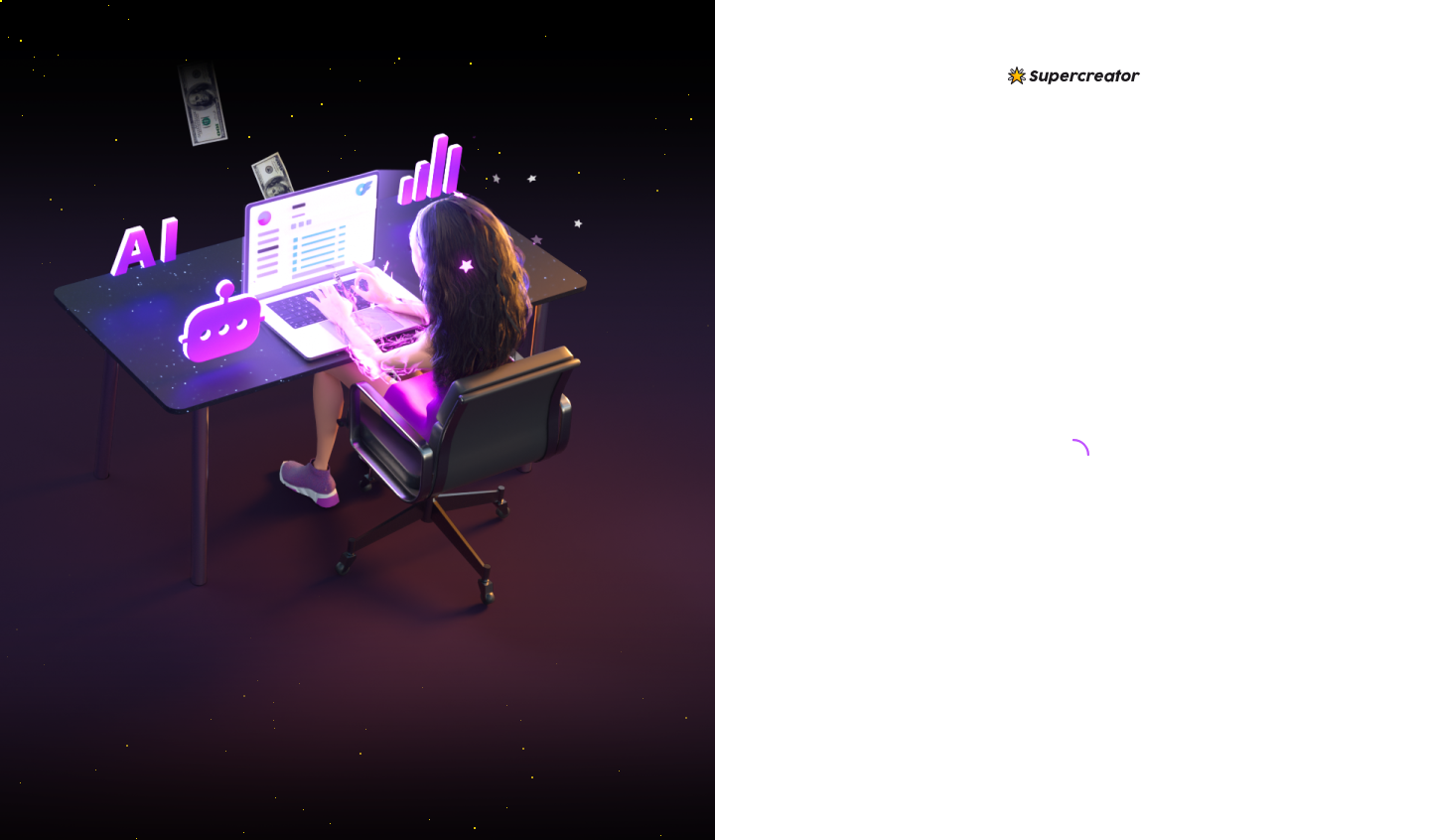 scroll, scrollTop: 0, scrollLeft: 0, axis: both 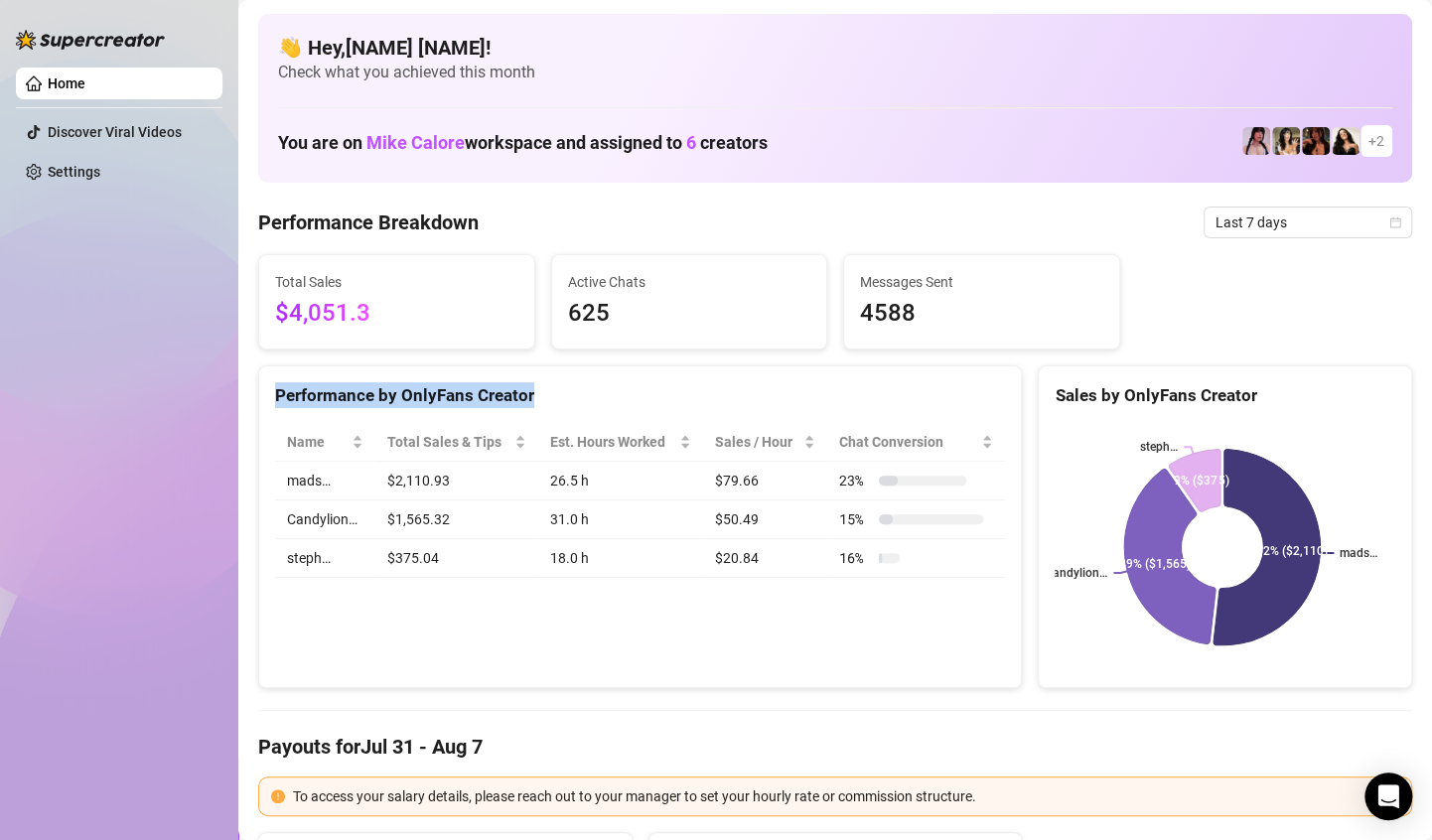 drag, startPoint x: 562, startPoint y: 379, endPoint x: 273, endPoint y: 381, distance: 289.00692 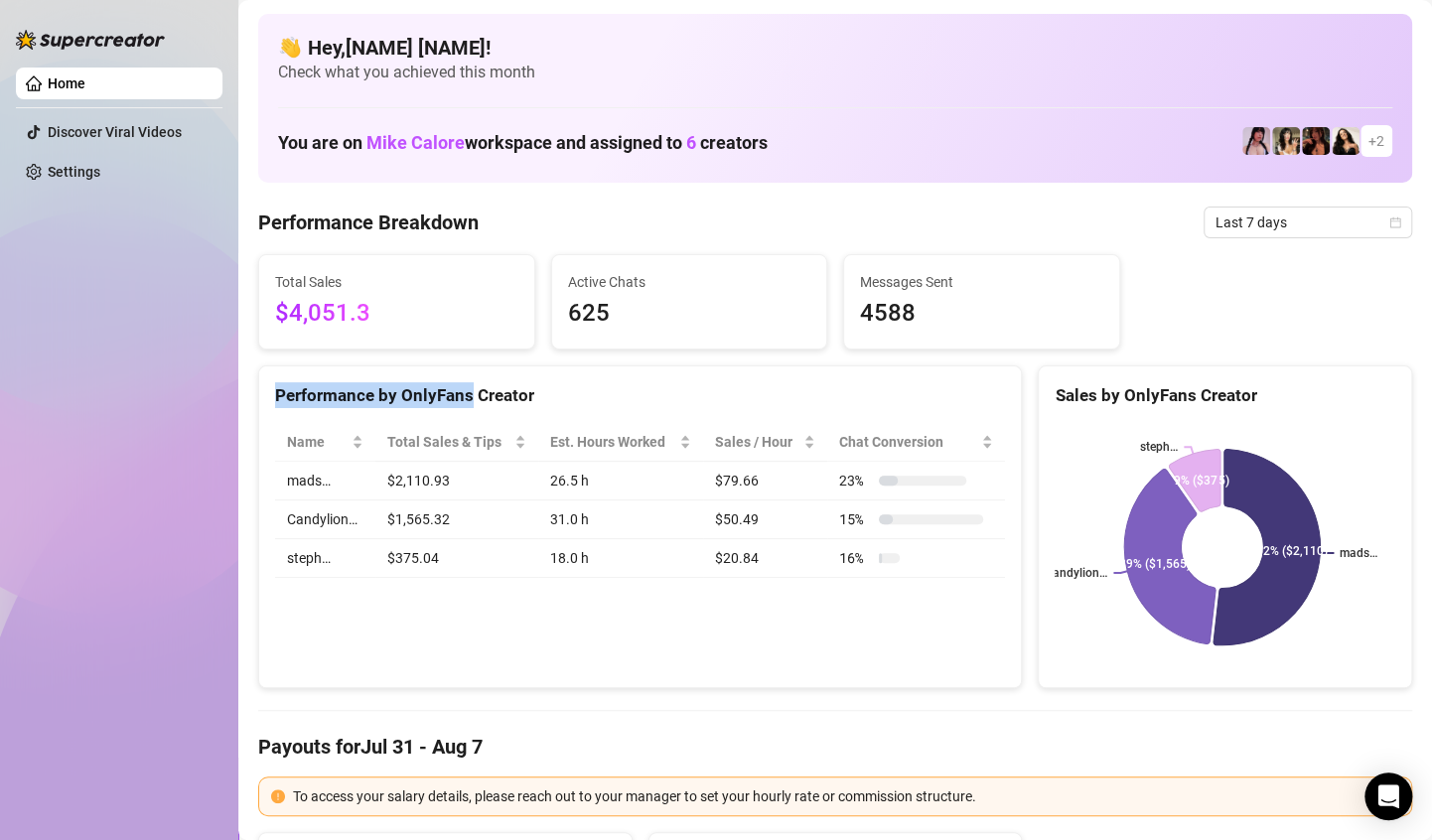 drag, startPoint x: 273, startPoint y: 380, endPoint x: 464, endPoint y: 362, distance: 191.8463 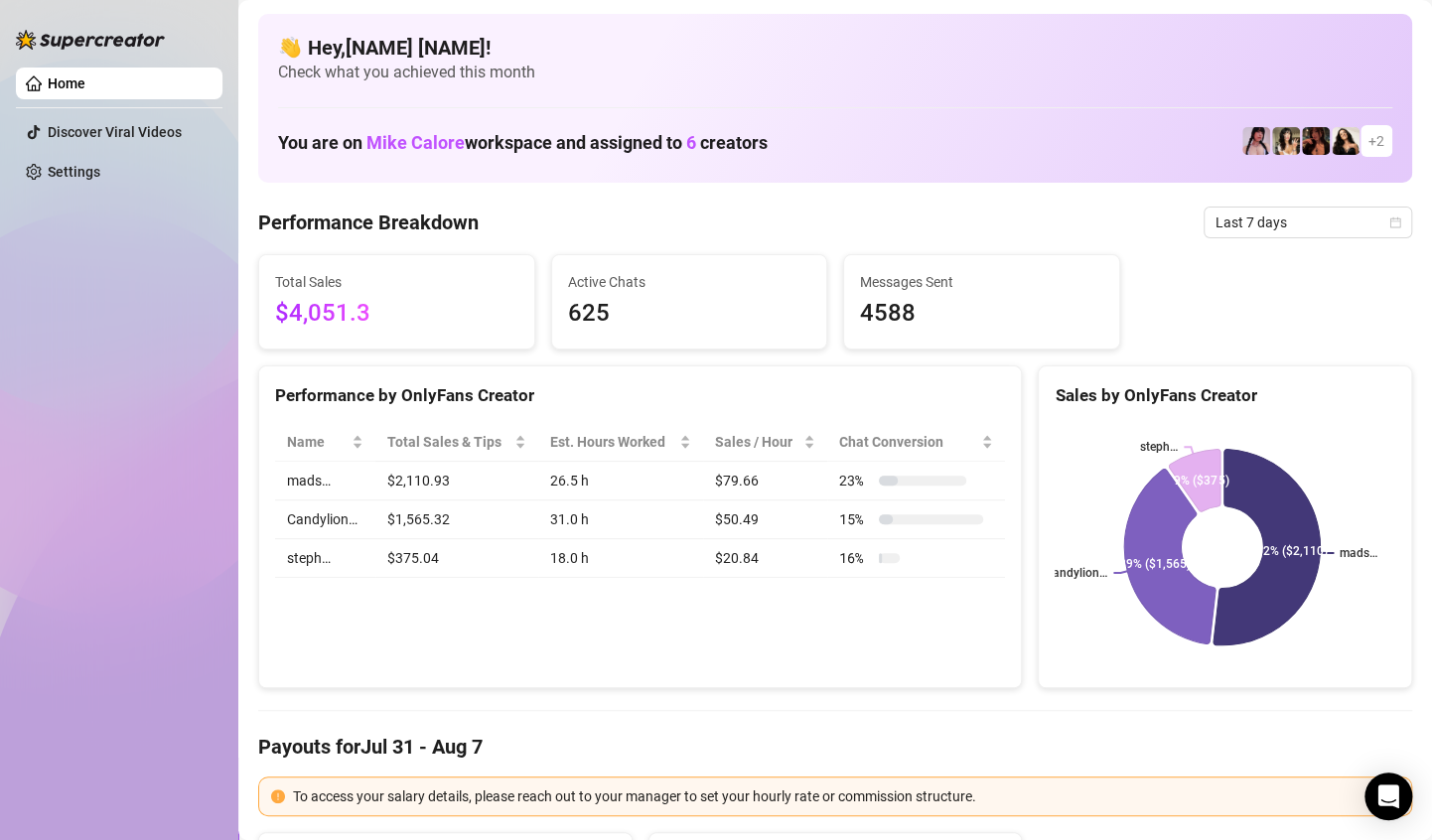 click on "Performance by OnlyFans Creator" at bounding box center [640, 387] 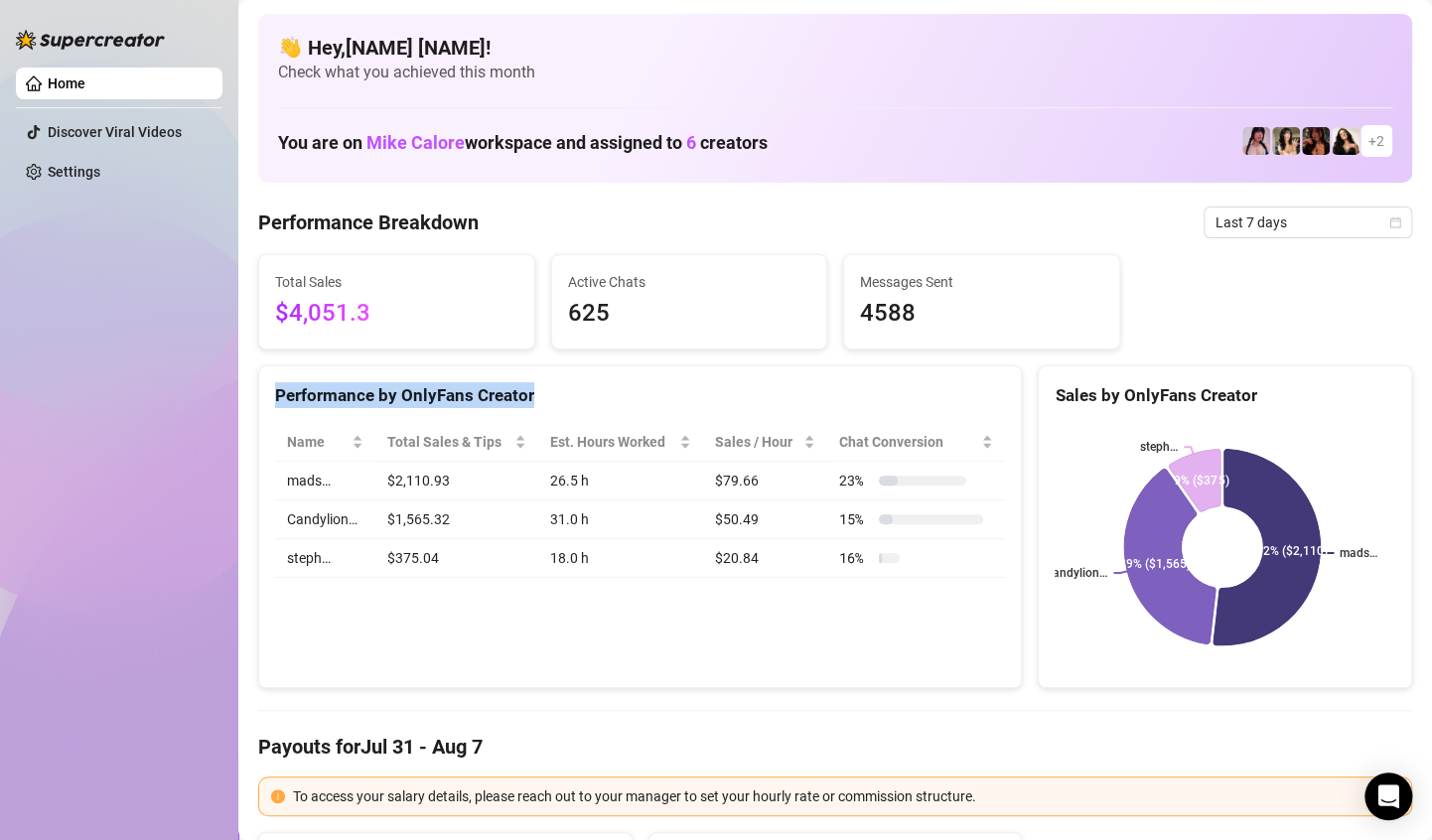 drag, startPoint x: 485, startPoint y: 371, endPoint x: 380, endPoint y: 392, distance: 107.07941 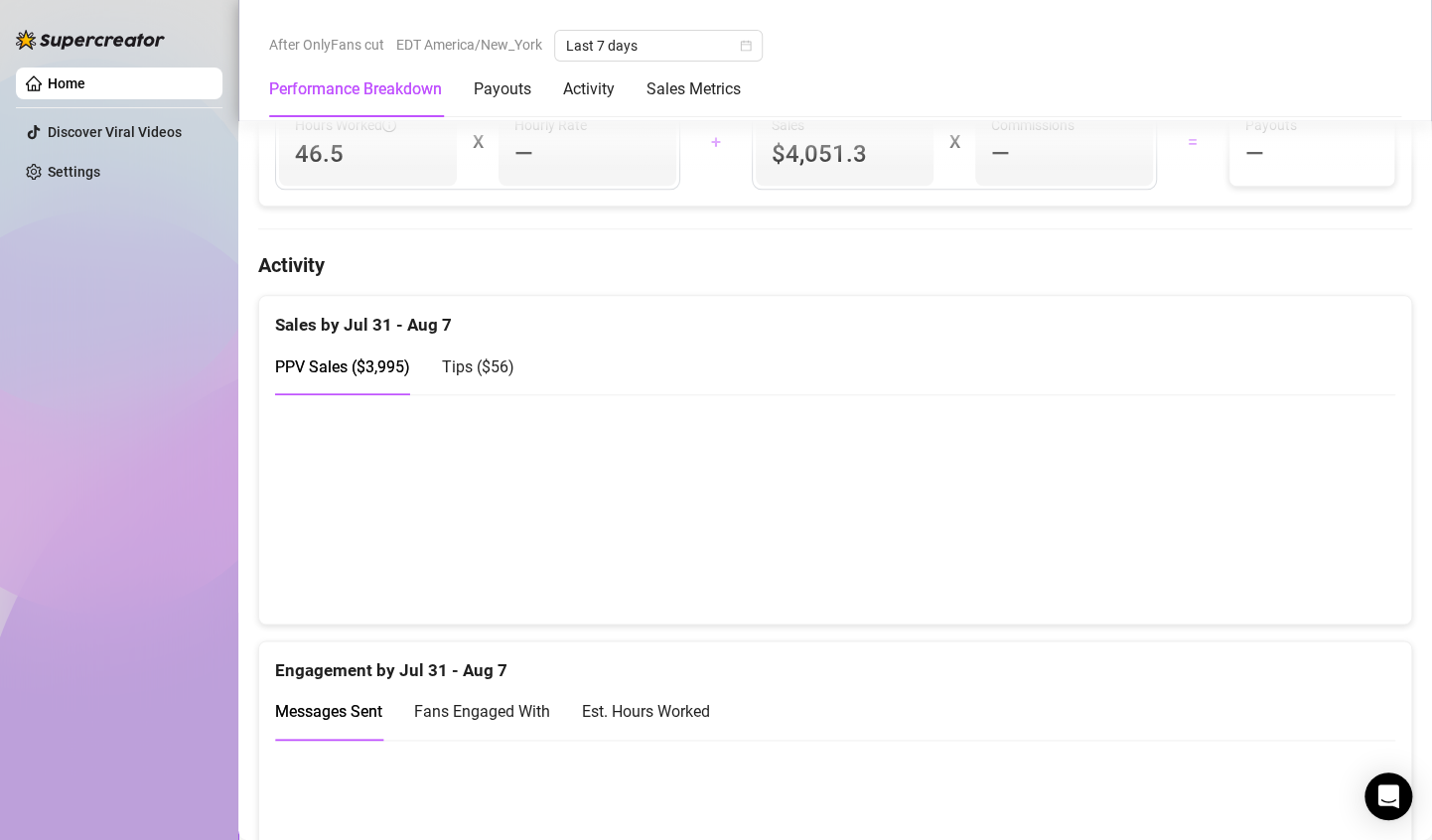 scroll, scrollTop: 1092, scrollLeft: 0, axis: vertical 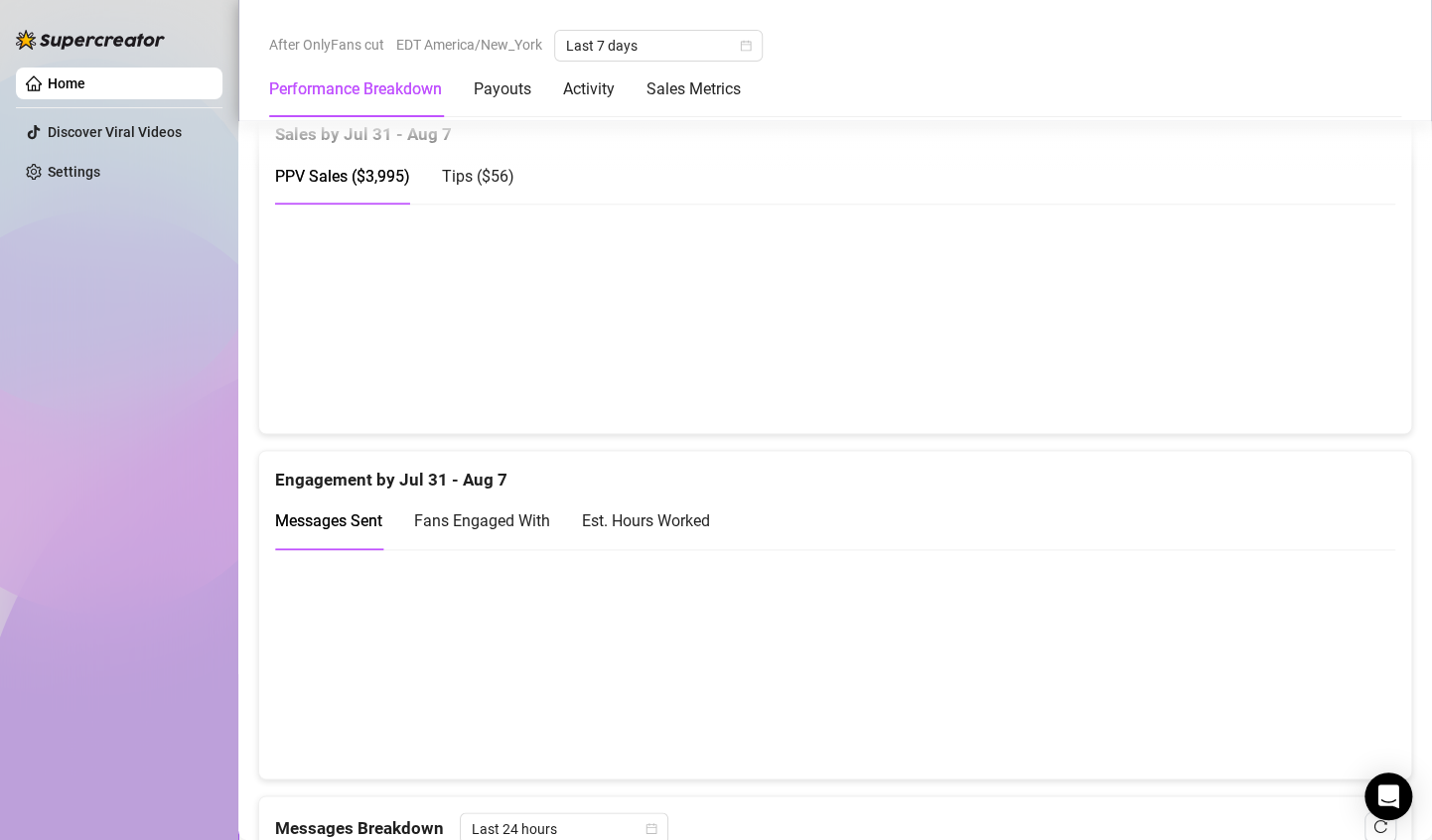 drag, startPoint x: 1268, startPoint y: 349, endPoint x: 1285, endPoint y: 346, distance: 17.262677 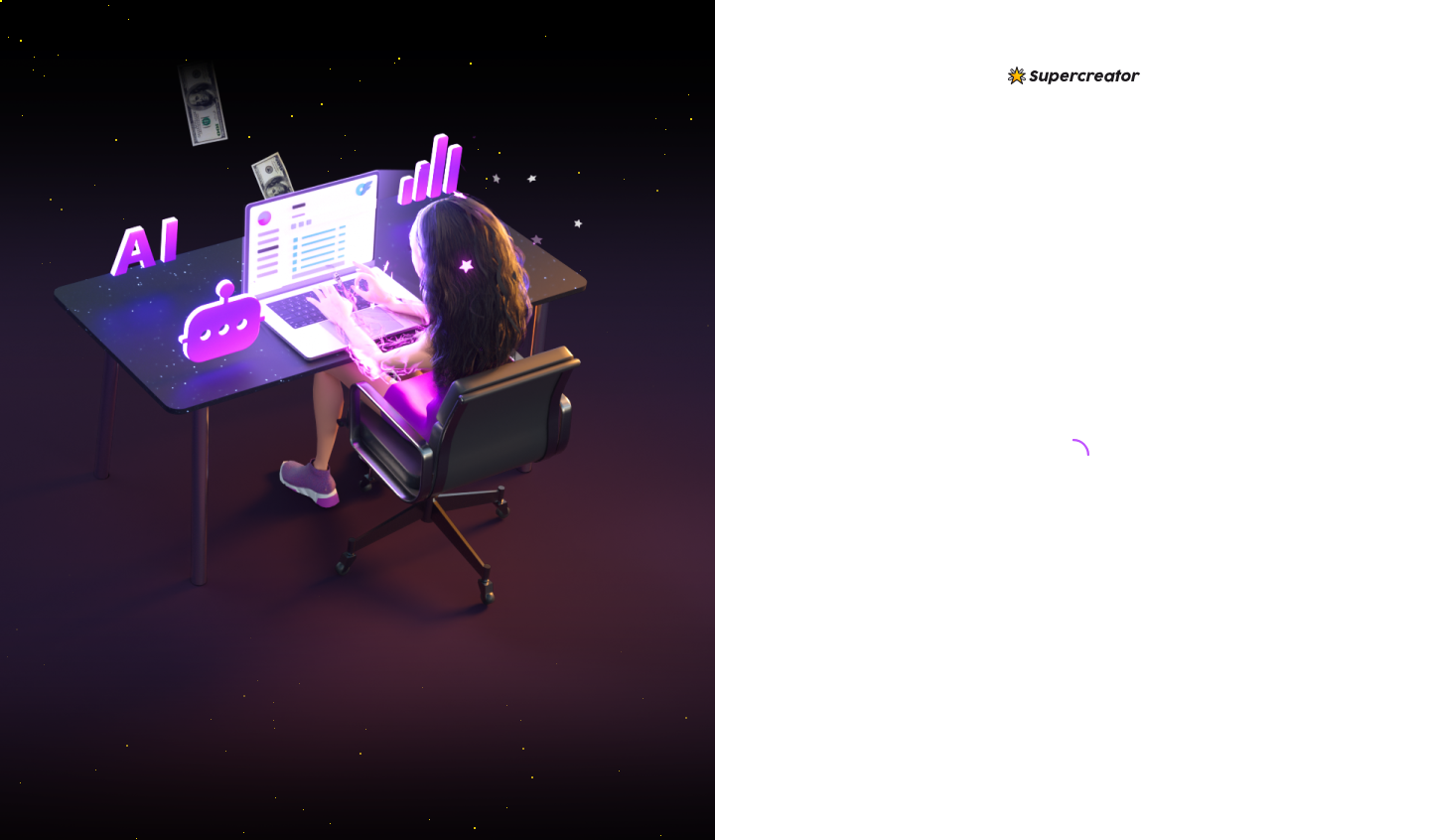 scroll, scrollTop: 0, scrollLeft: 0, axis: both 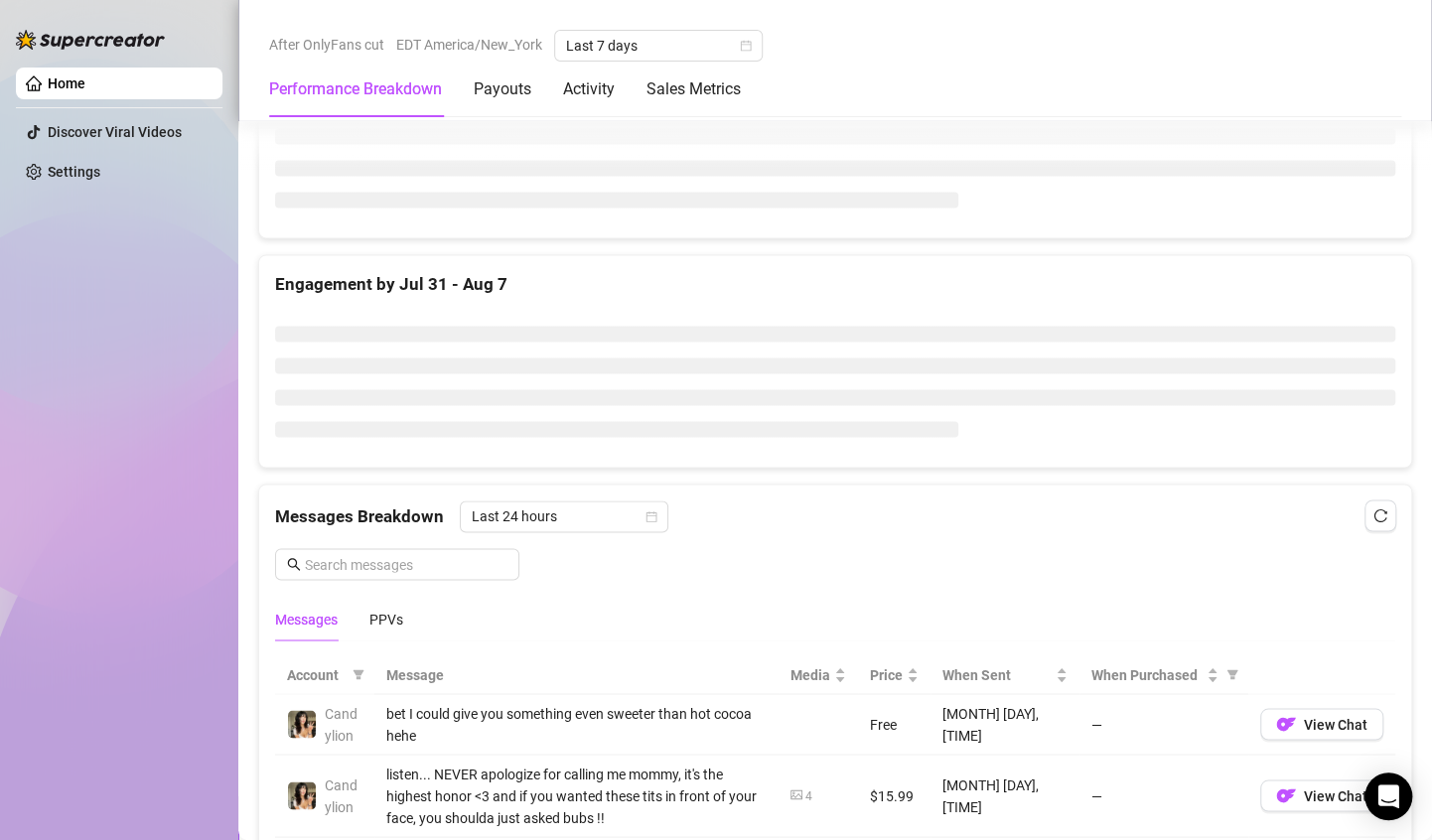 click on "Messages Breakdown Last 24 hours" at bounding box center [835, 516] 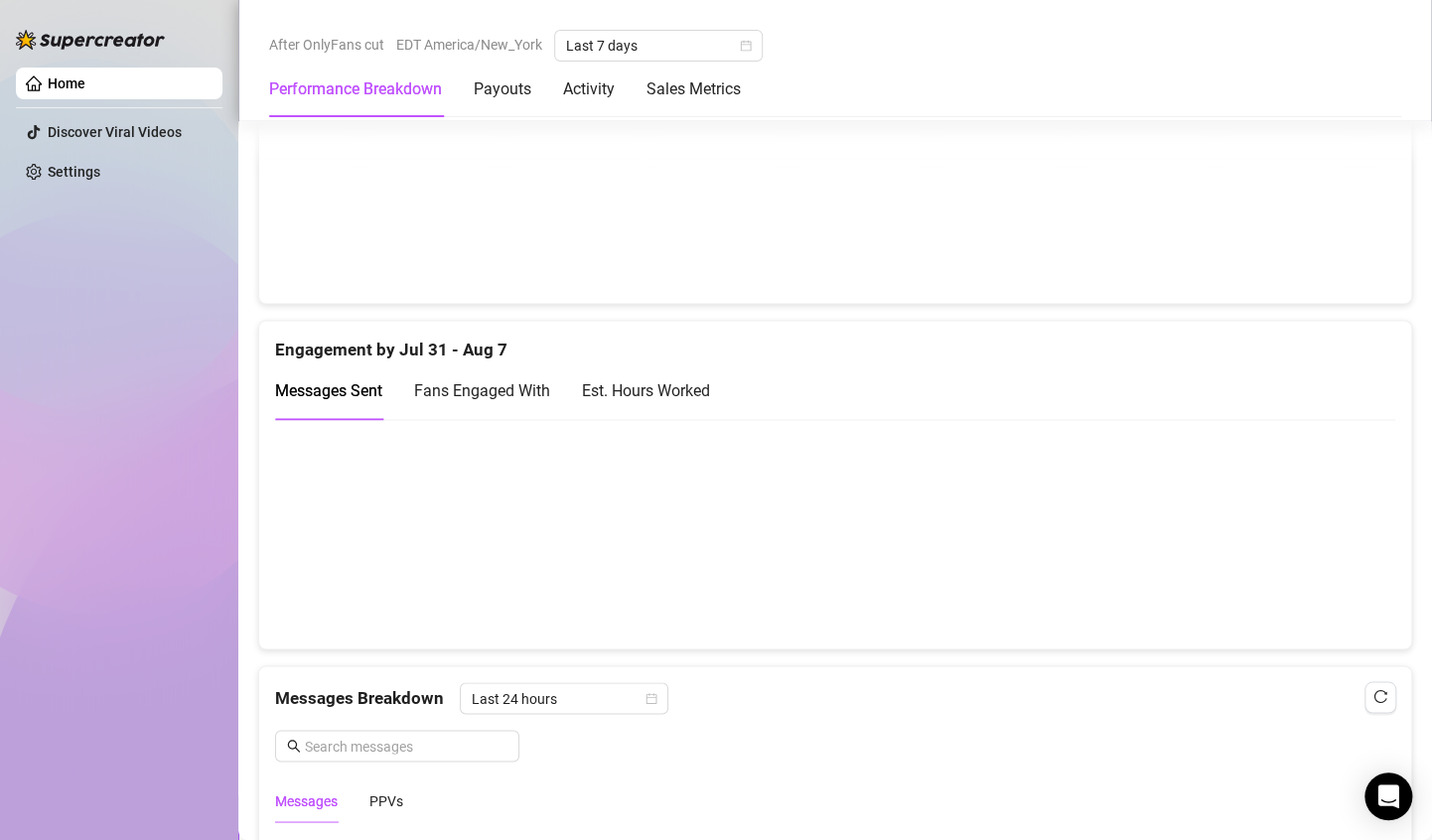 scroll, scrollTop: 924, scrollLeft: 0, axis: vertical 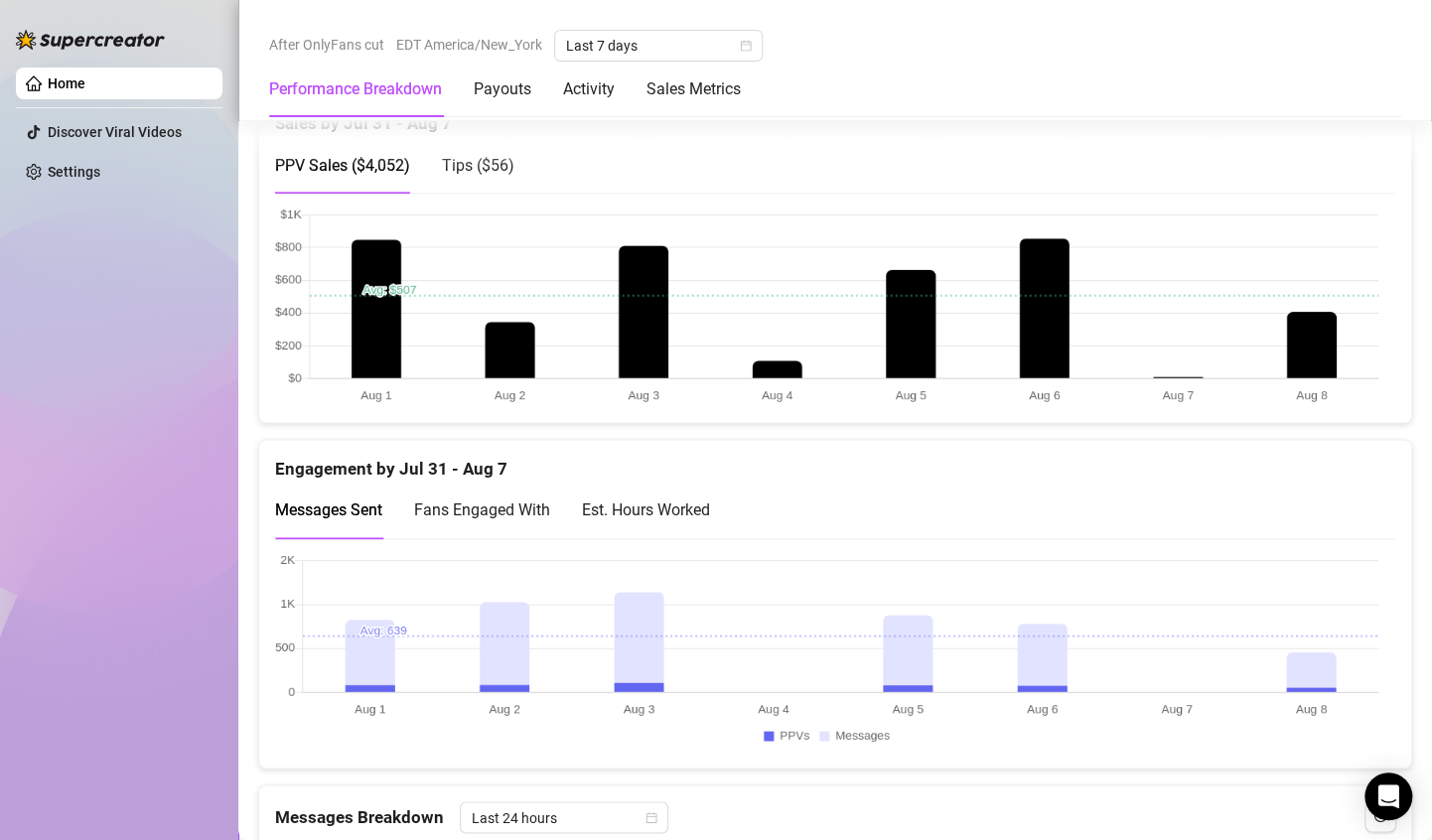 click at bounding box center (826, 307) 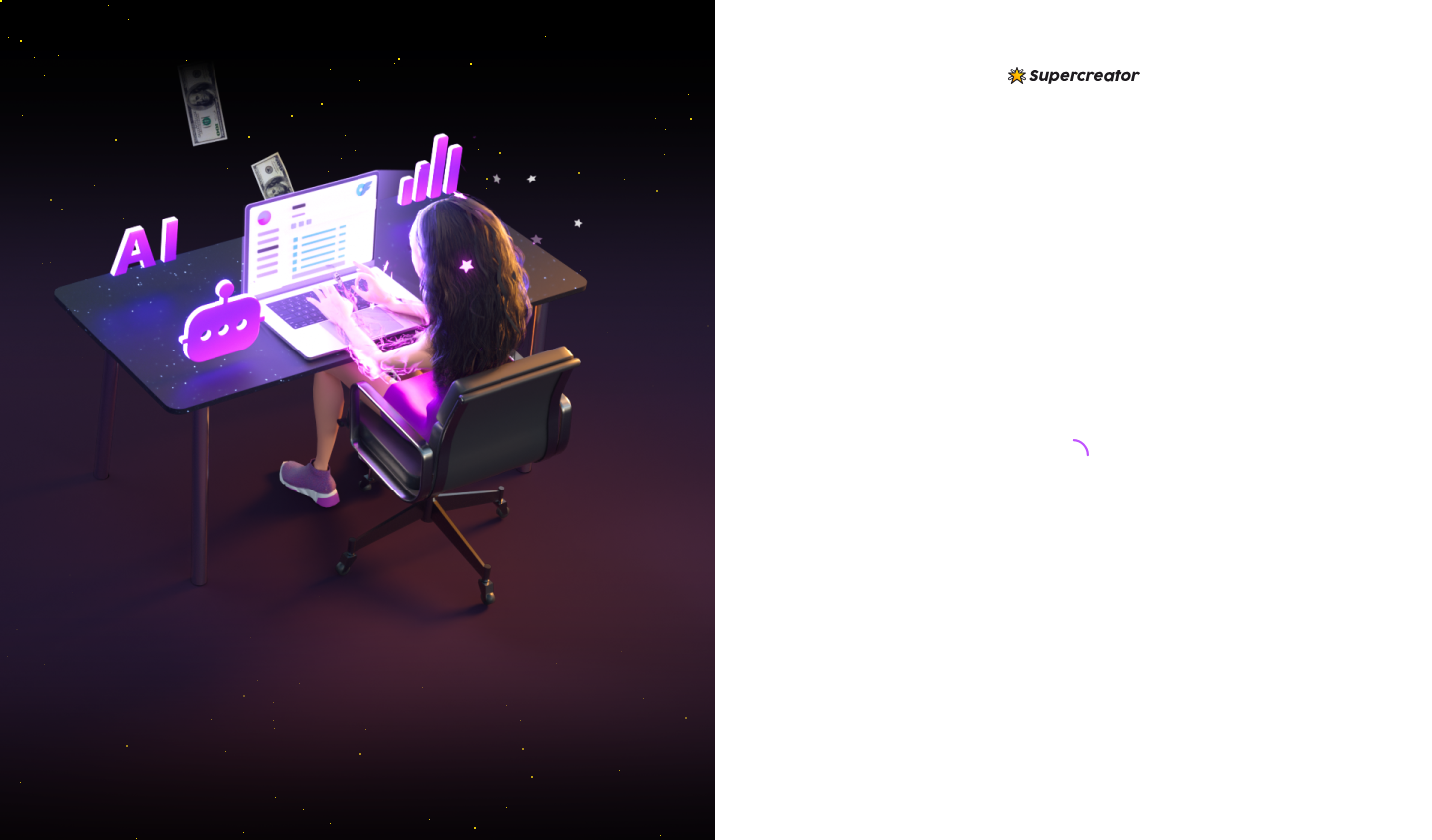 scroll, scrollTop: 0, scrollLeft: 0, axis: both 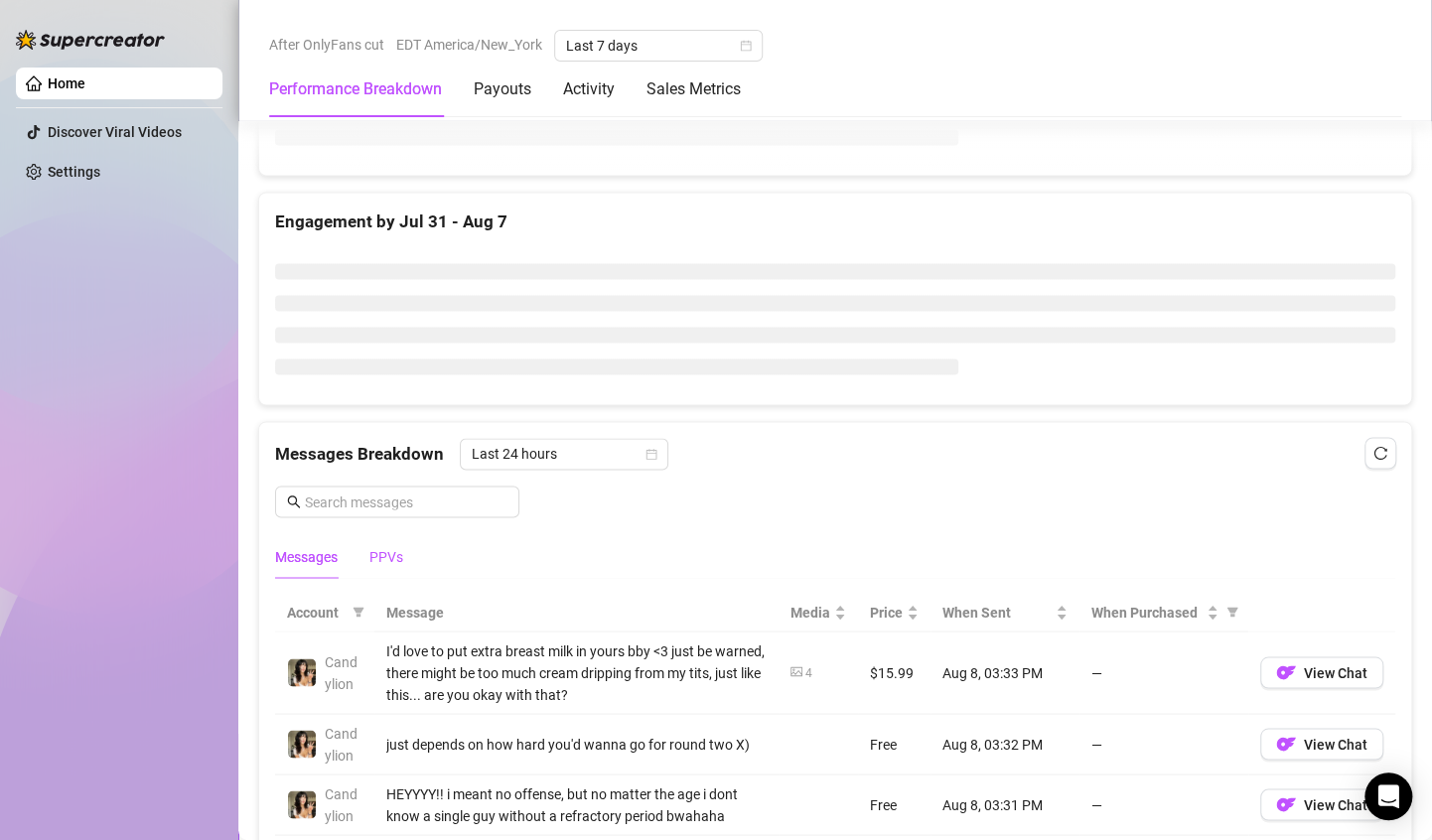 click on "PPVs" at bounding box center (386, 556) 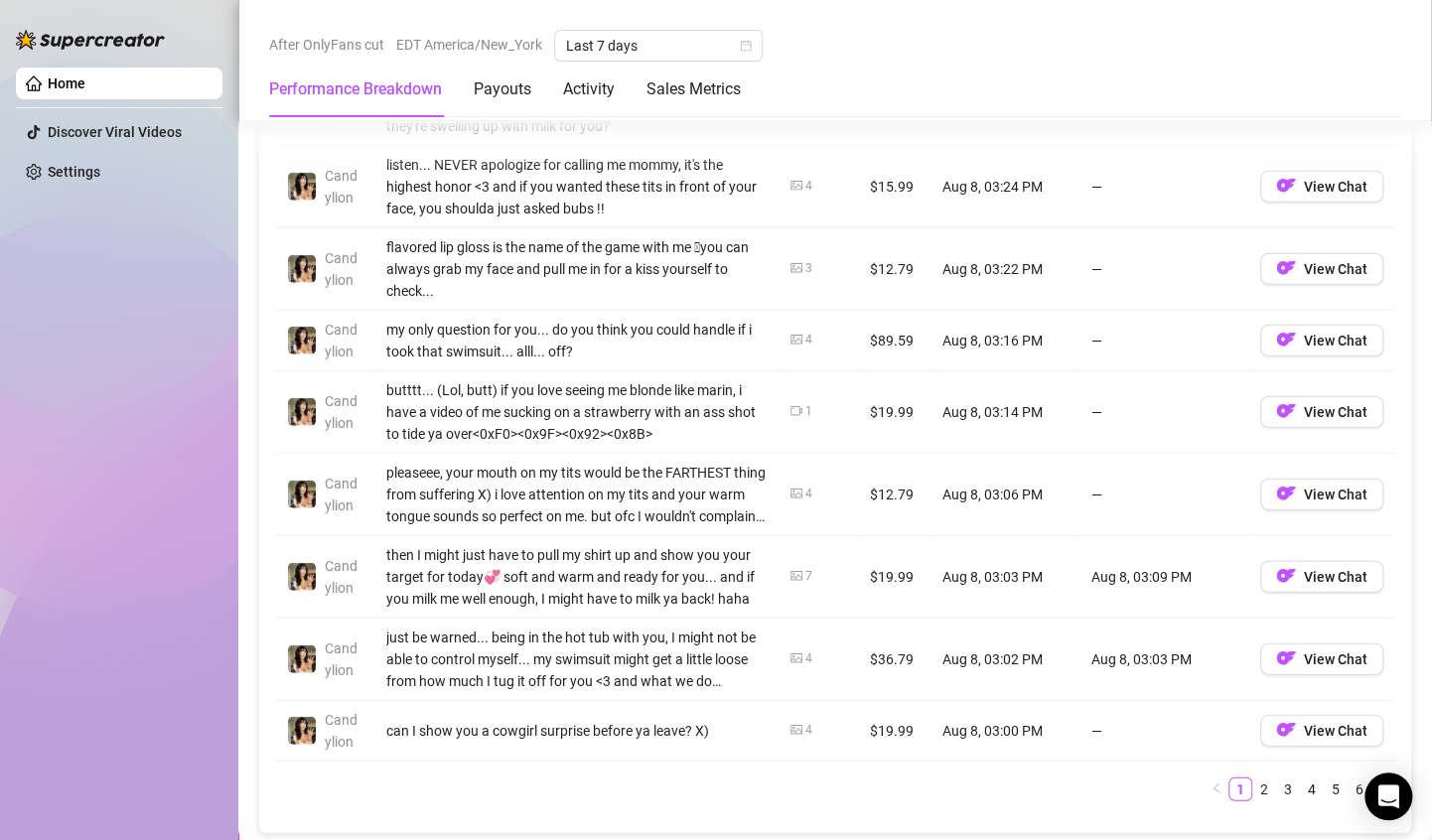 scroll, scrollTop: 2115, scrollLeft: 0, axis: vertical 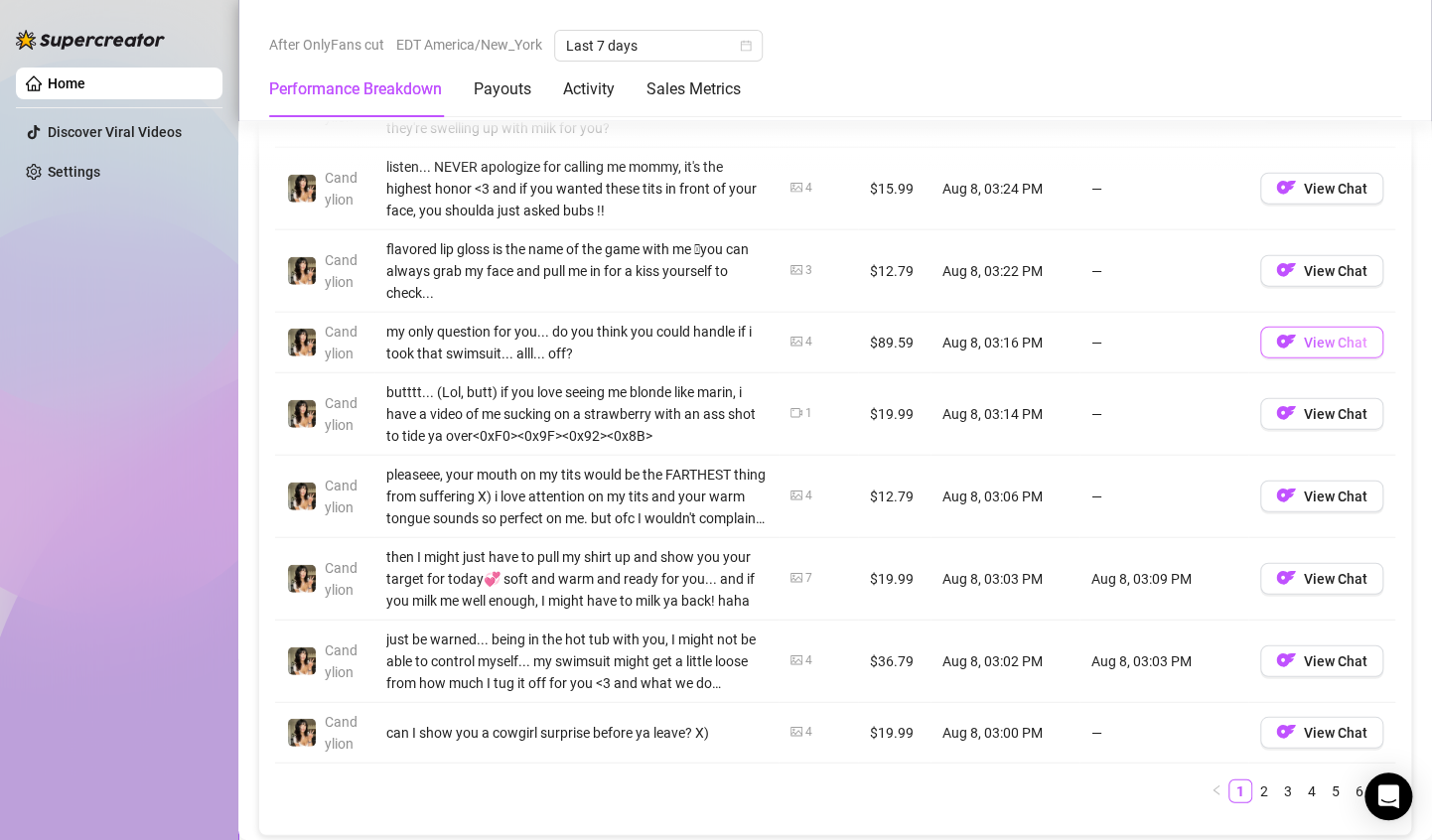 click on "View Chat" at bounding box center [1336, 343] 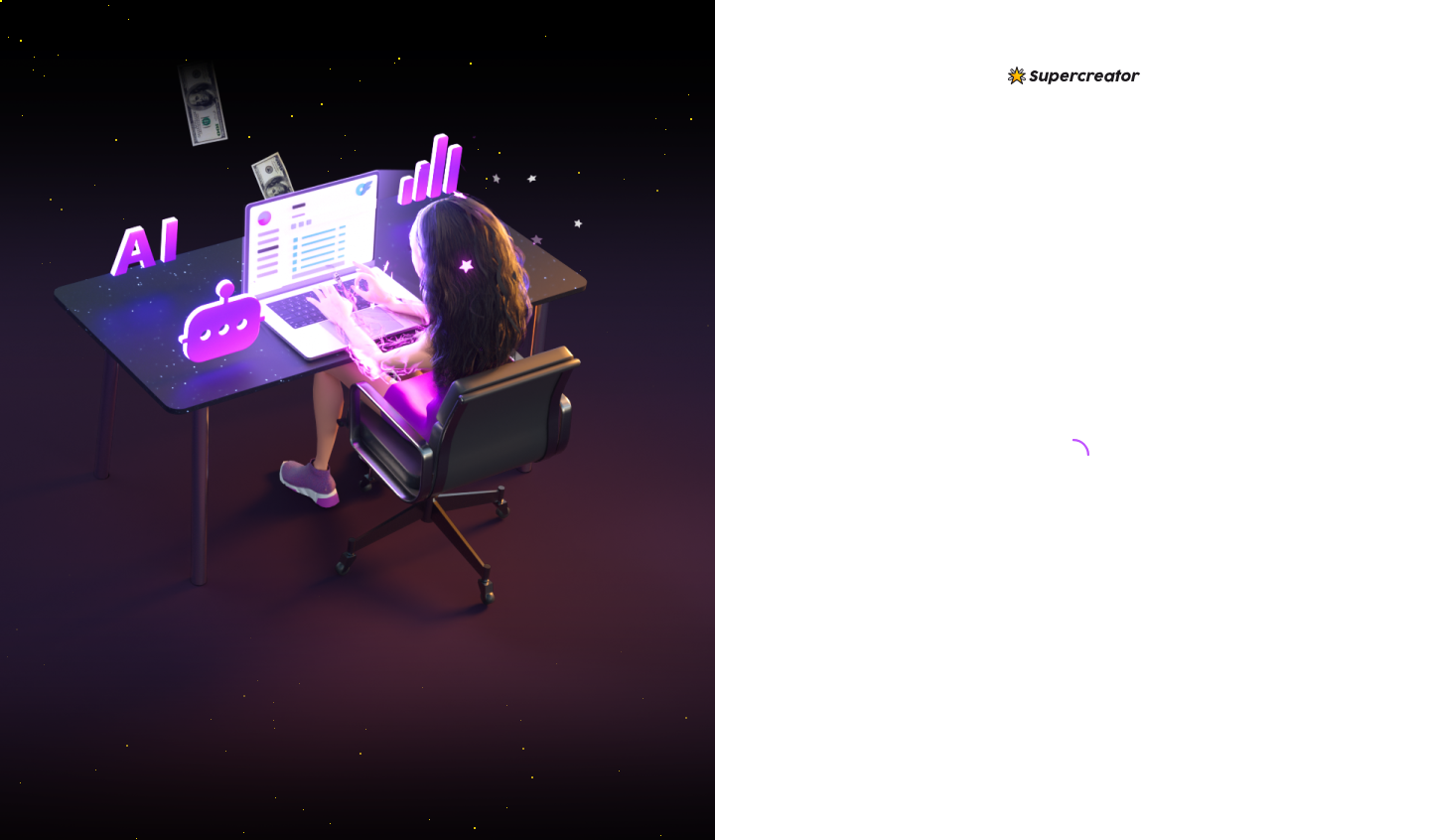 scroll, scrollTop: 0, scrollLeft: 0, axis: both 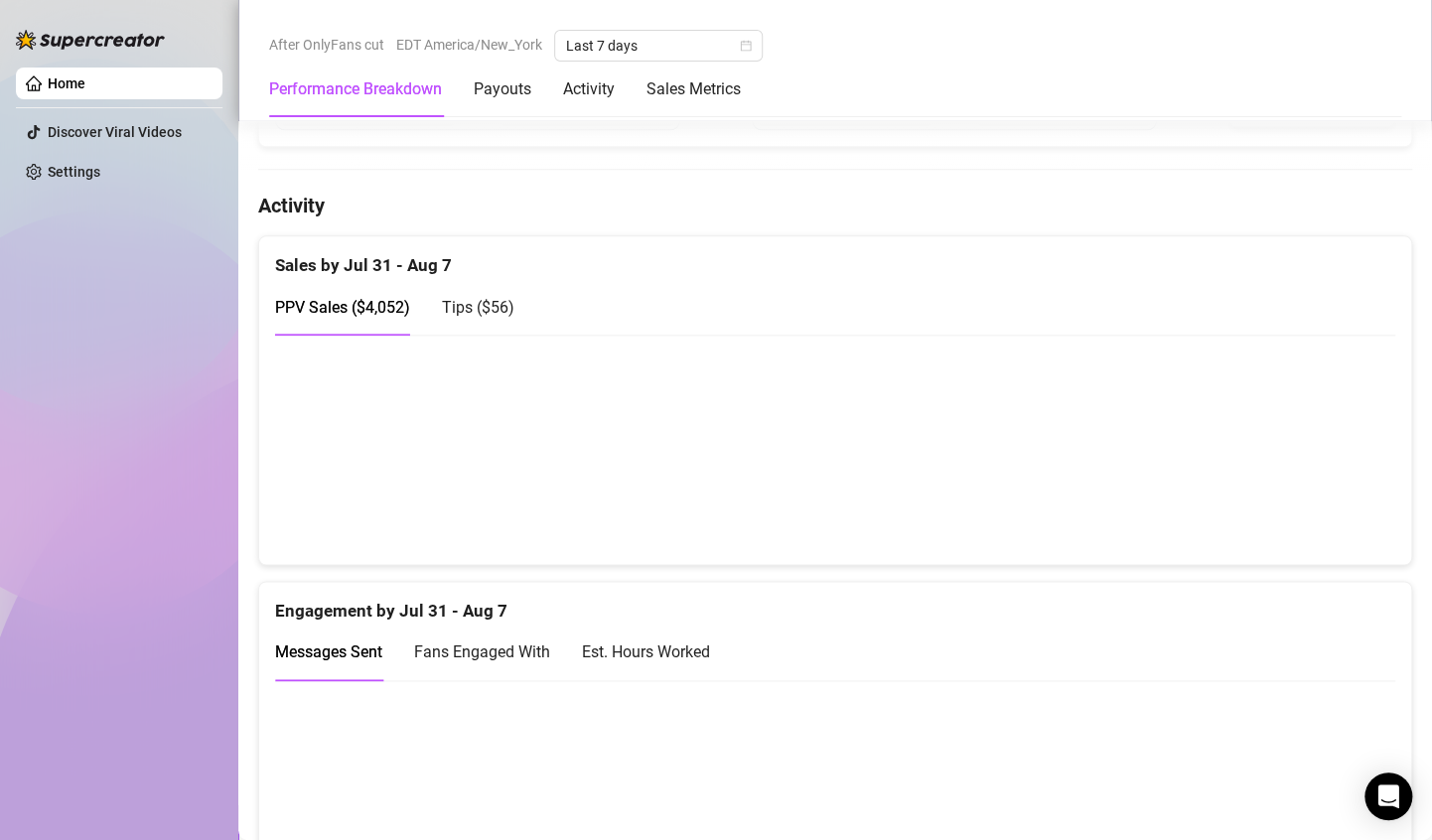 click at bounding box center [826, 449] 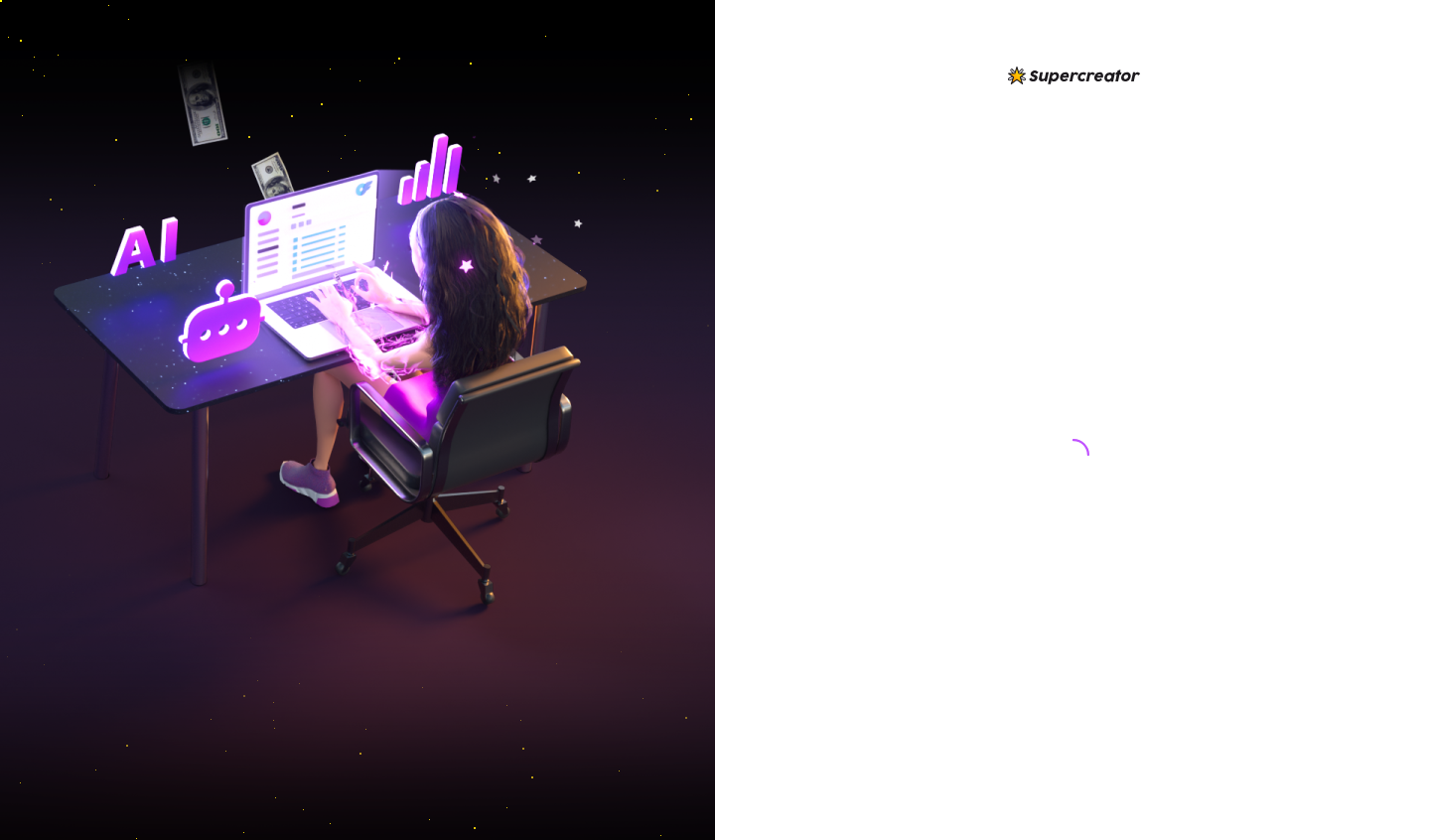scroll, scrollTop: 0, scrollLeft: 0, axis: both 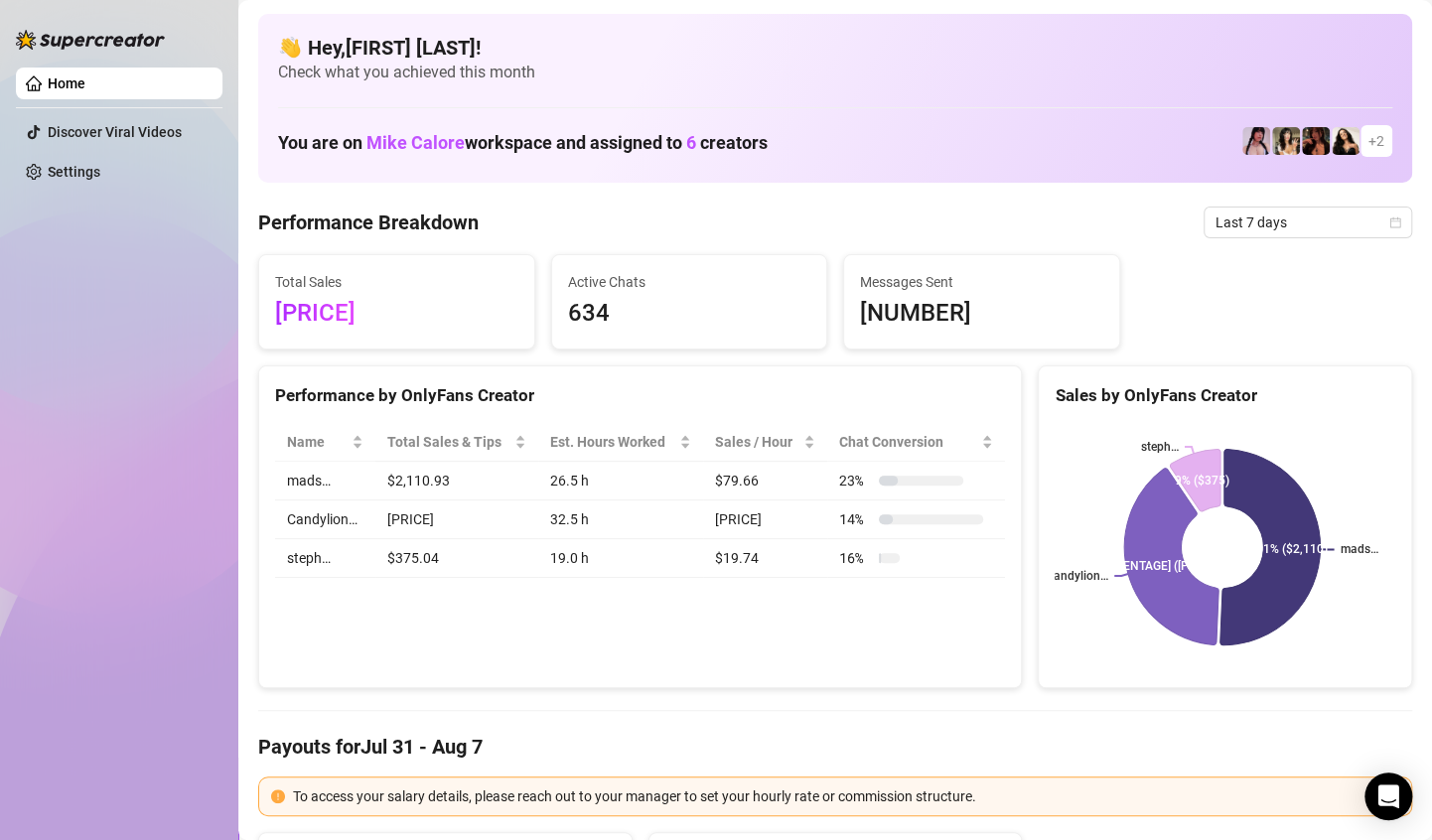 click on "32.5 h" at bounding box center (621, 519) 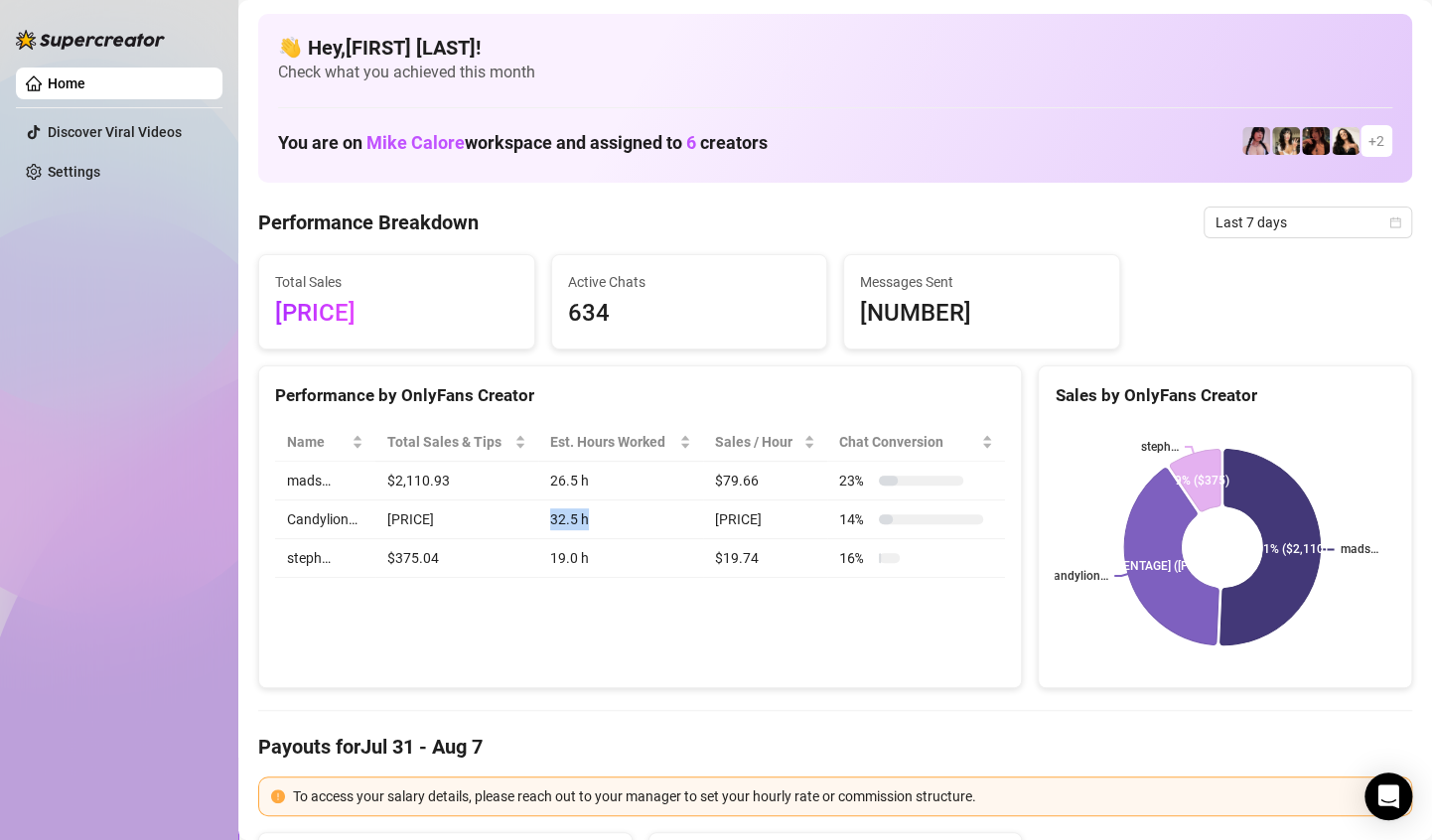 drag, startPoint x: 561, startPoint y: 524, endPoint x: 576, endPoint y: 521, distance: 15.297059 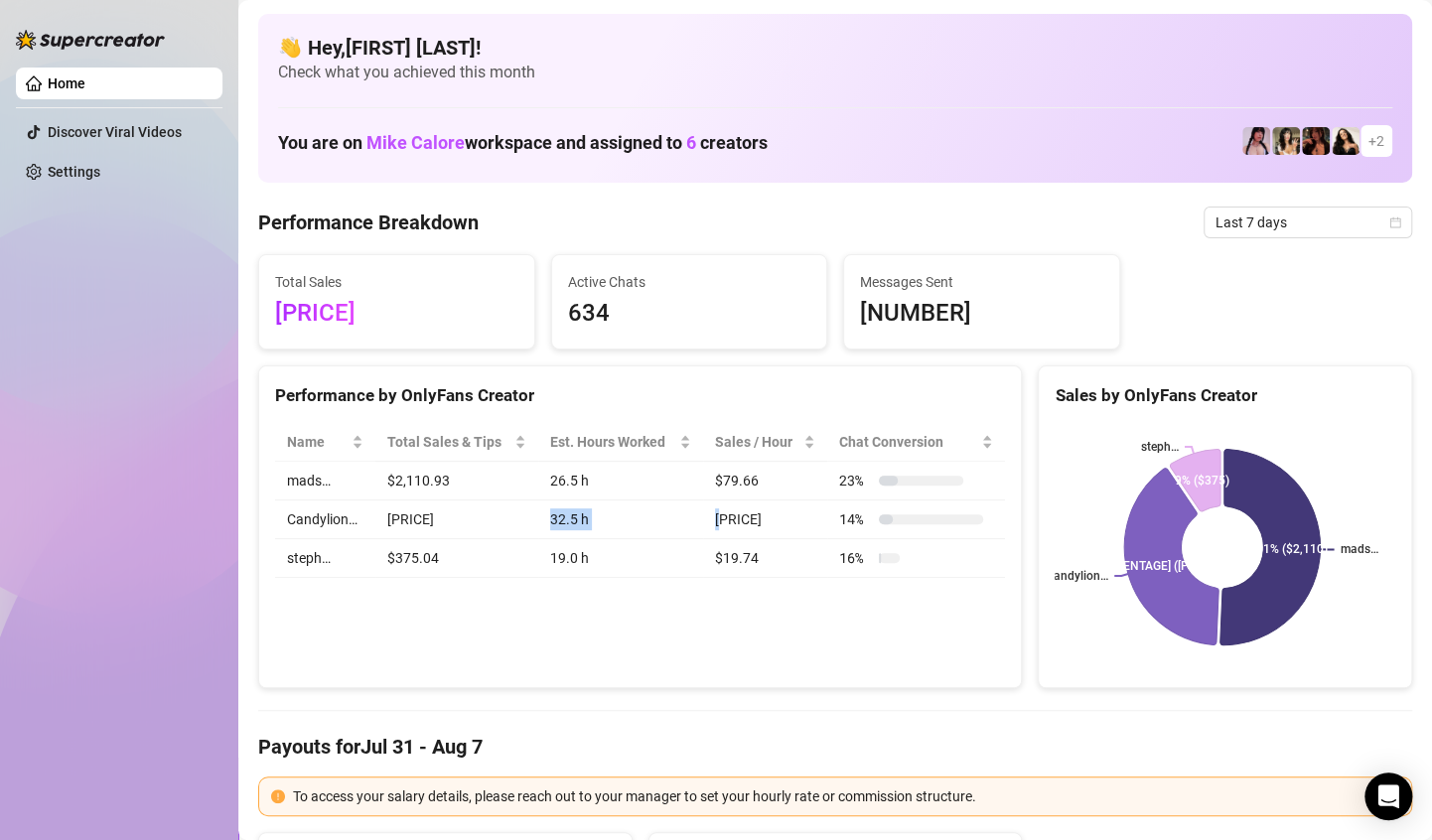 drag, startPoint x: 537, startPoint y: 516, endPoint x: 700, endPoint y: 523, distance: 163.15024 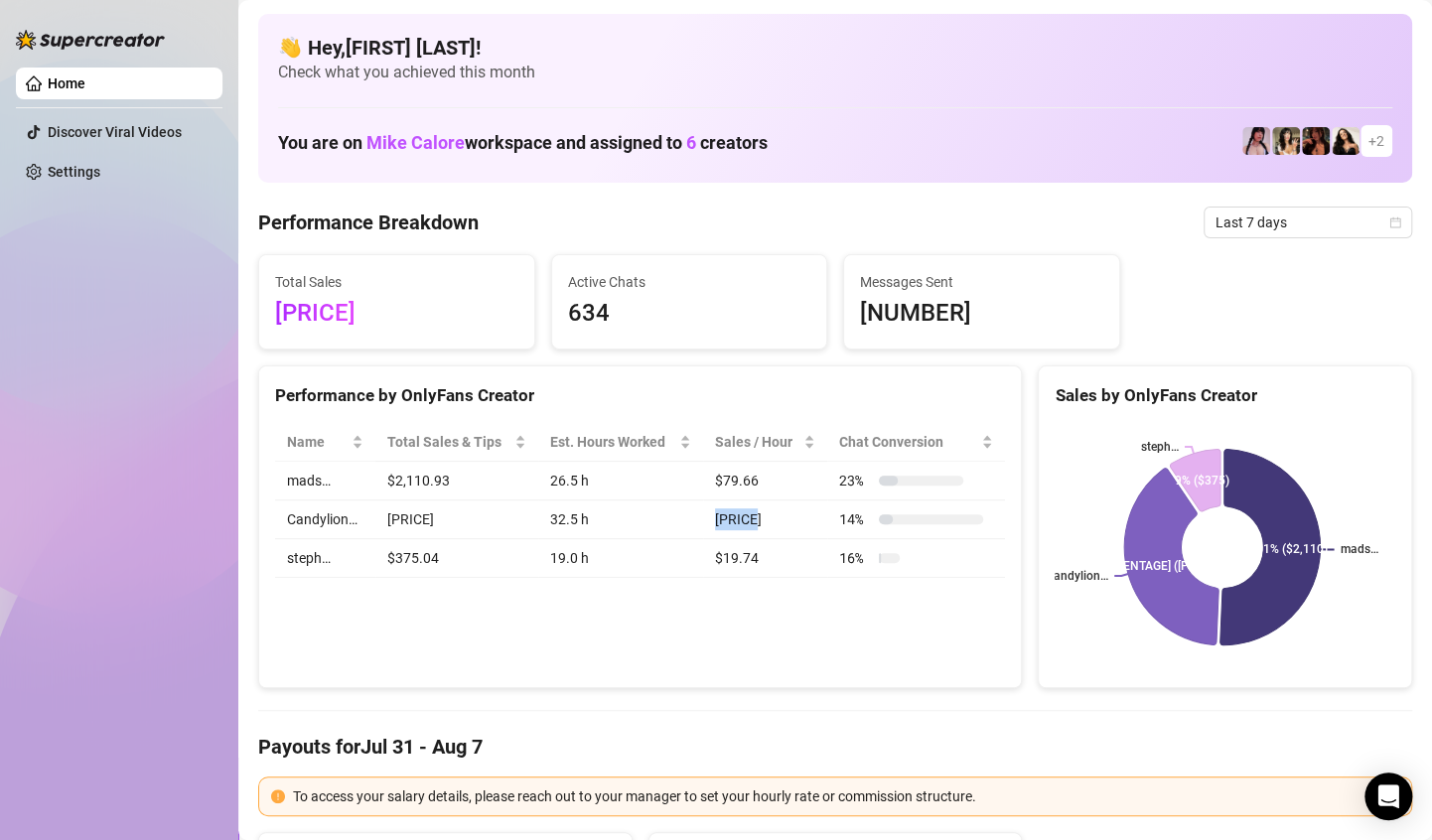 drag, startPoint x: 700, startPoint y: 523, endPoint x: 735, endPoint y: 529, distance: 35.510562 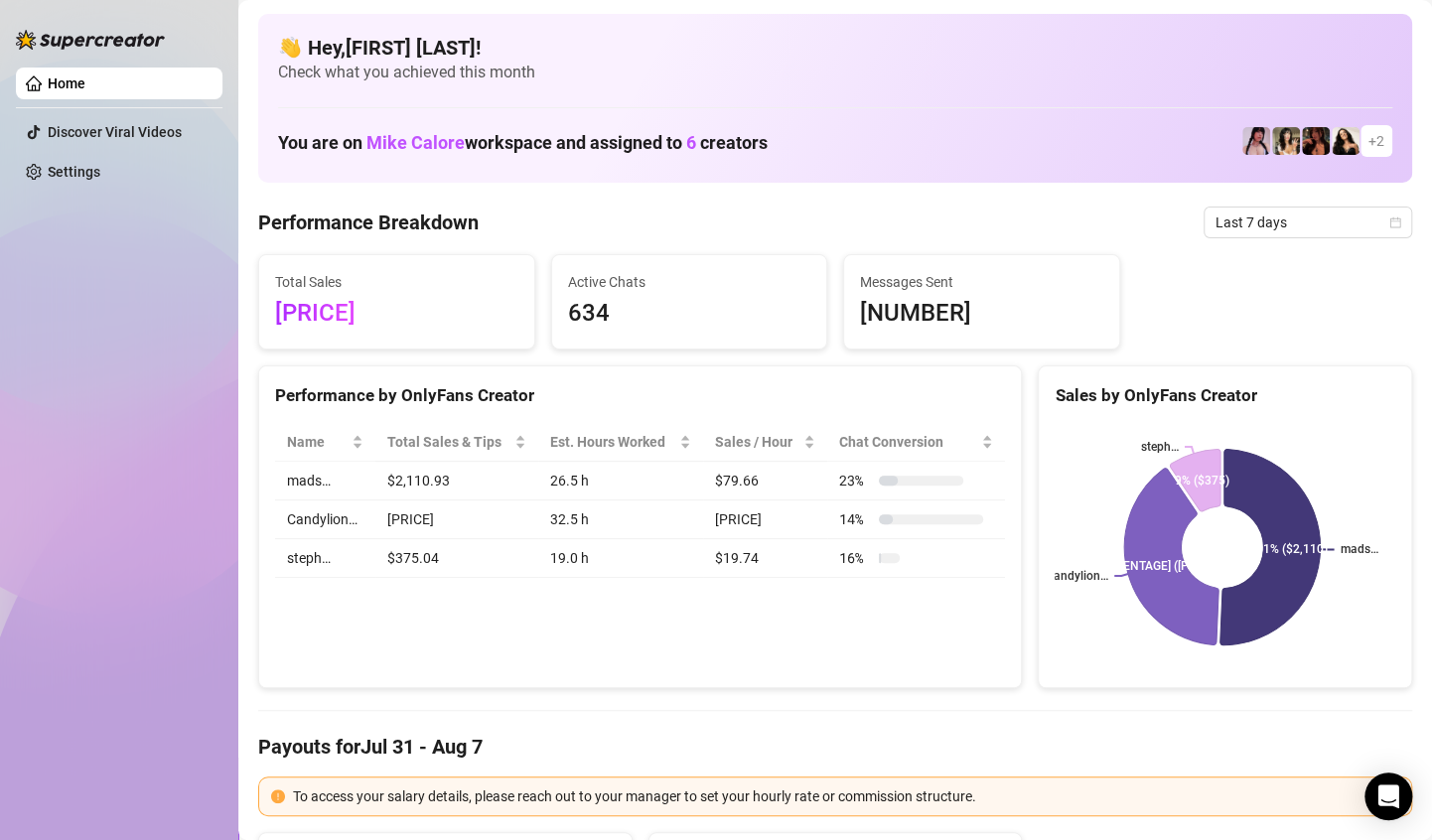 scroll, scrollTop: 0, scrollLeft: 0, axis: both 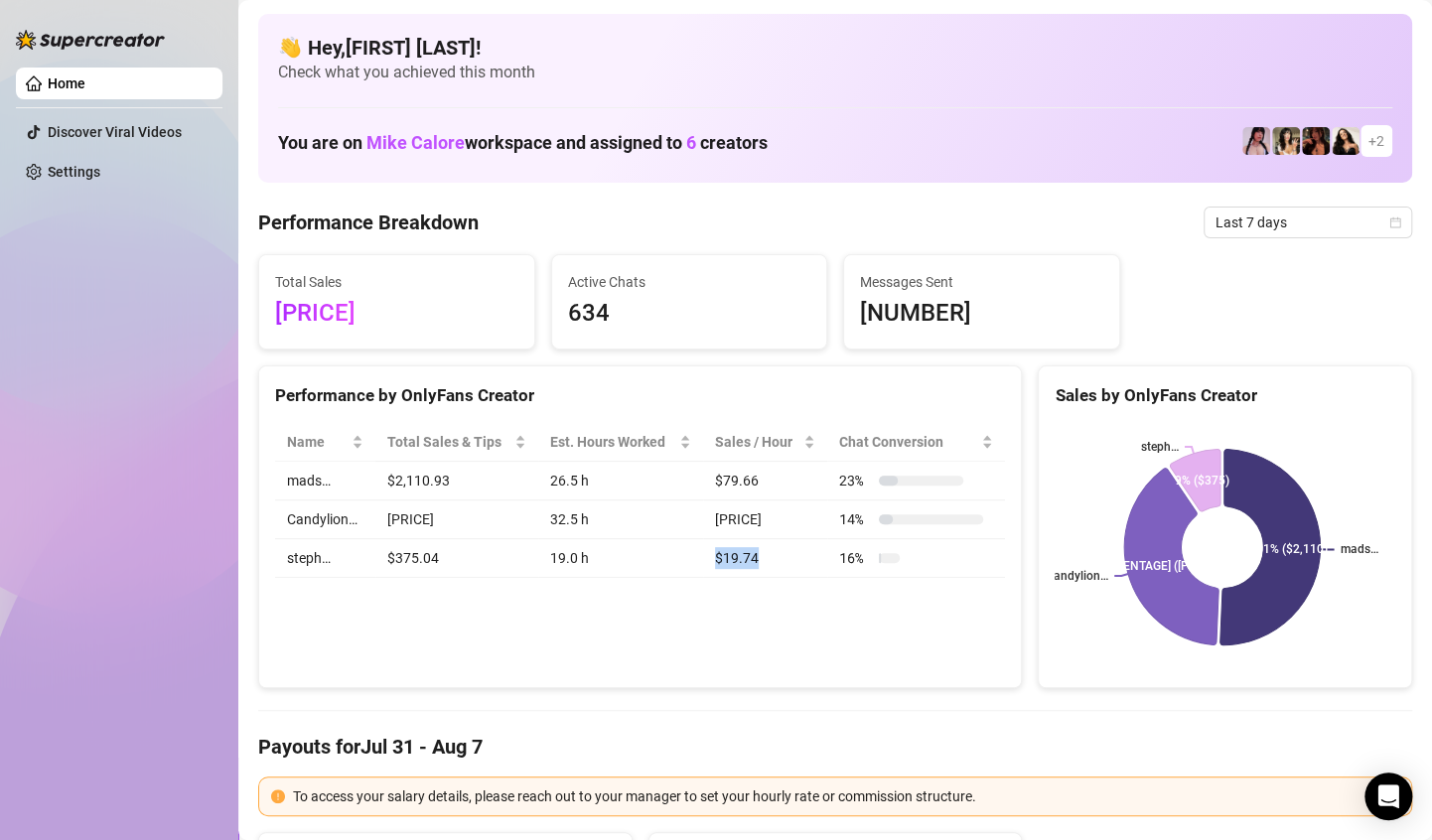 drag, startPoint x: 688, startPoint y: 563, endPoint x: 762, endPoint y: 554, distance: 74.54529 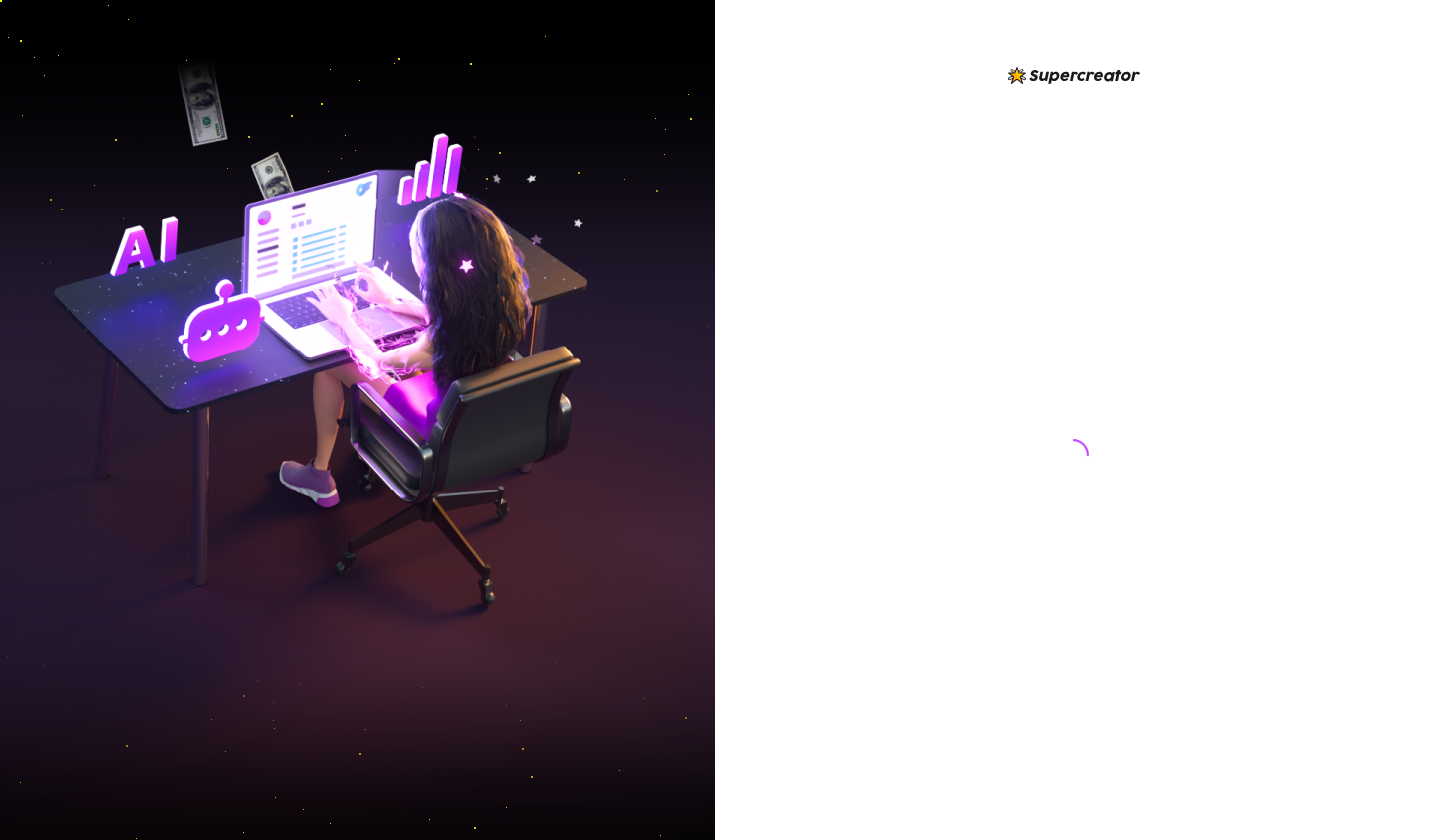 scroll, scrollTop: 0, scrollLeft: 0, axis: both 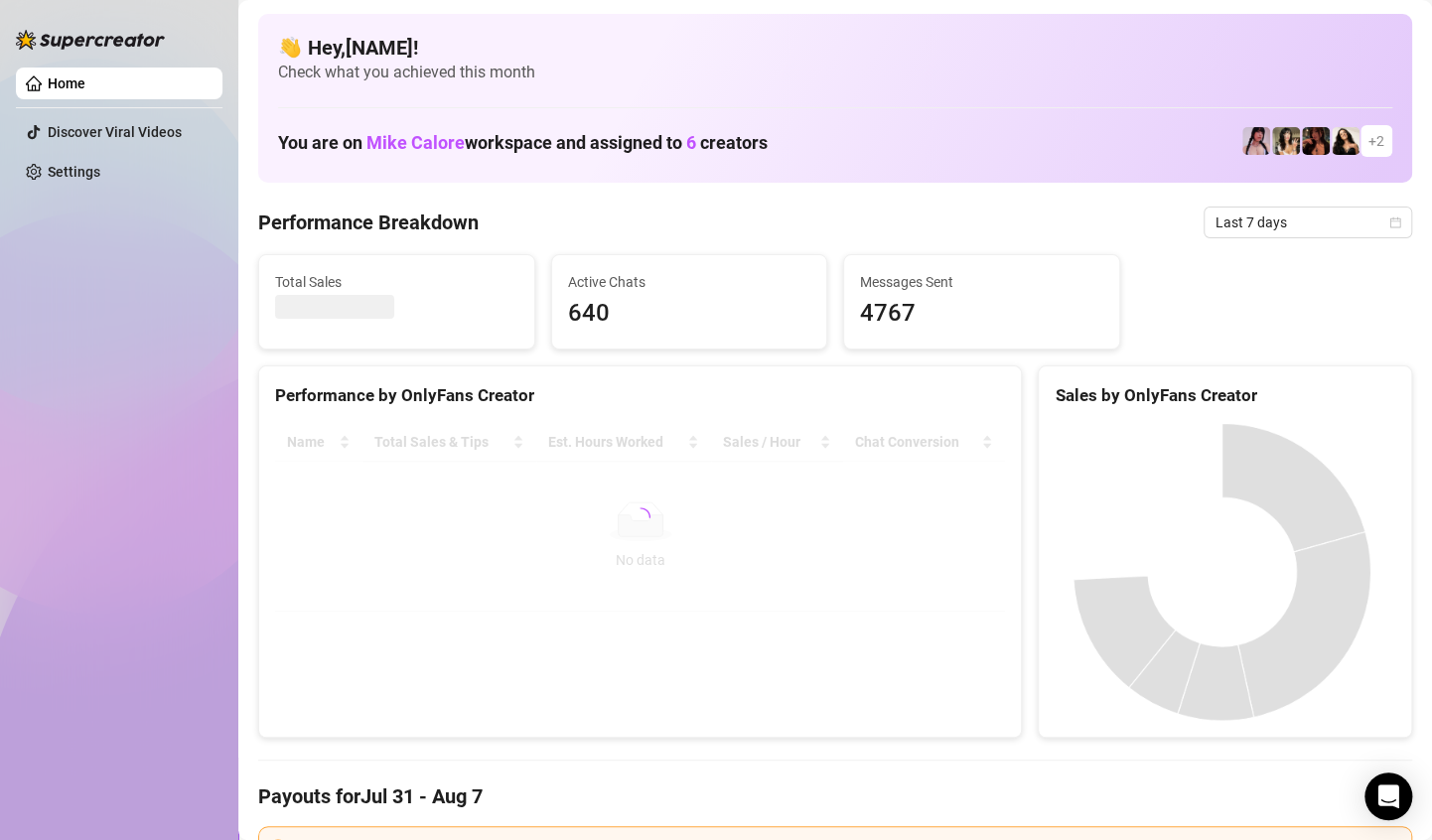 click on "Payouts for  Jul 31 - Aug 7" at bounding box center (835, 796) 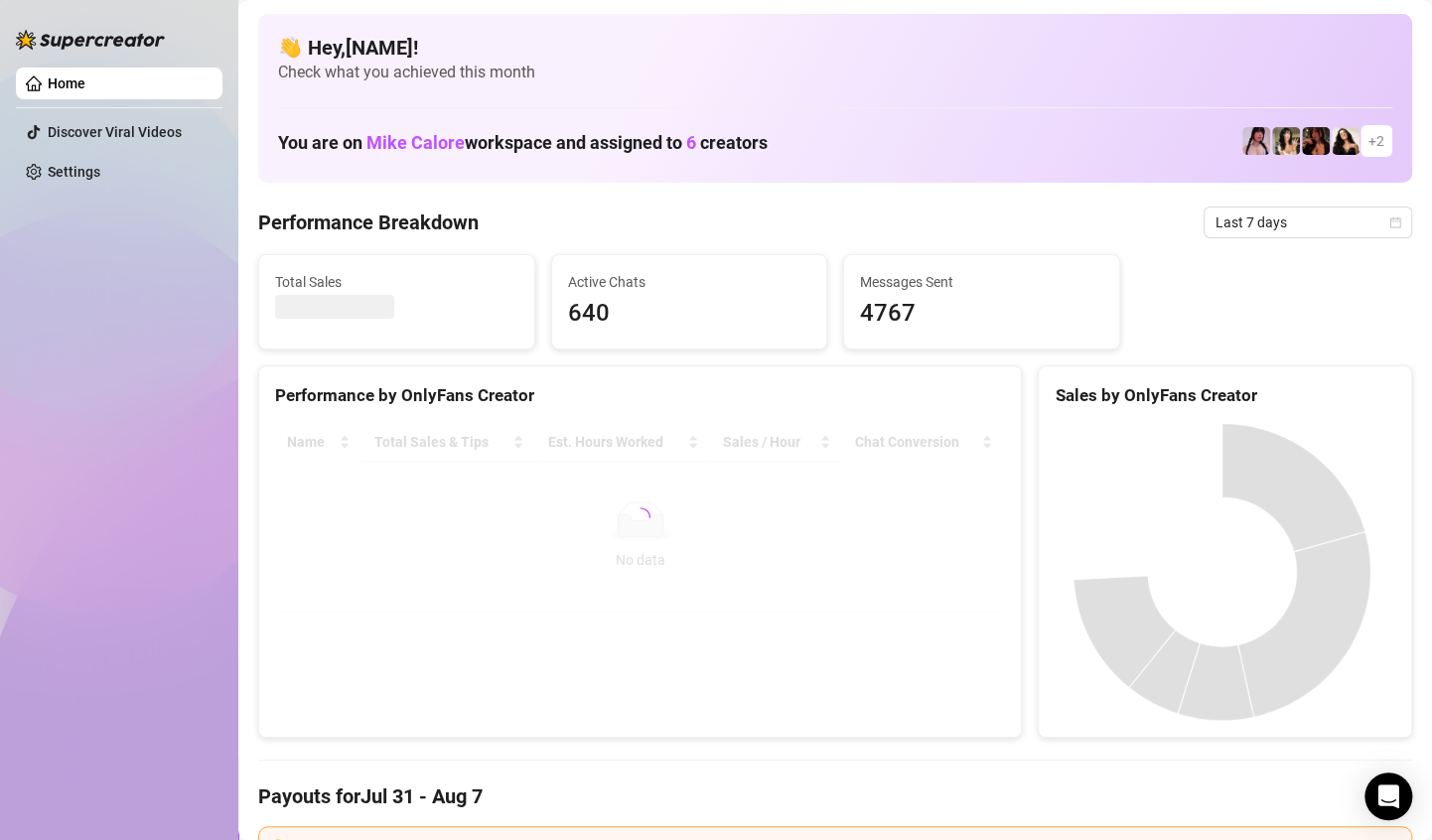 click on "Payouts for  Jul 31 - Aug 7" at bounding box center [835, 796] 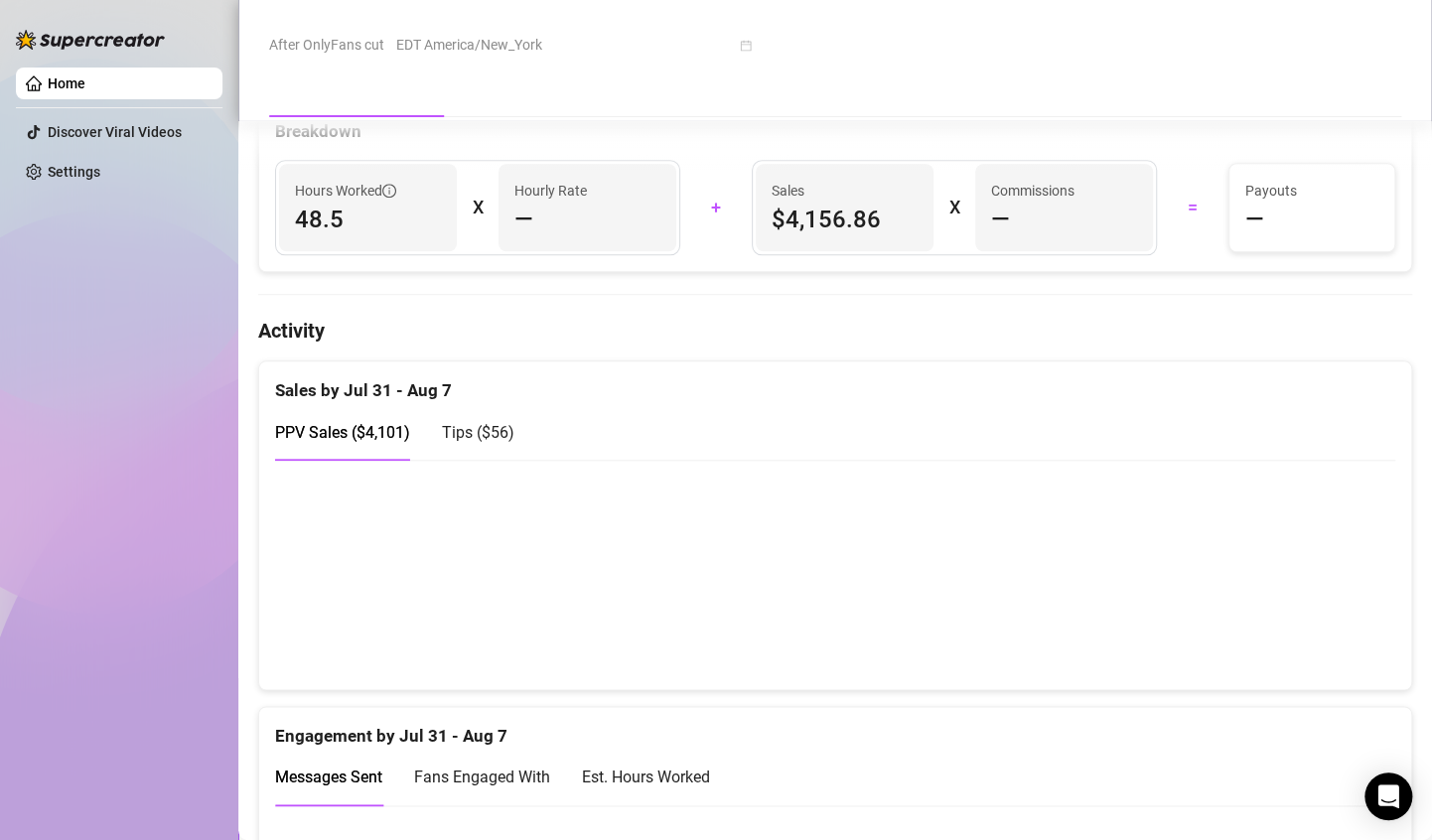 scroll, scrollTop: 838, scrollLeft: 0, axis: vertical 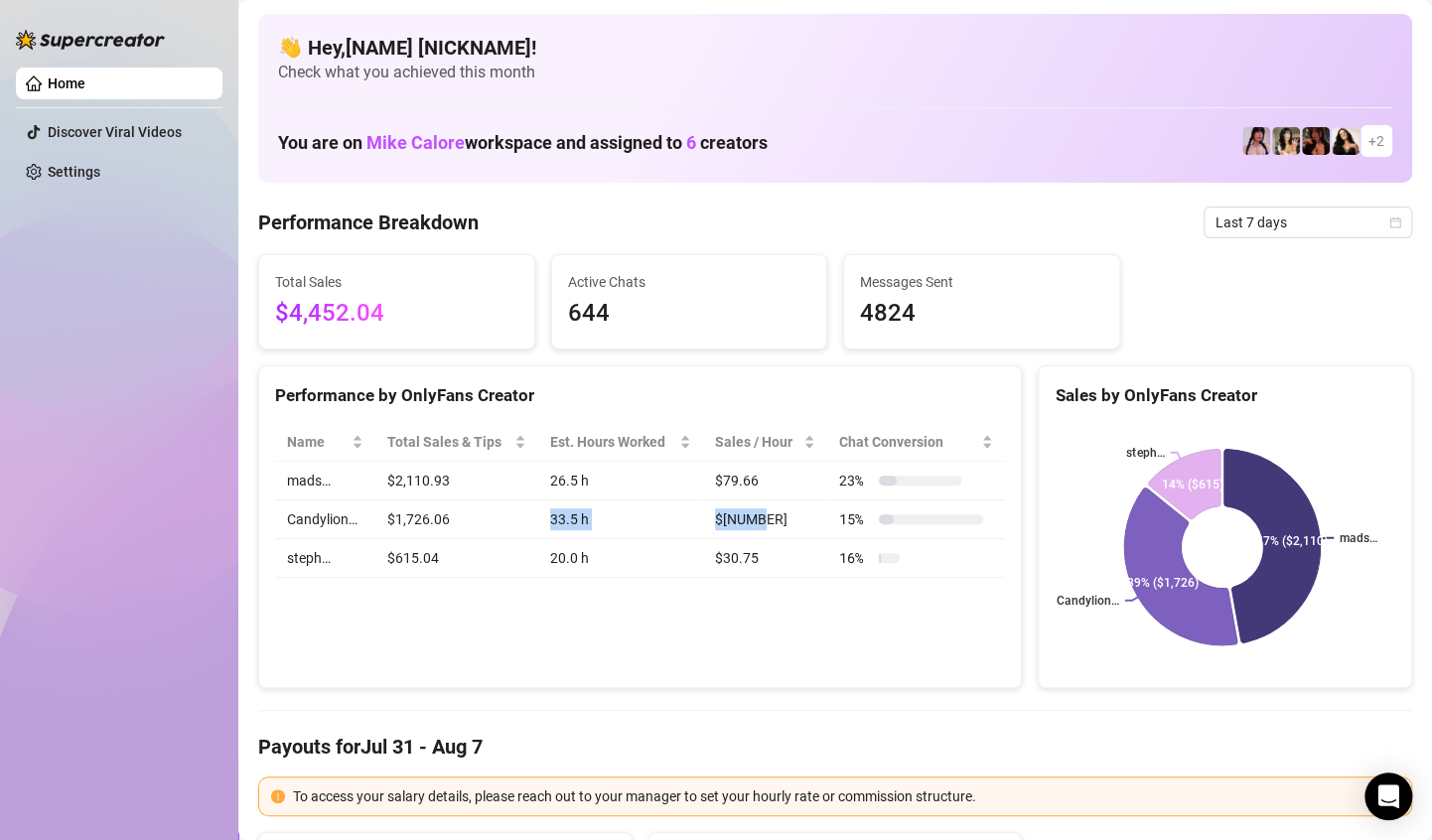 drag, startPoint x: 551, startPoint y: 509, endPoint x: 765, endPoint y: 529, distance: 214.93255 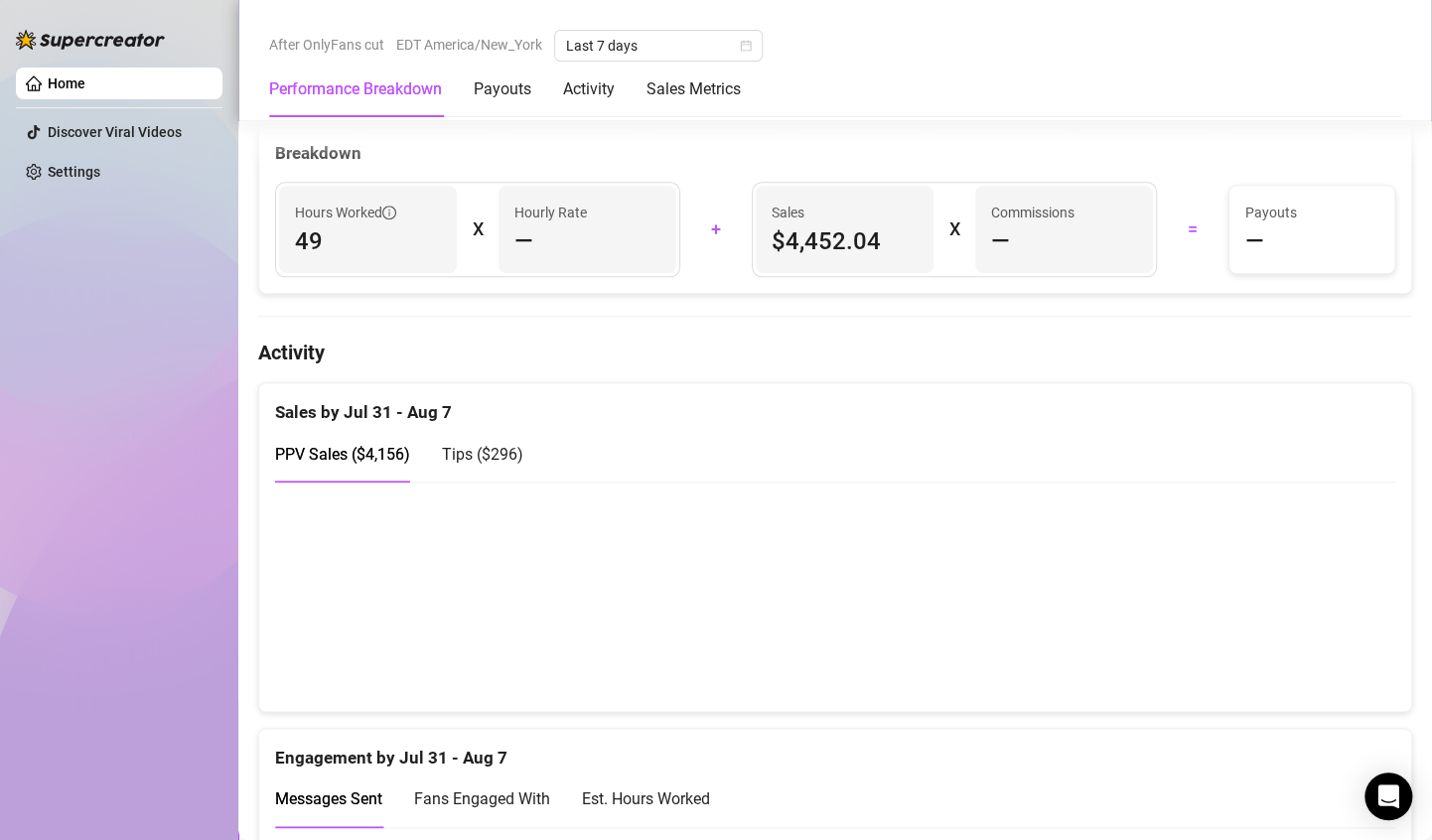 scroll, scrollTop: 842, scrollLeft: 0, axis: vertical 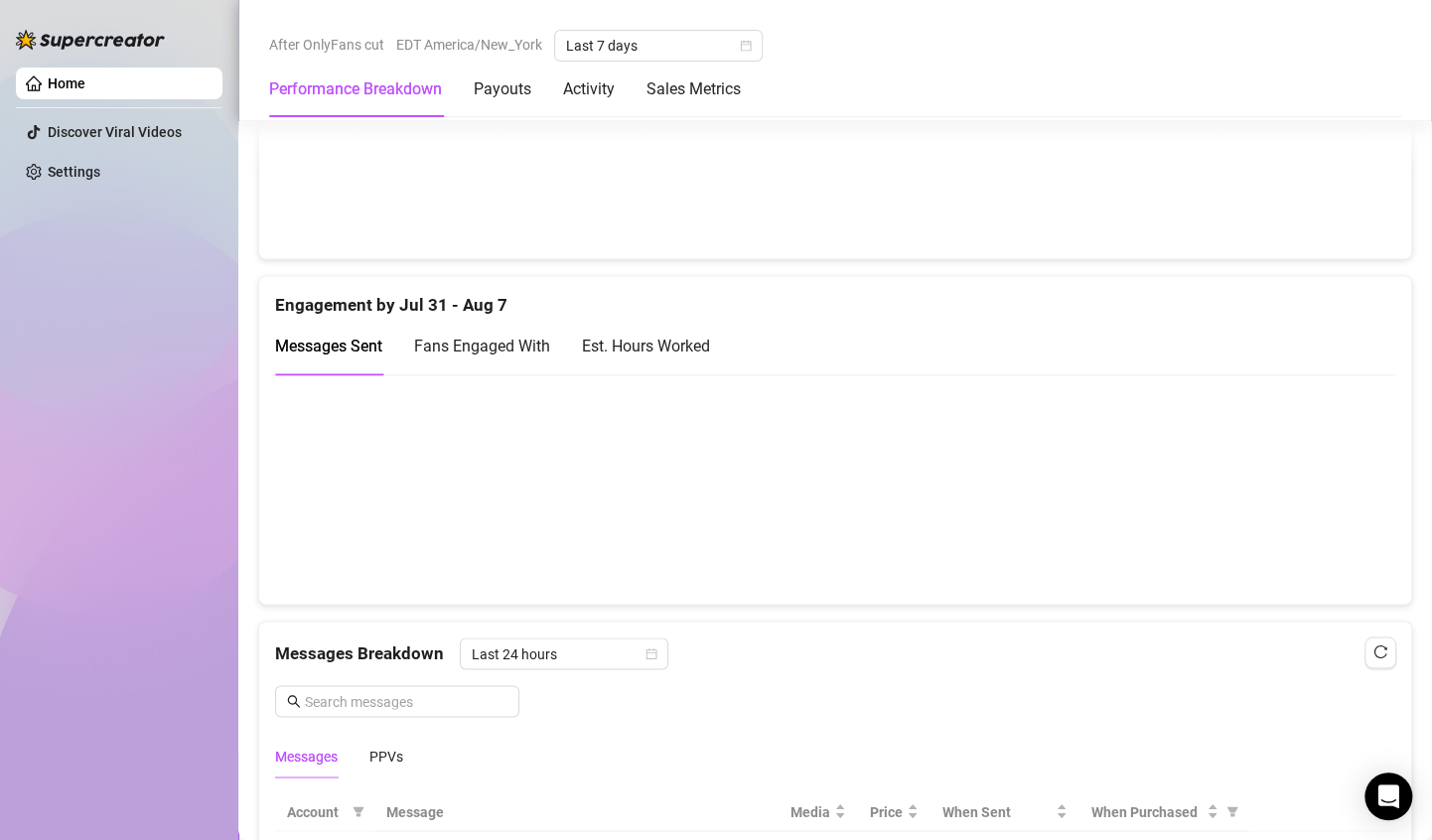 drag, startPoint x: 599, startPoint y: 137, endPoint x: 791, endPoint y: 40, distance: 215.1116 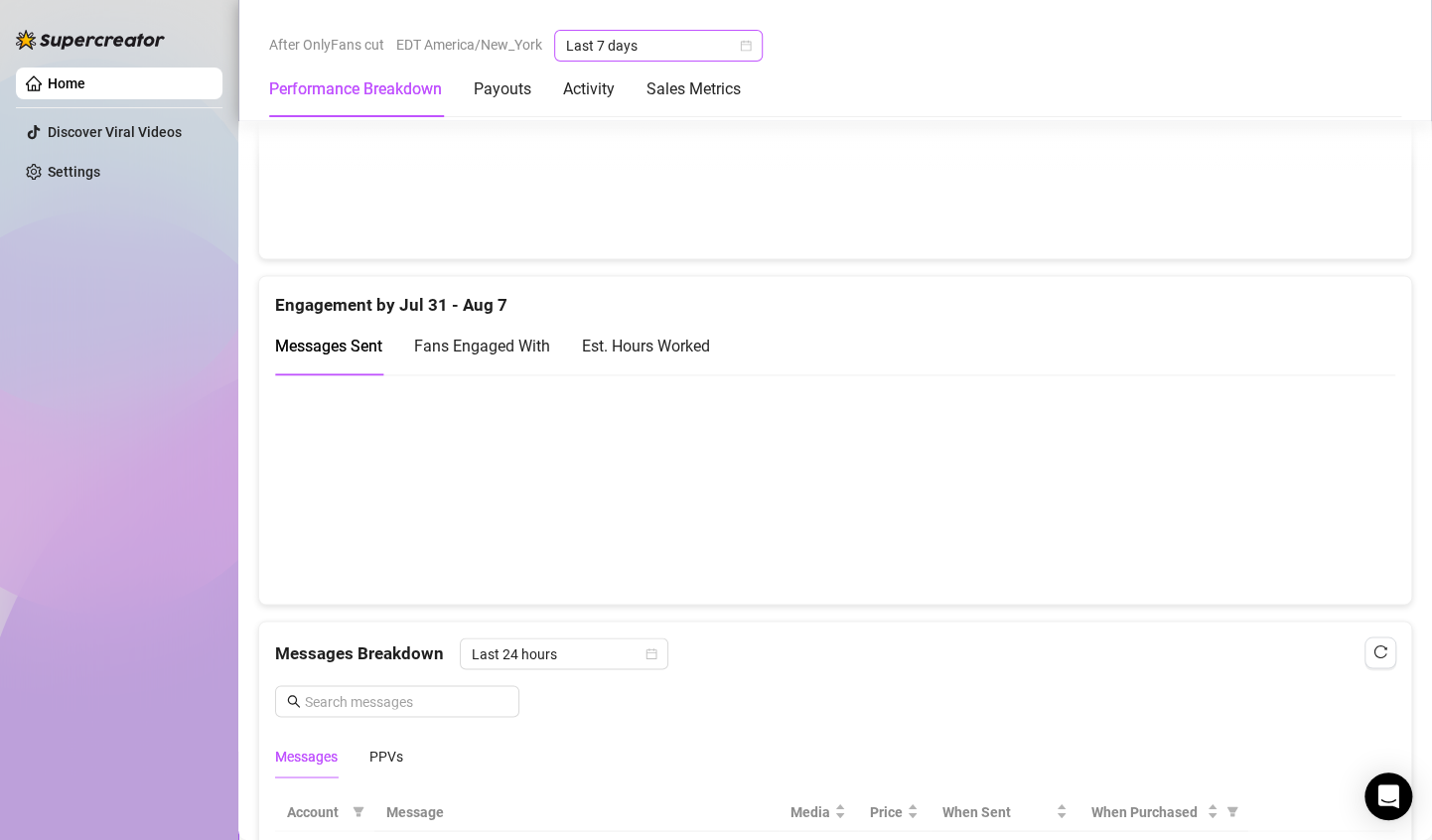 click on "Last 7 days" at bounding box center [658, 46] 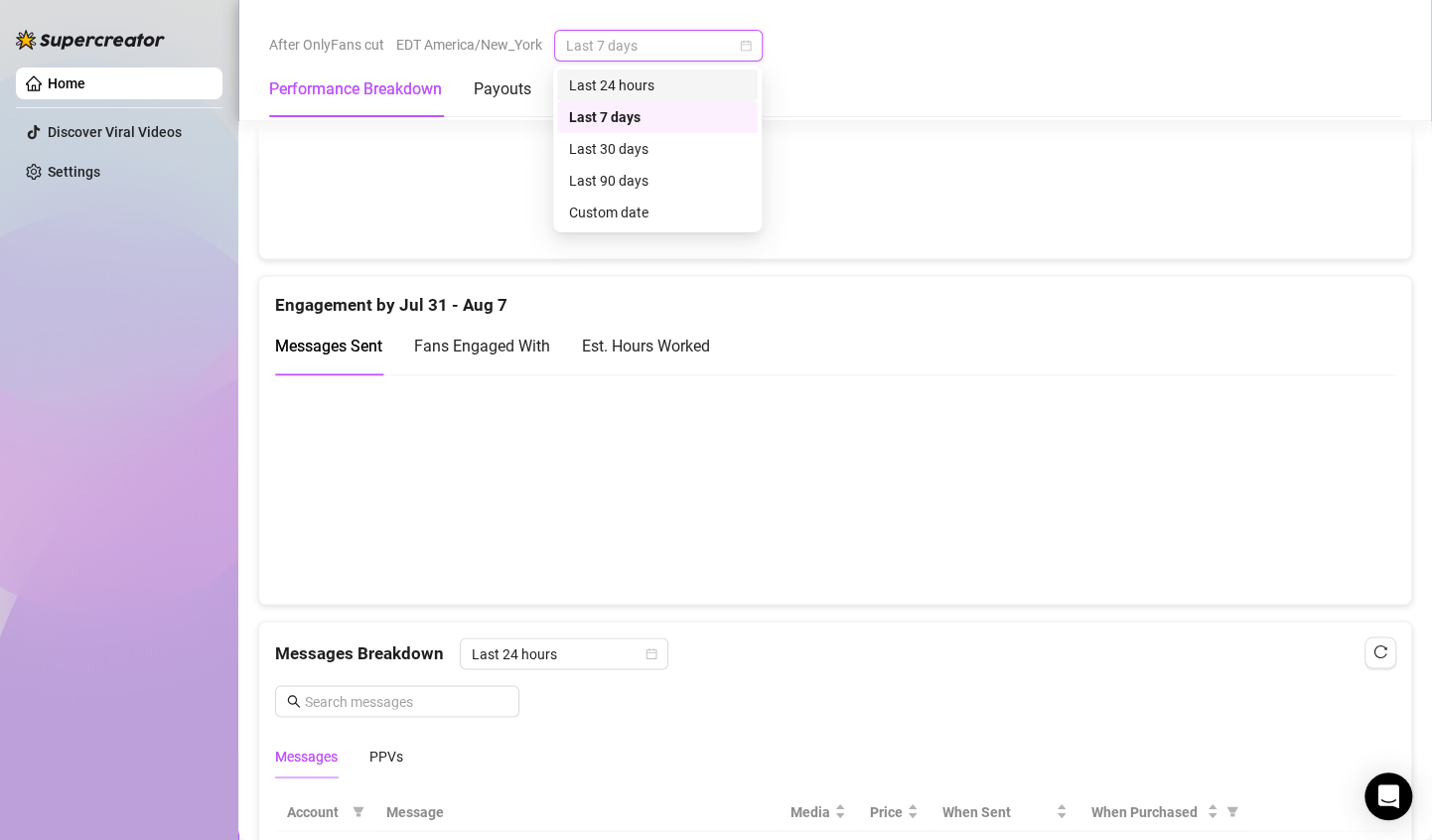 click on "Last 24 hours" at bounding box center (657, 85) 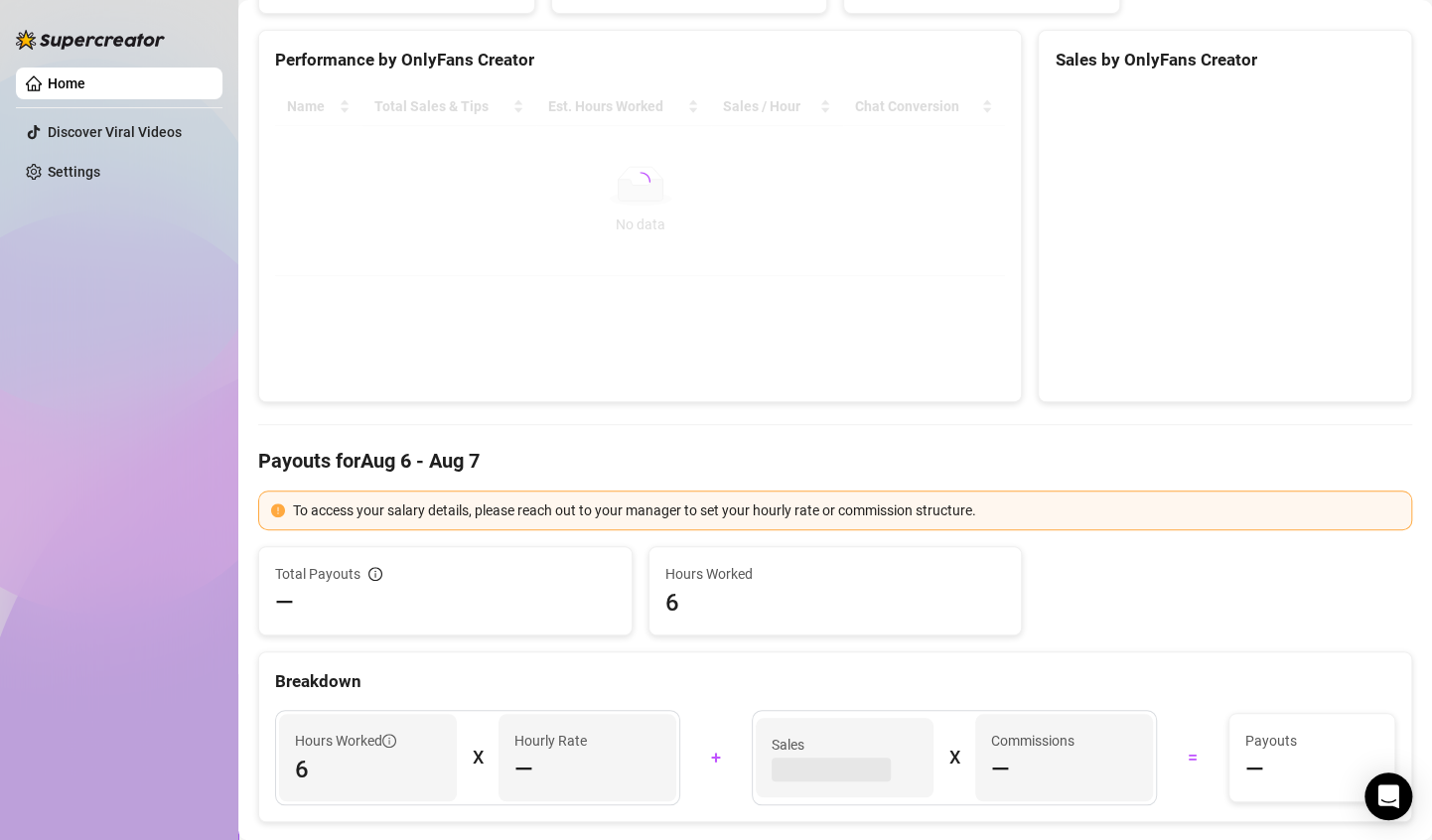 scroll, scrollTop: 0, scrollLeft: 0, axis: both 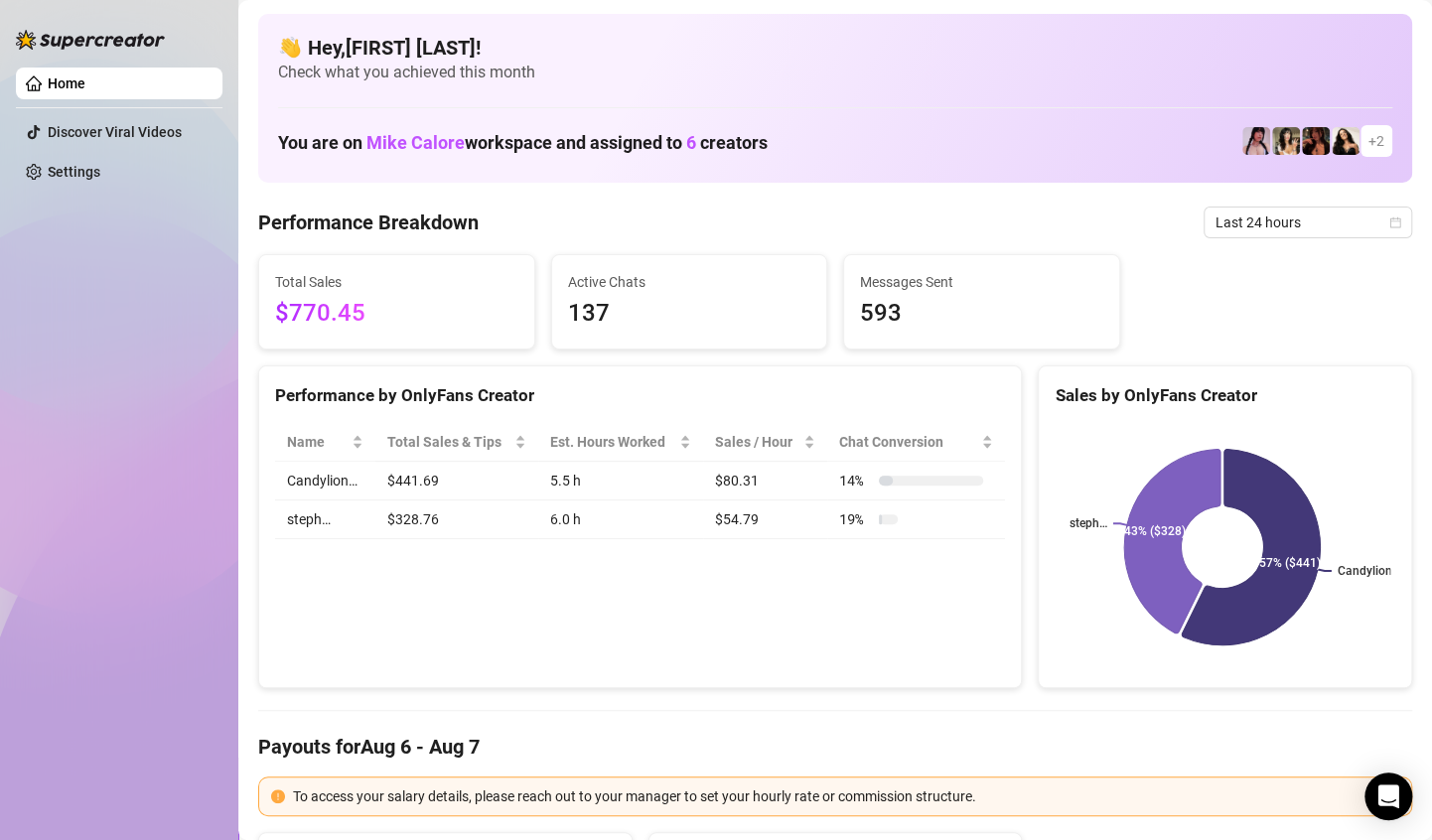 click on "593" at bounding box center [981, 314] 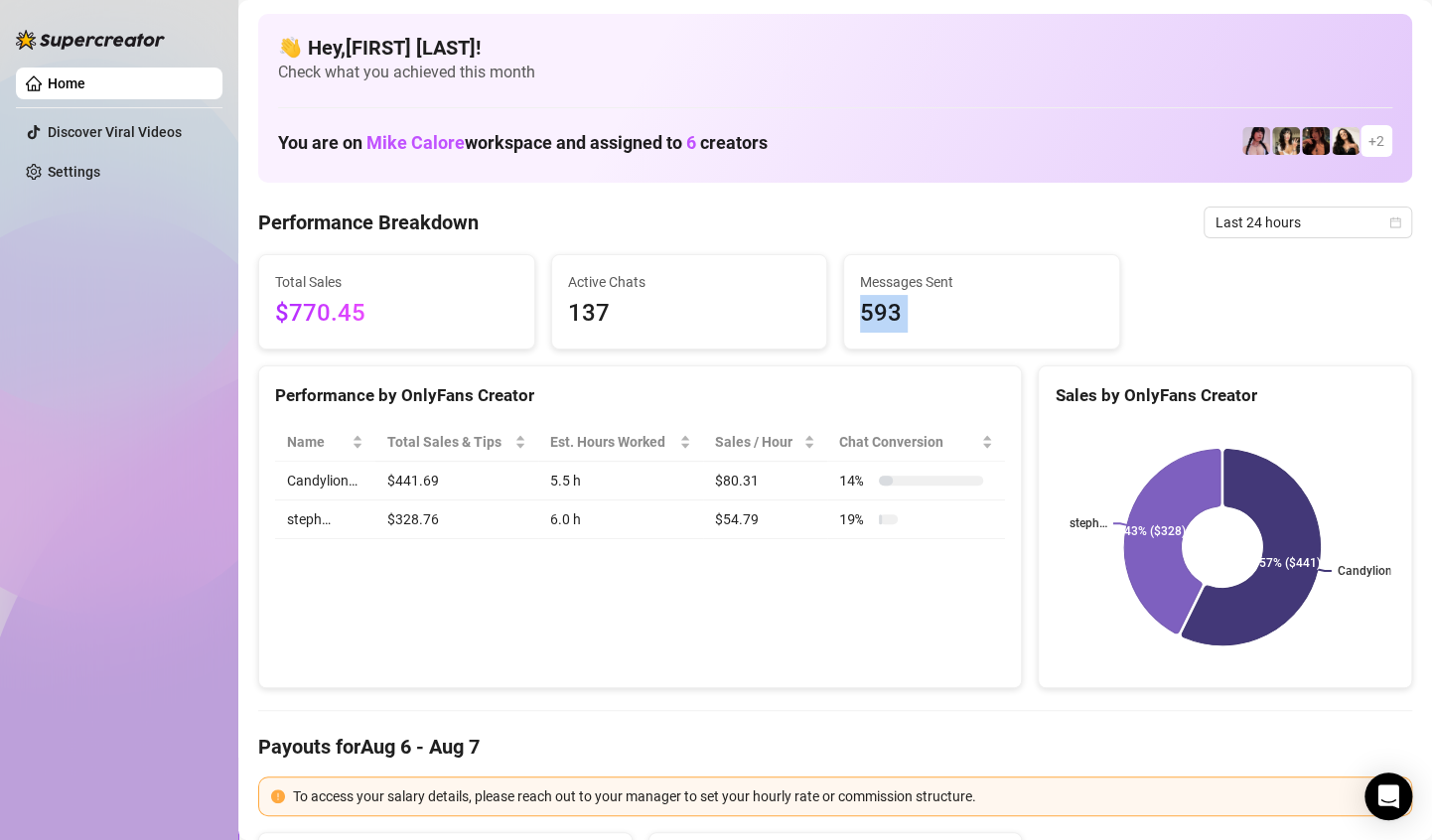 drag, startPoint x: 850, startPoint y: 321, endPoint x: 891, endPoint y: 315, distance: 41.4367 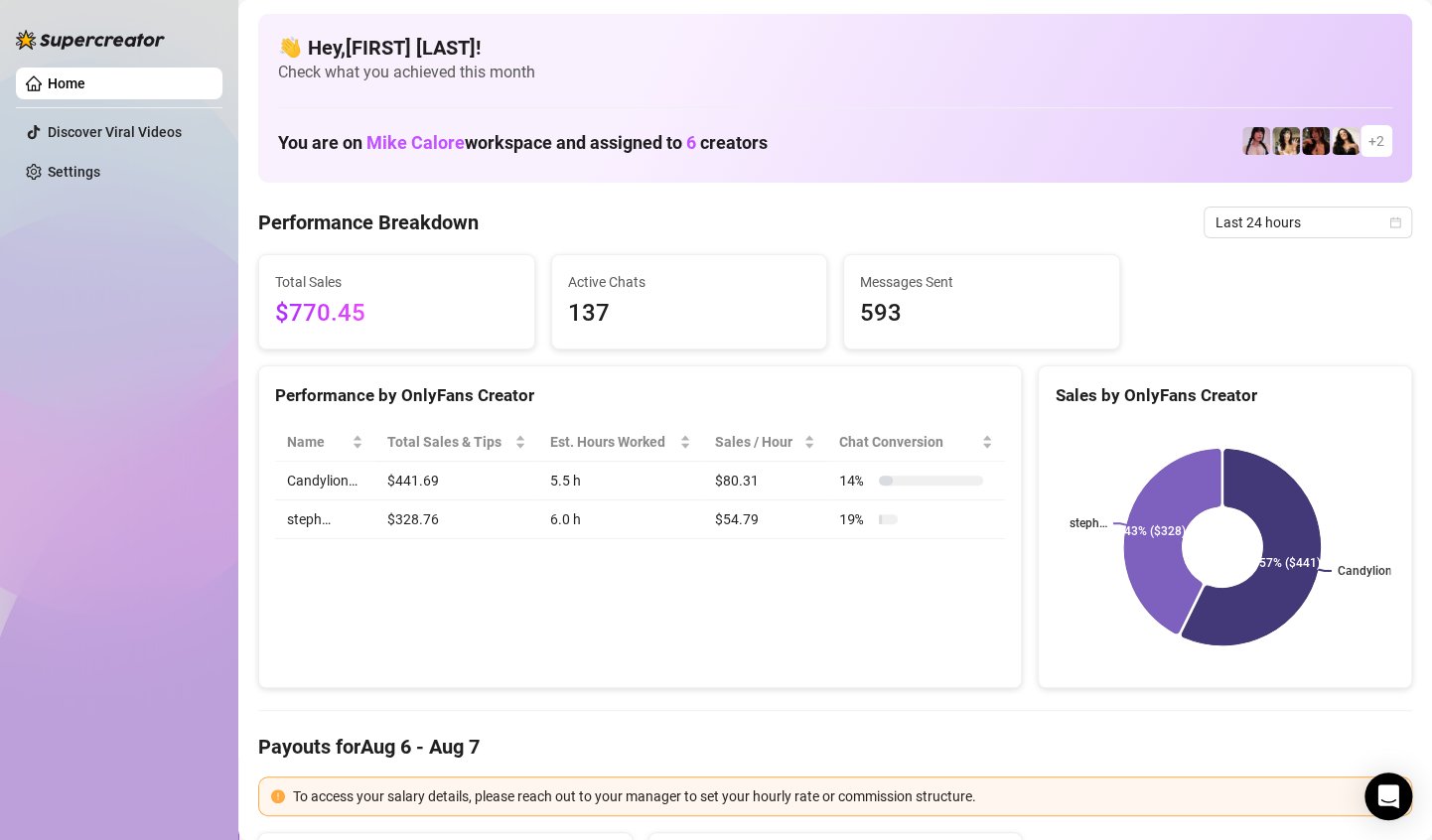 click on "Active Chats 137" at bounding box center (689, 302) 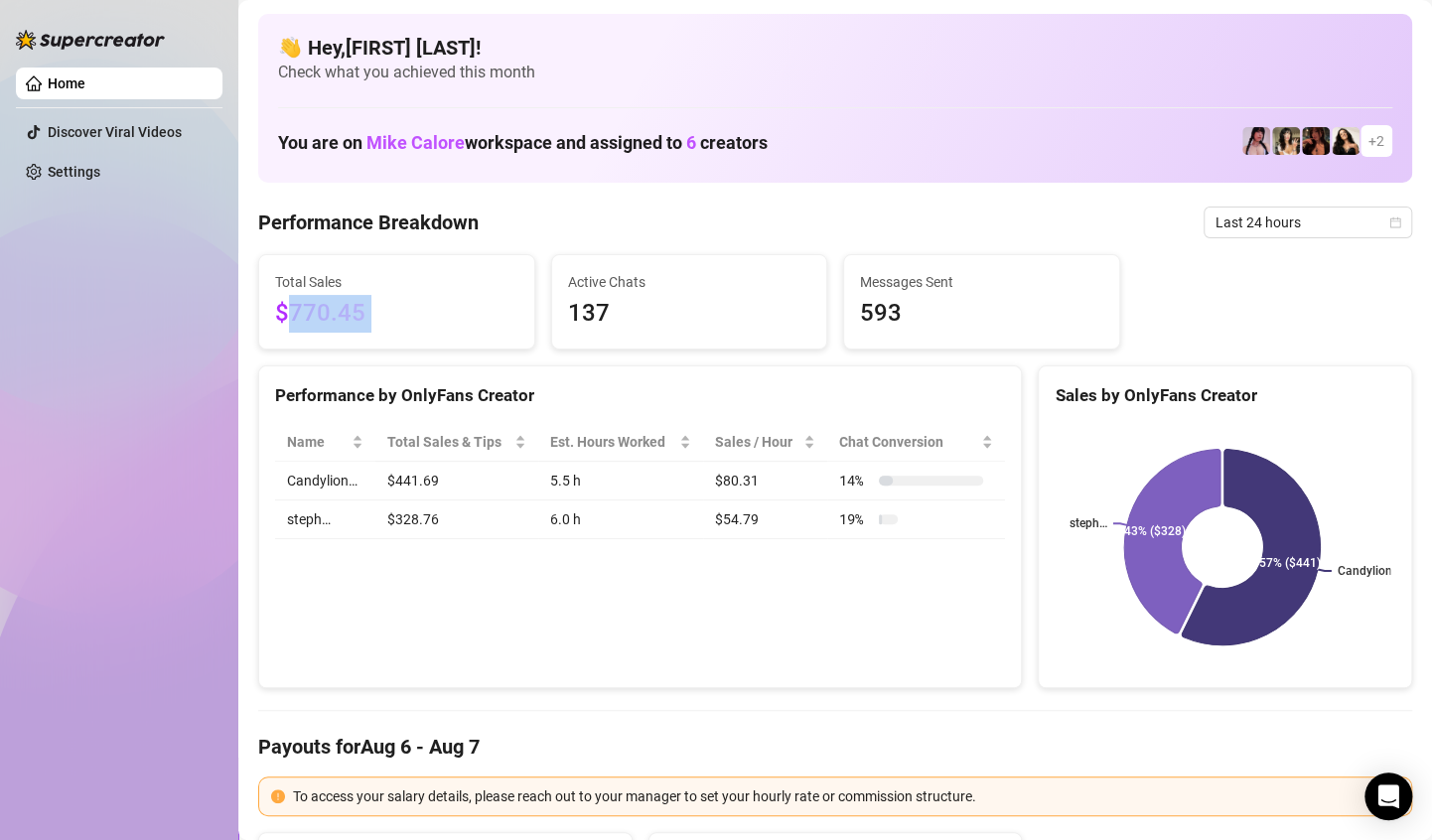 drag, startPoint x: 372, startPoint y: 314, endPoint x: 321, endPoint y: 313, distance: 51.009803 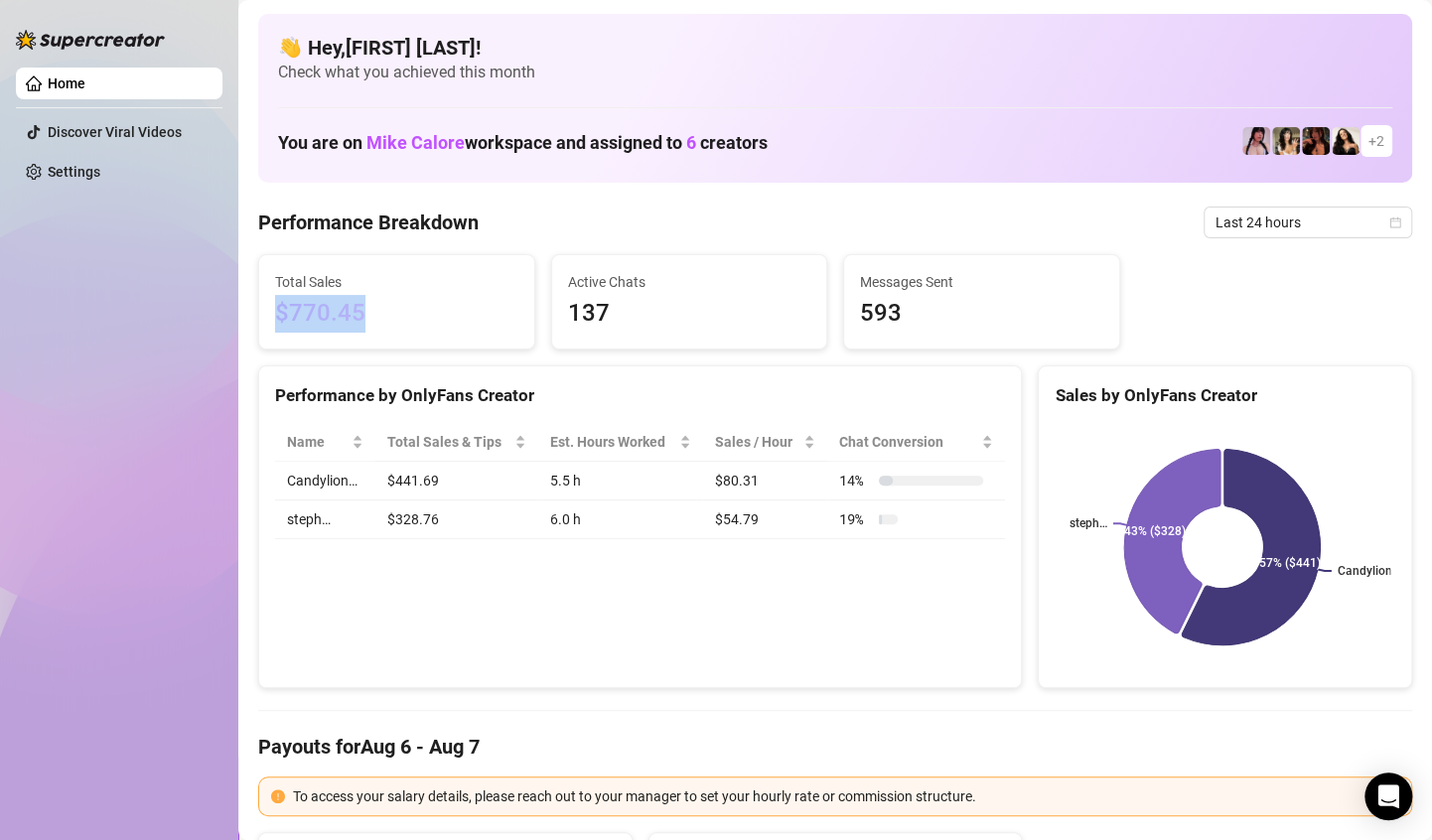 drag, startPoint x: 321, startPoint y: 313, endPoint x: 270, endPoint y: 310, distance: 51.088159 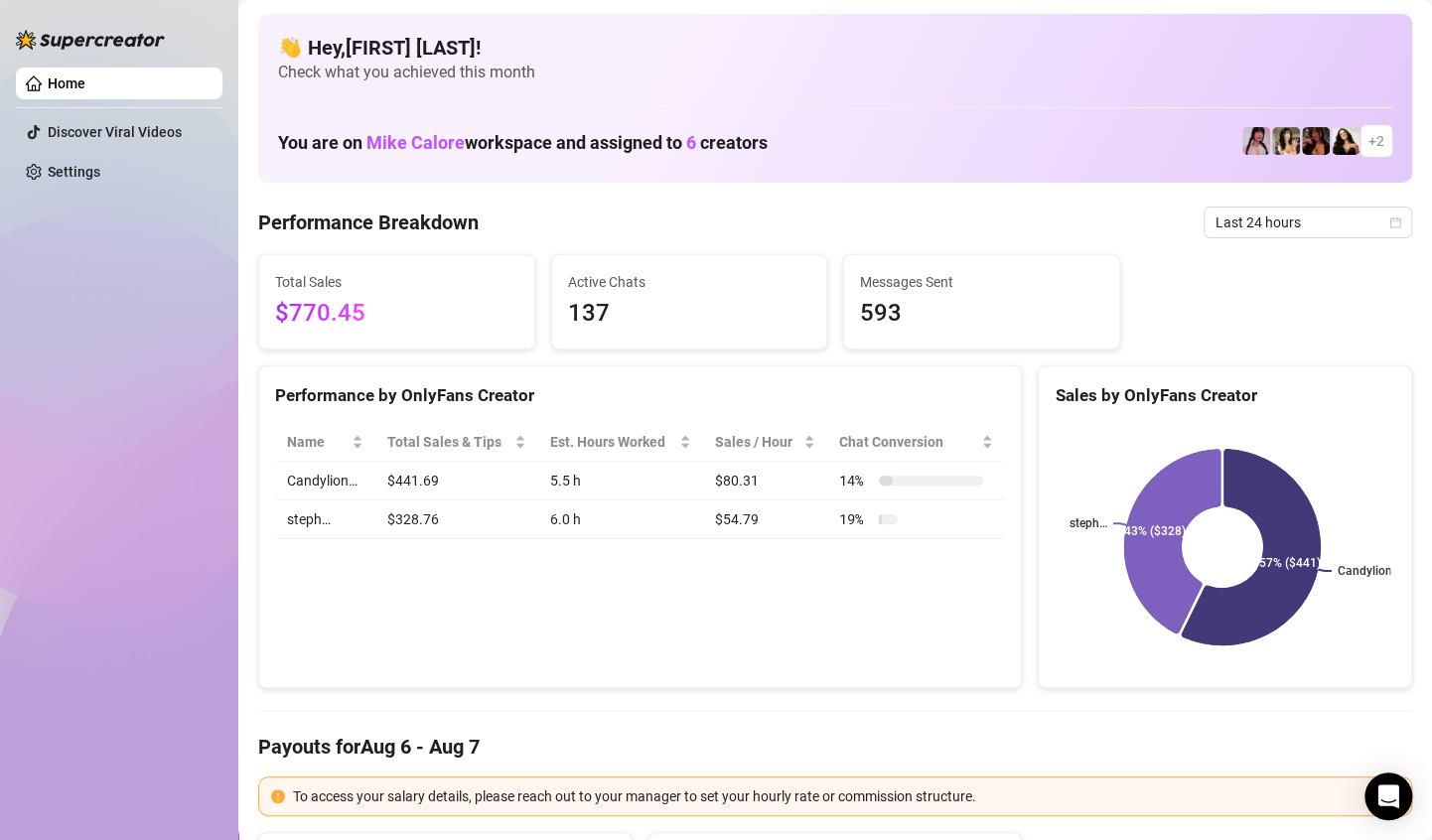 click 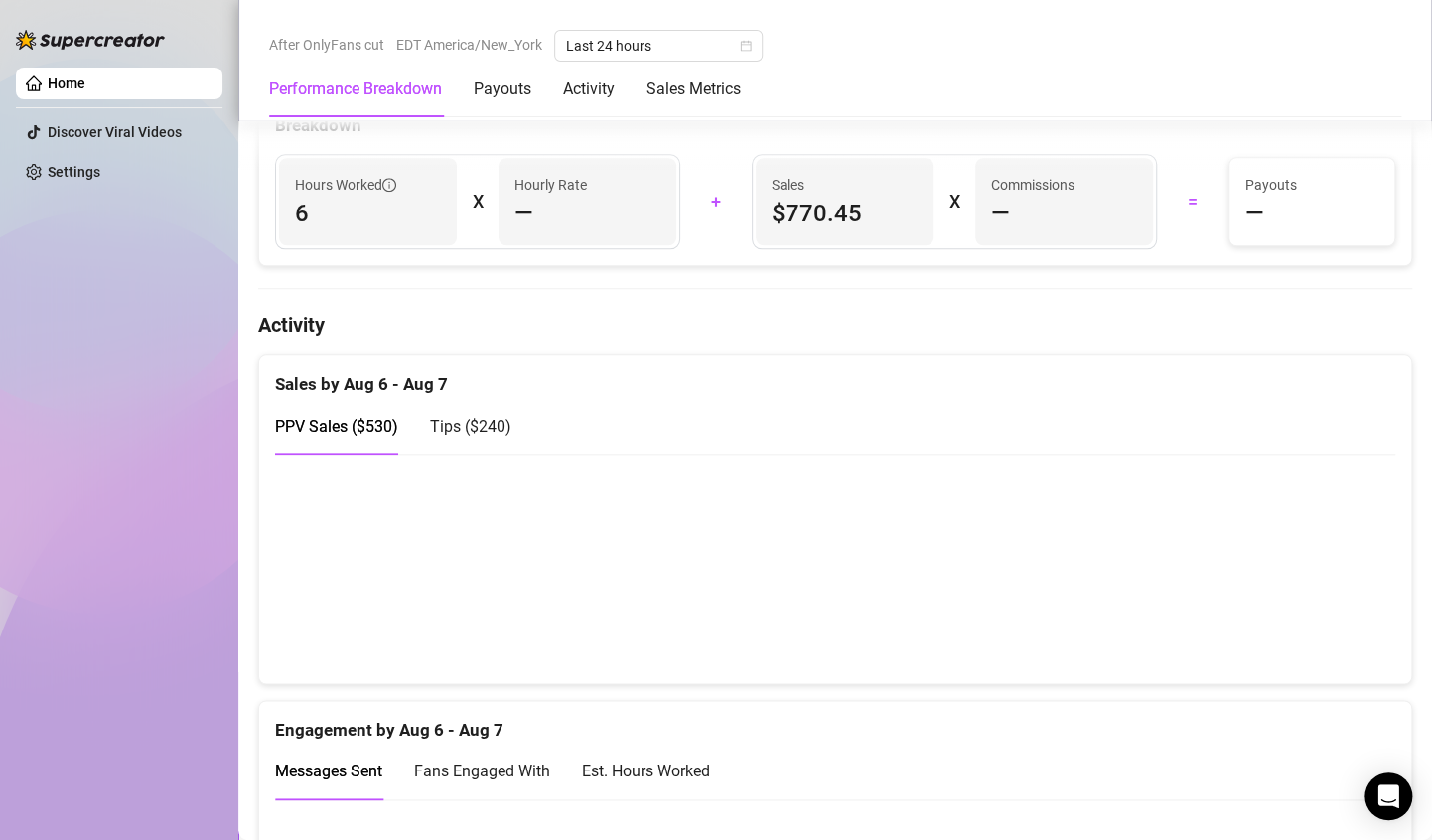 scroll, scrollTop: 449, scrollLeft: 0, axis: vertical 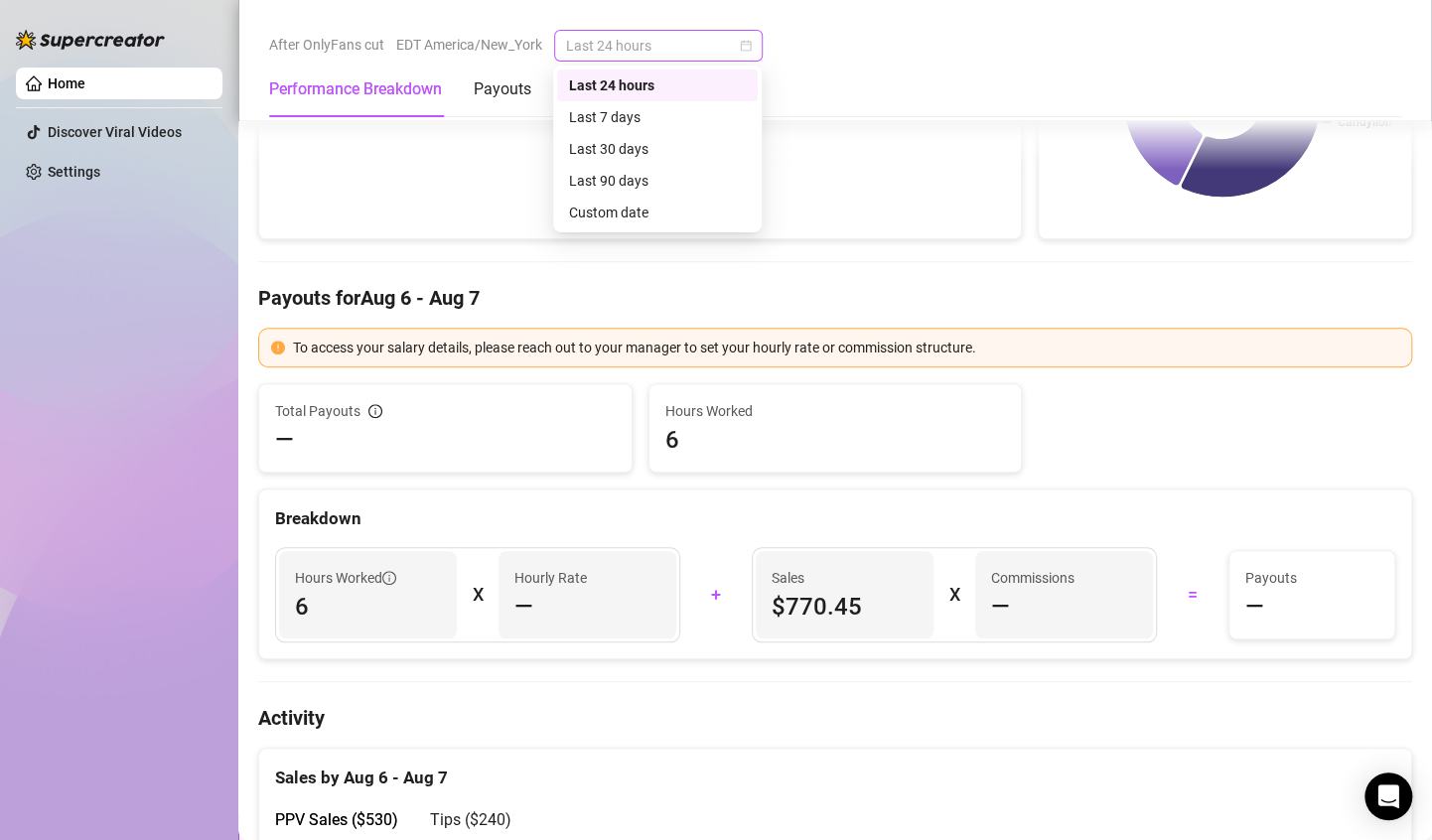 click on "Last 24 hours" at bounding box center [658, 46] 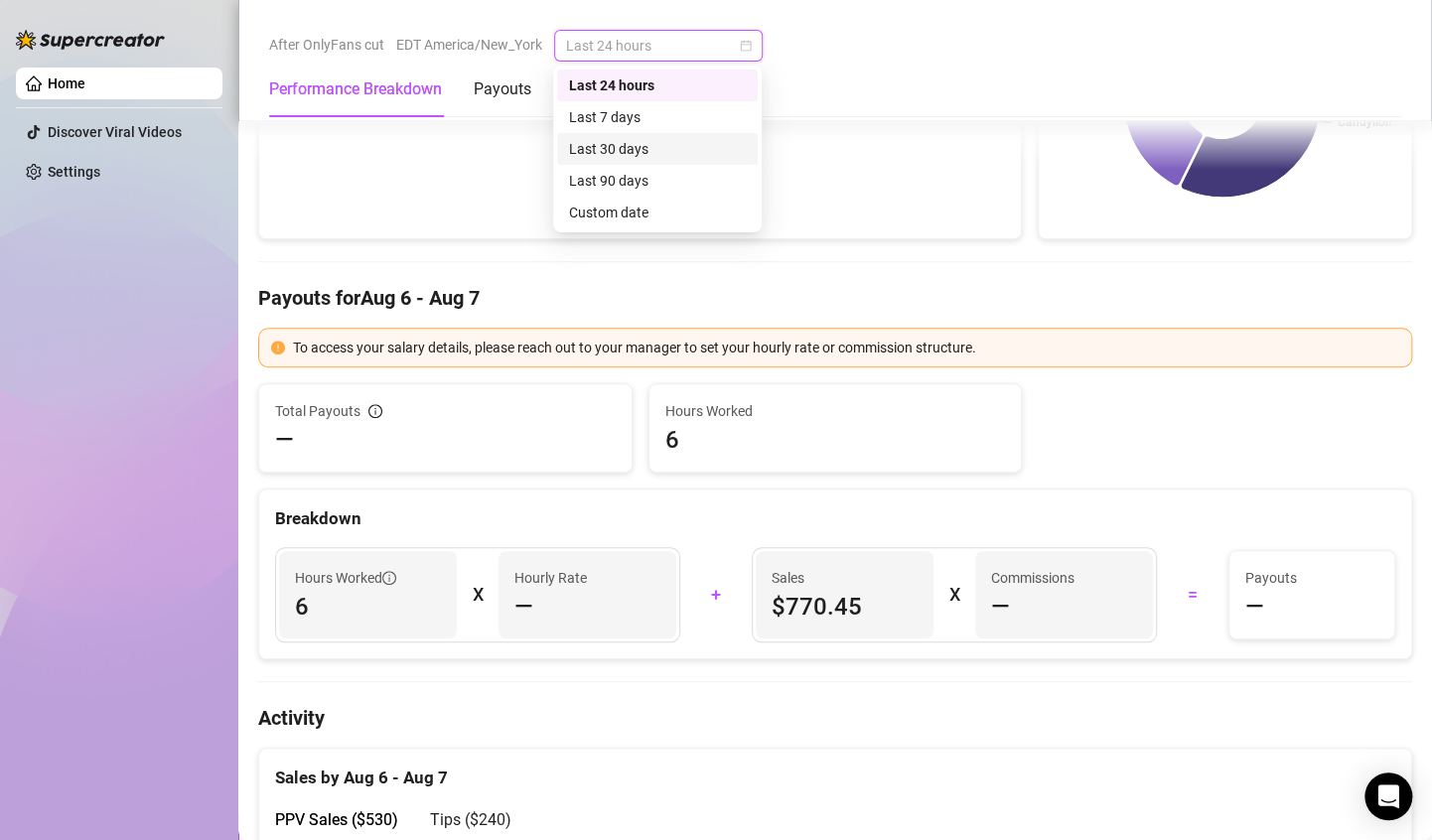 click on "Hours Worked 6 X Hourly Rate — + Sales $770.45 X Commissions — = Payouts —" at bounding box center [835, 595] 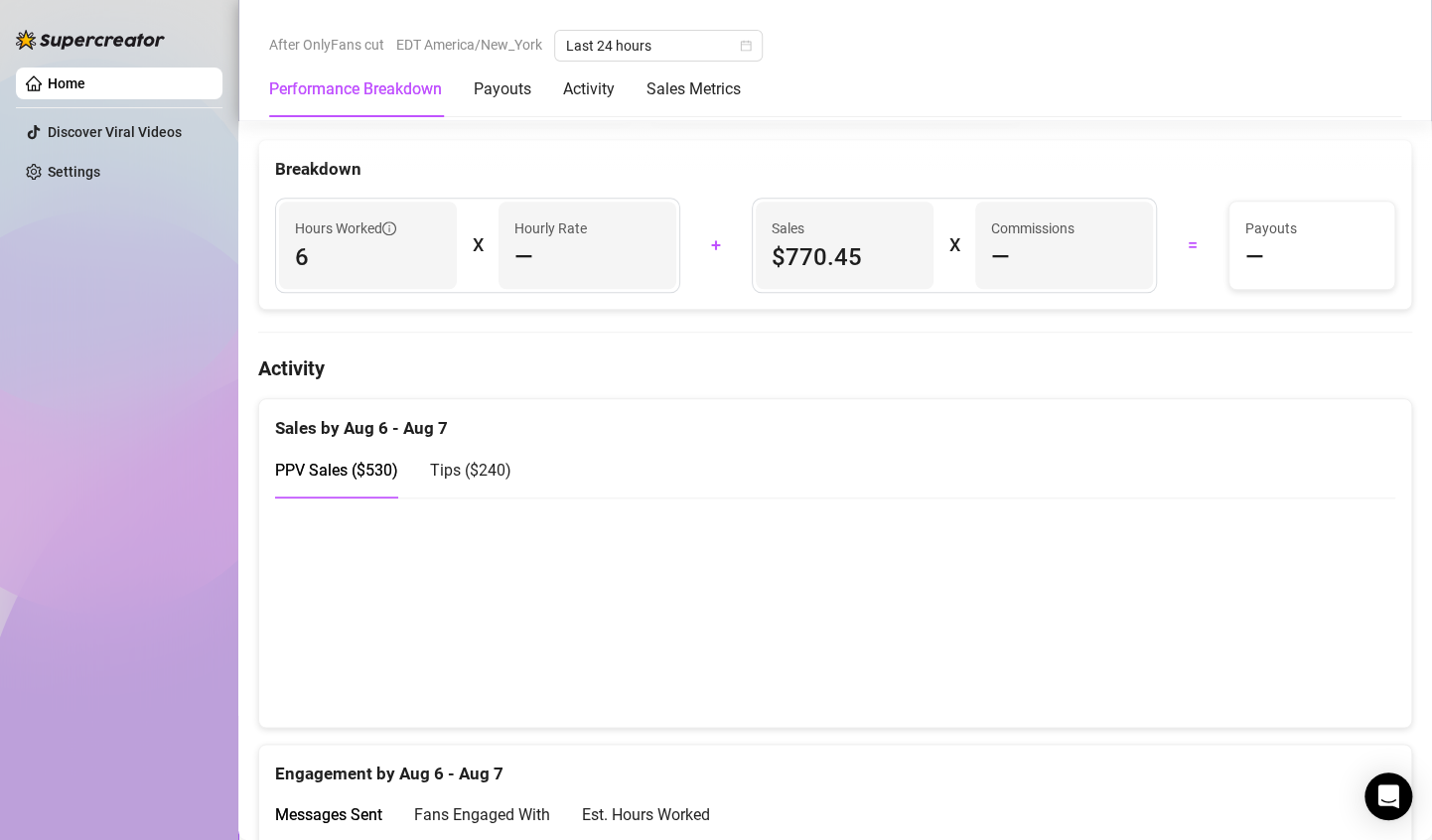 scroll, scrollTop: 820, scrollLeft: 0, axis: vertical 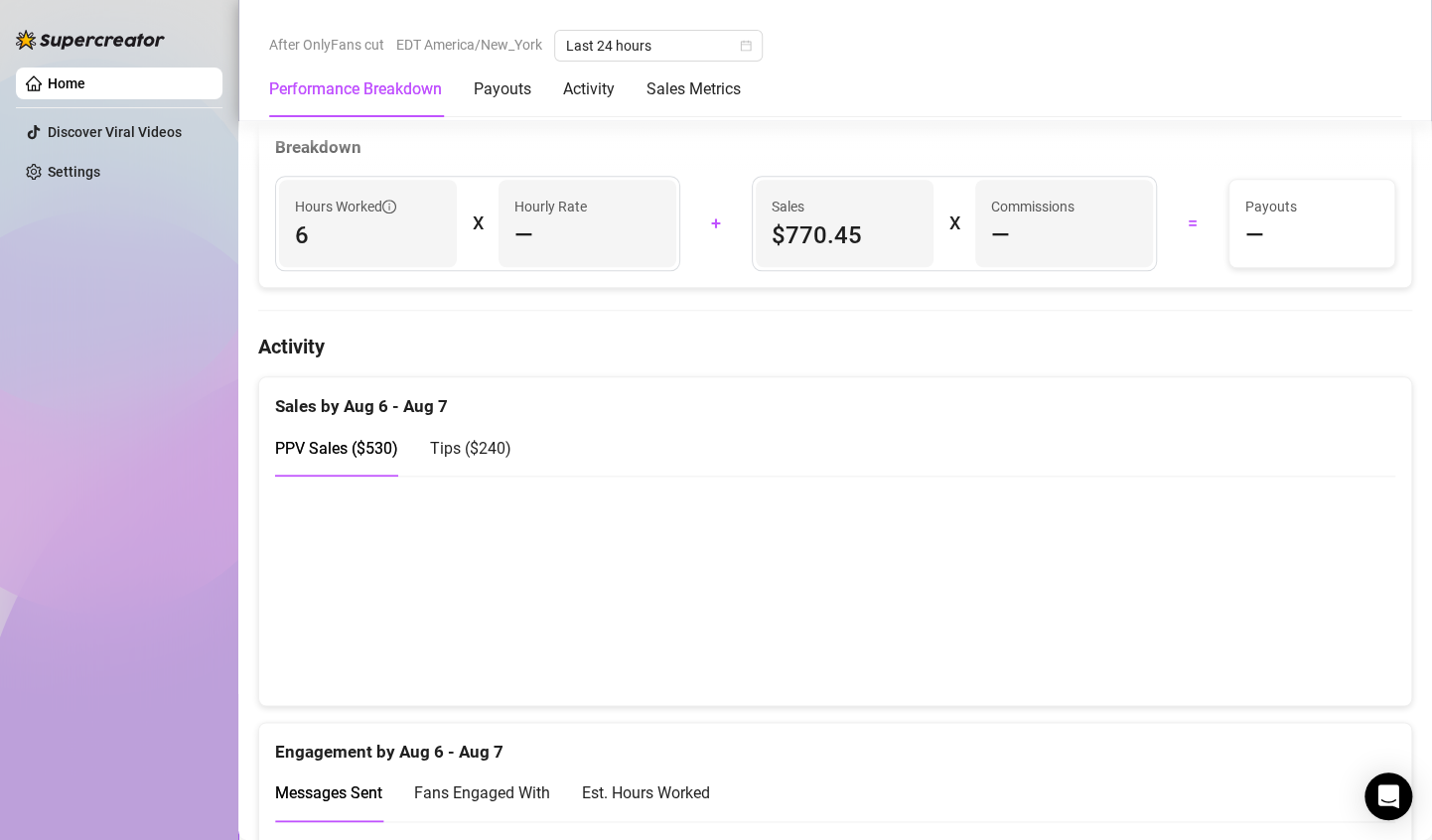click on "Tips ( $240 )" at bounding box center (471, 448) 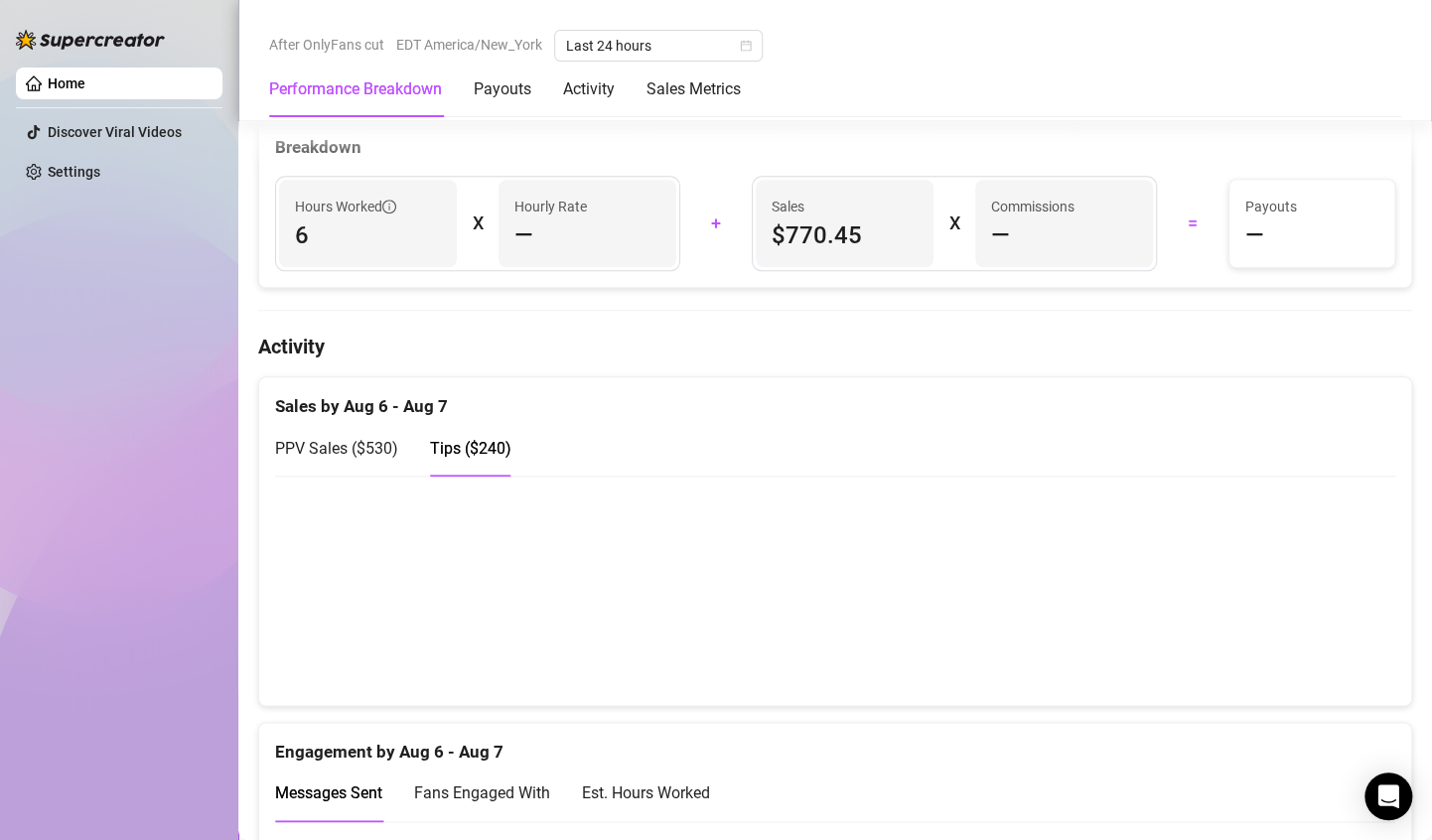 click on "PPV Sales ( $530 )" at bounding box center [337, 448] 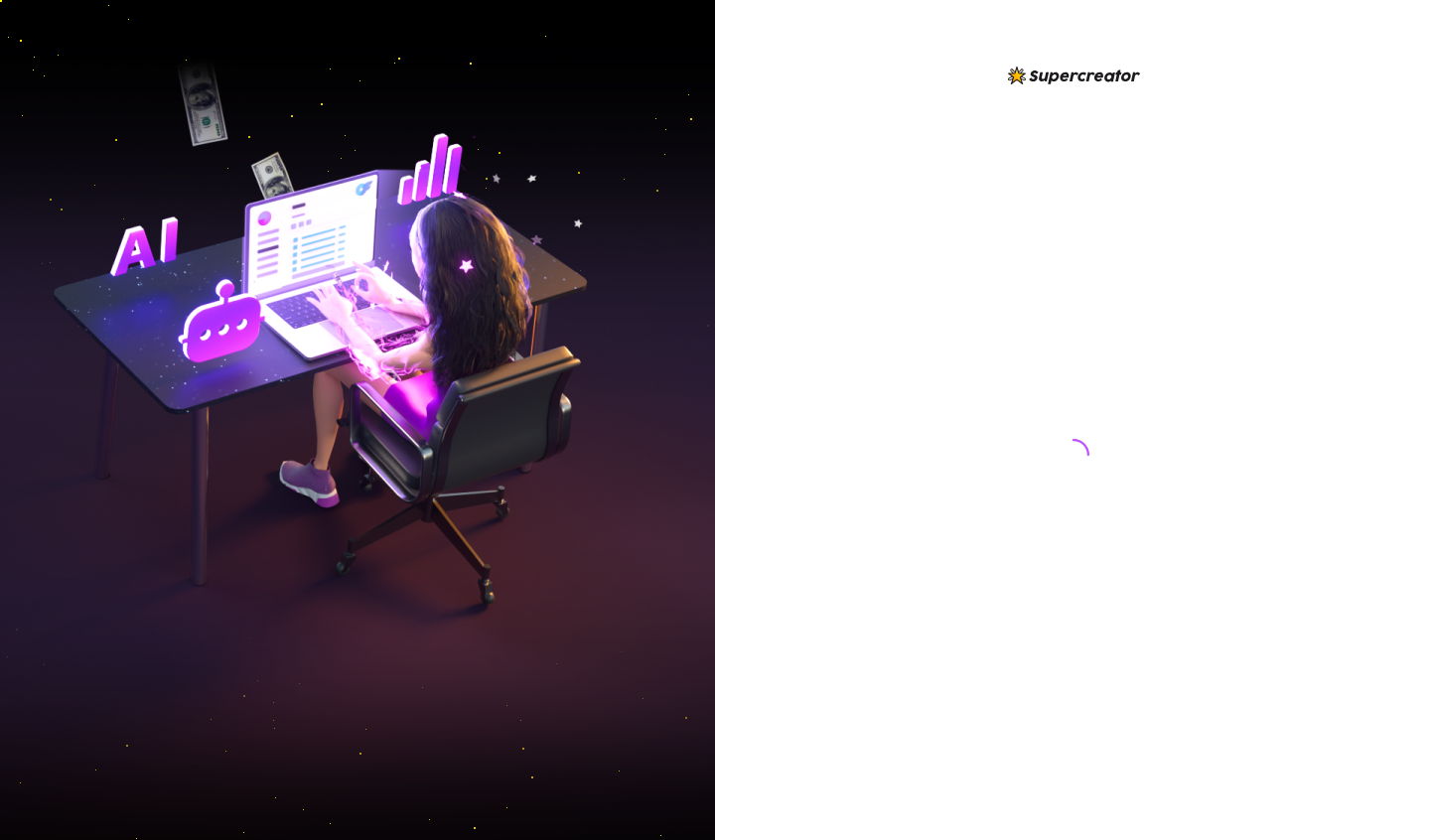 scroll, scrollTop: 0, scrollLeft: 0, axis: both 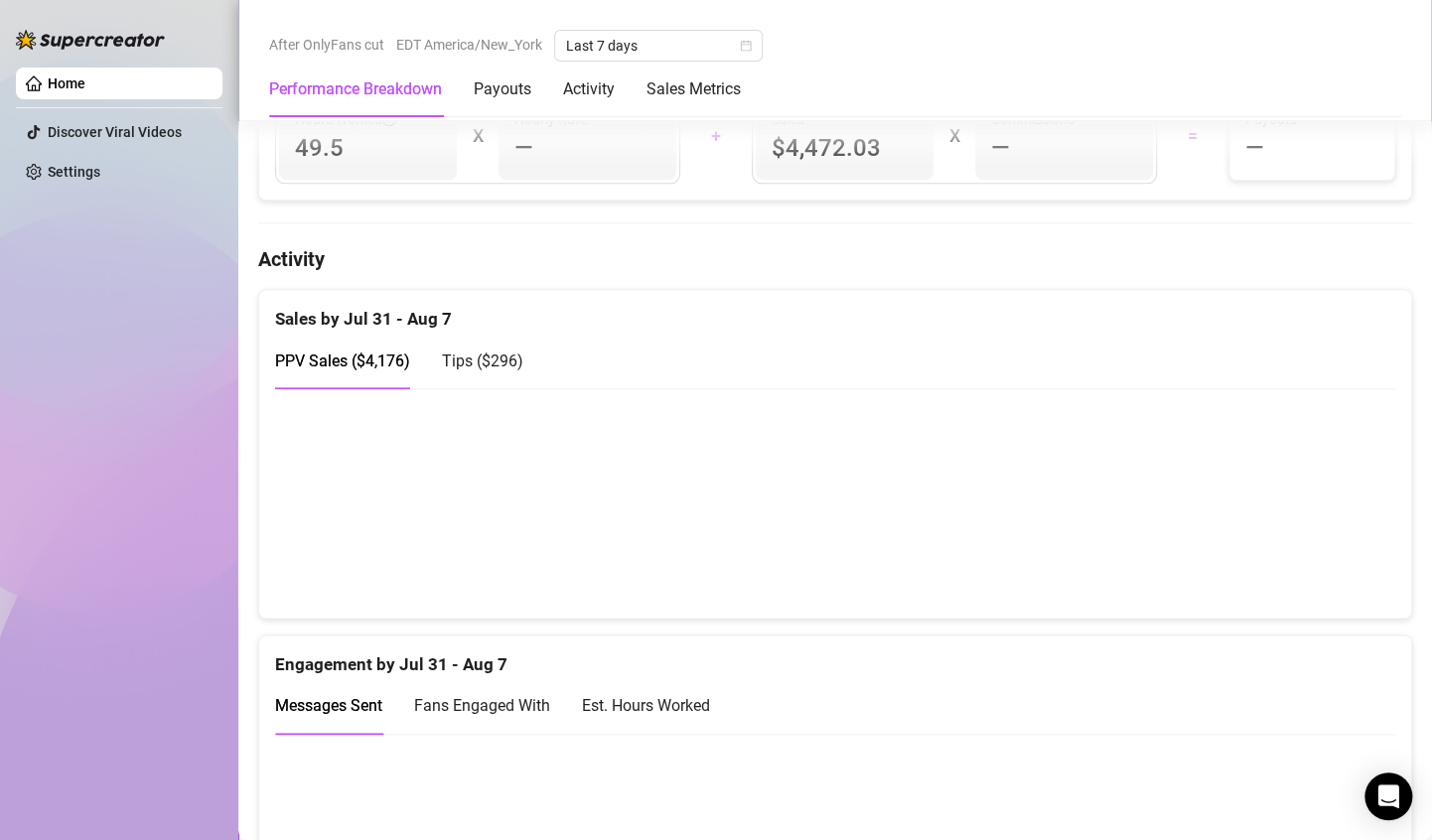 click at bounding box center (826, 502) 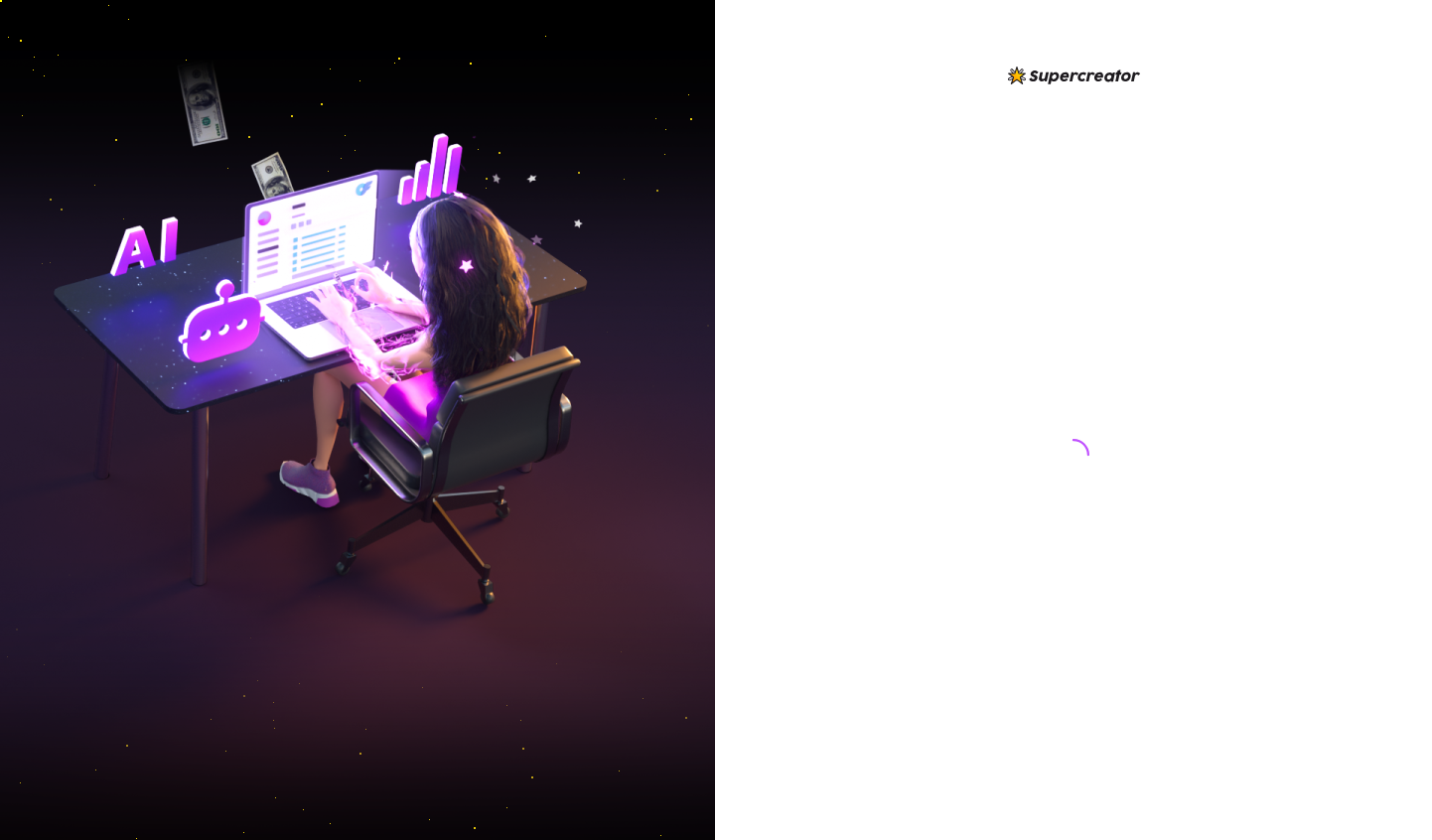 scroll, scrollTop: 0, scrollLeft: 0, axis: both 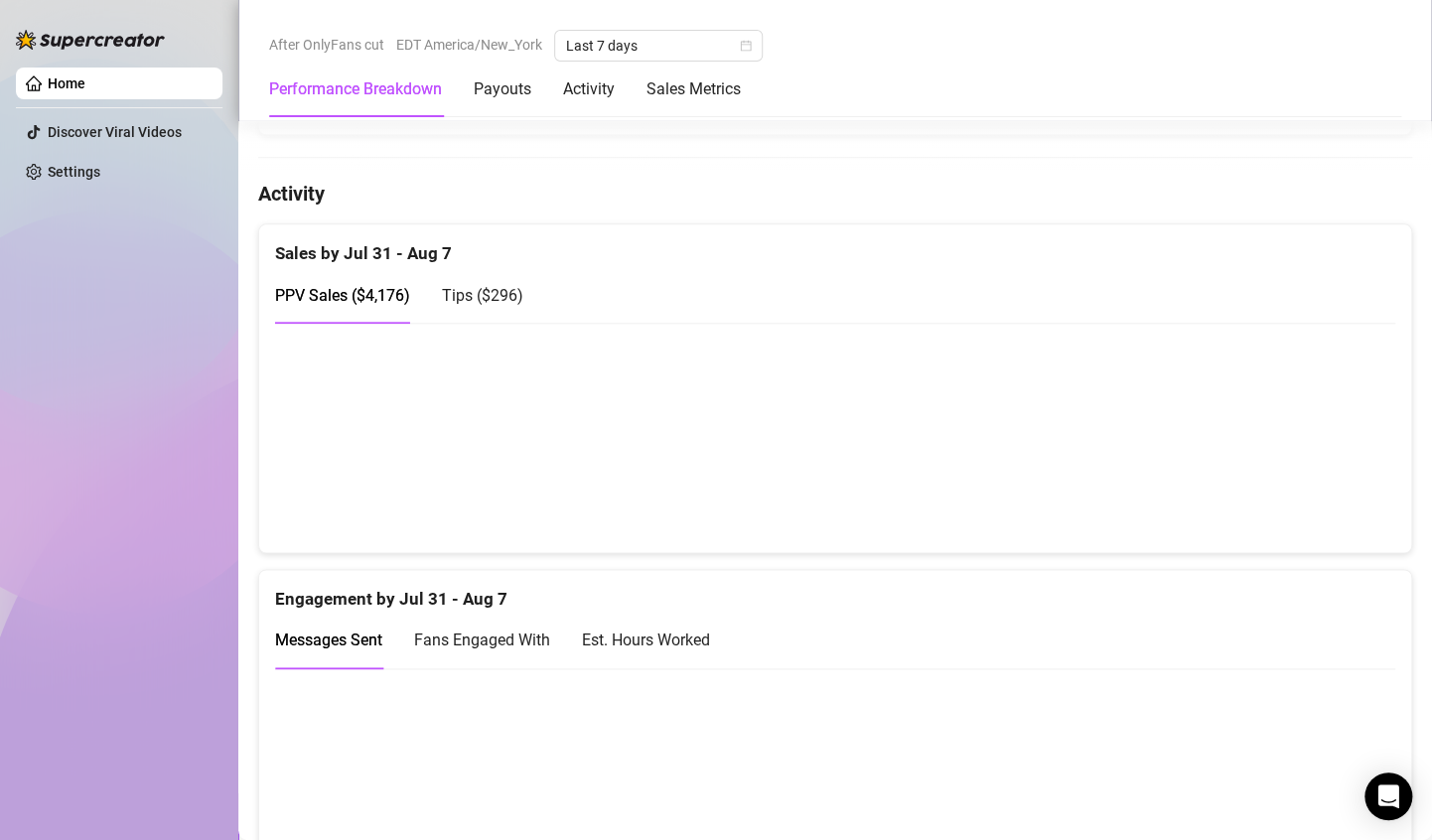 click at bounding box center (826, 437) 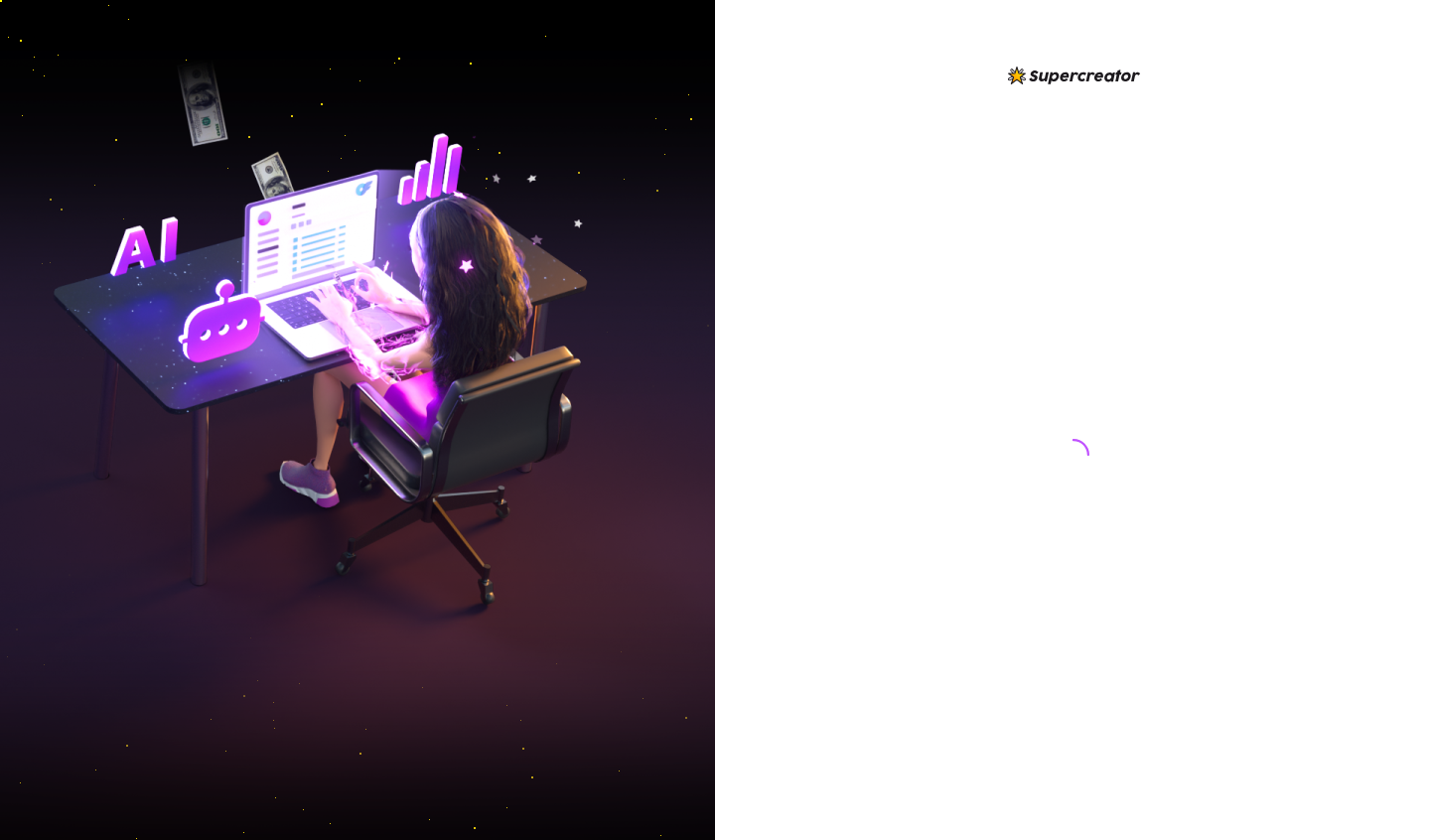 scroll, scrollTop: 0, scrollLeft: 0, axis: both 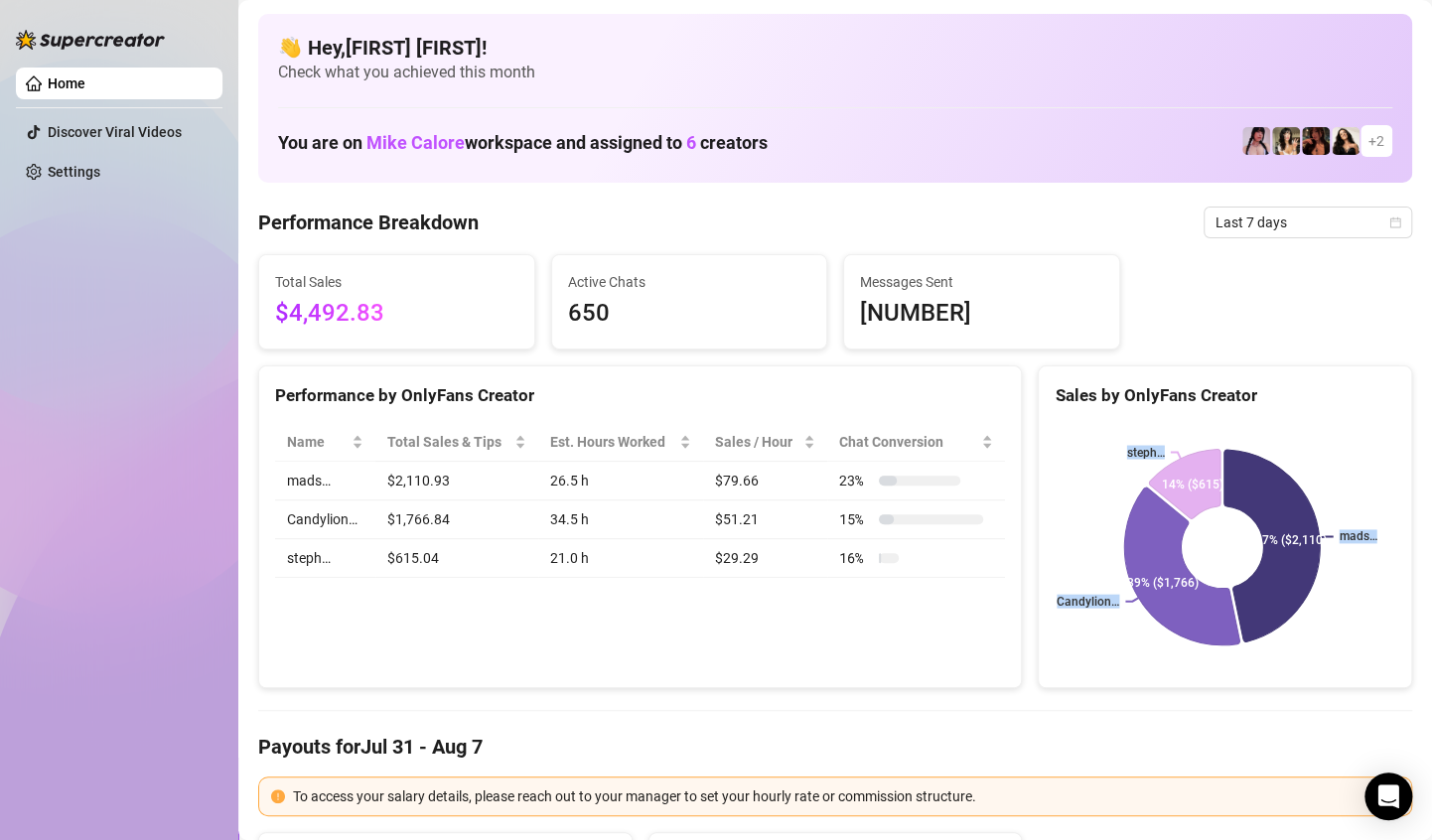 drag, startPoint x: 1285, startPoint y: 509, endPoint x: 1137, endPoint y: 653, distance: 206.49455 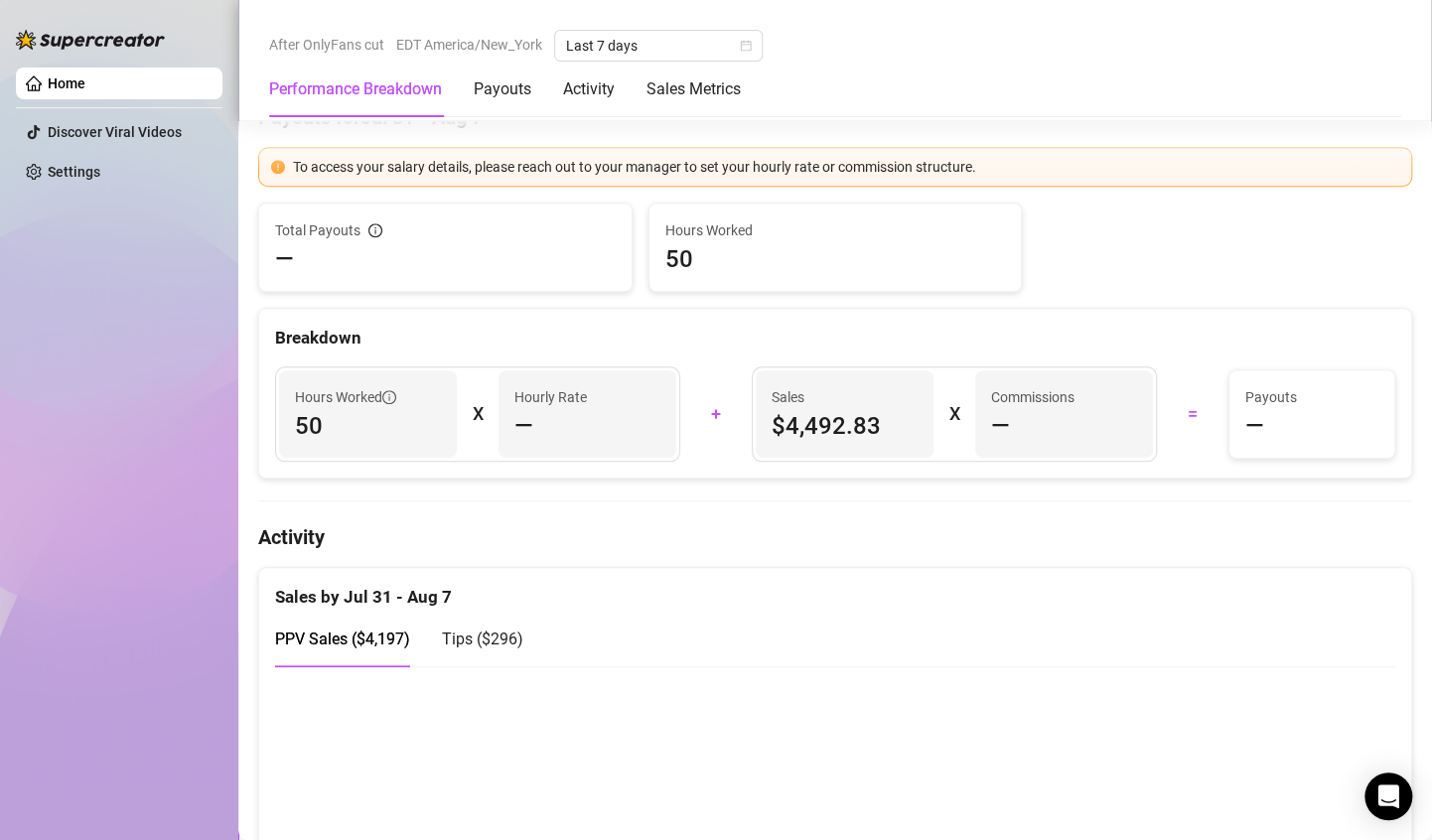 scroll, scrollTop: 820, scrollLeft: 0, axis: vertical 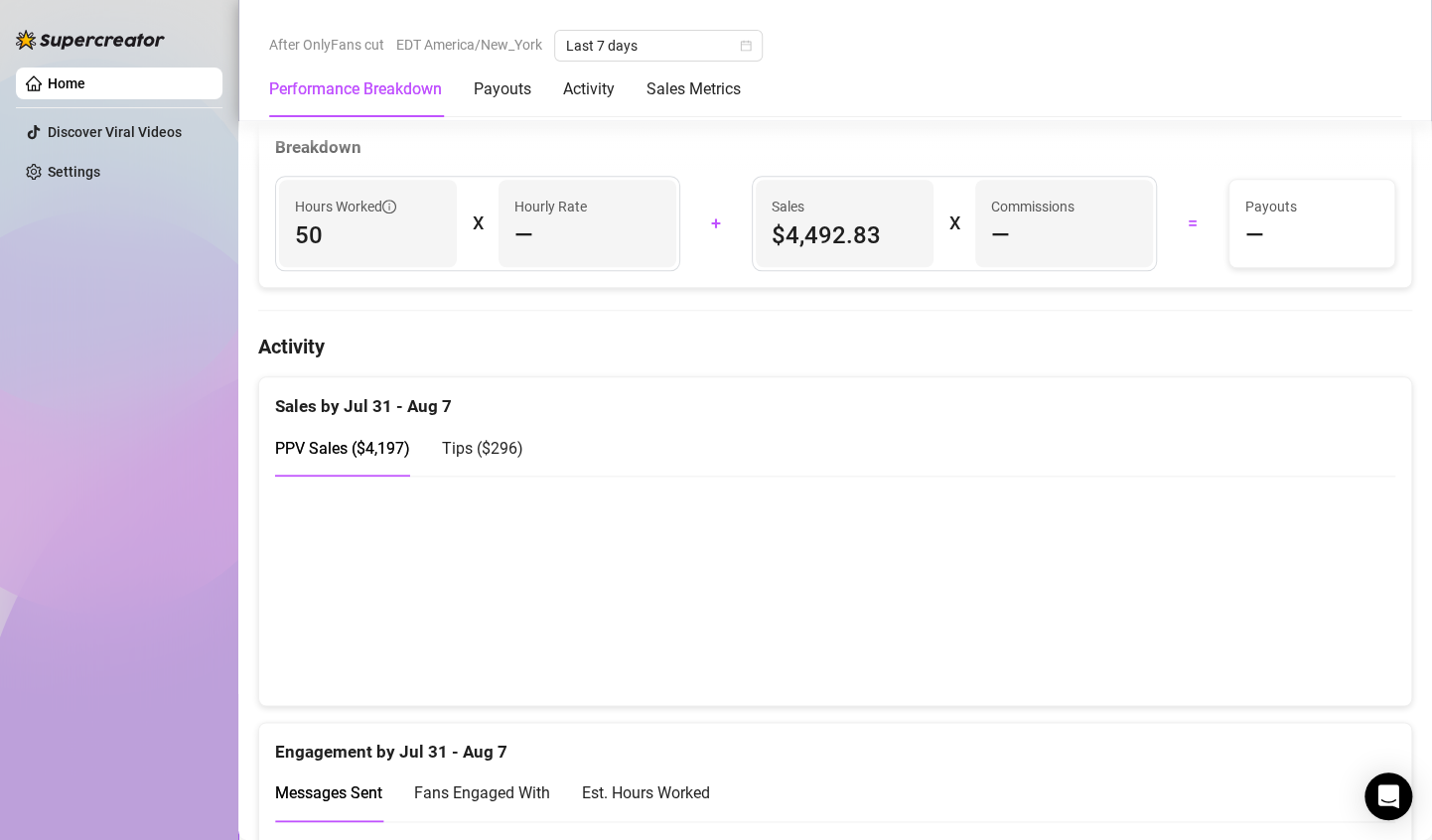 click on "Tips ( $296 )" at bounding box center (483, 448) 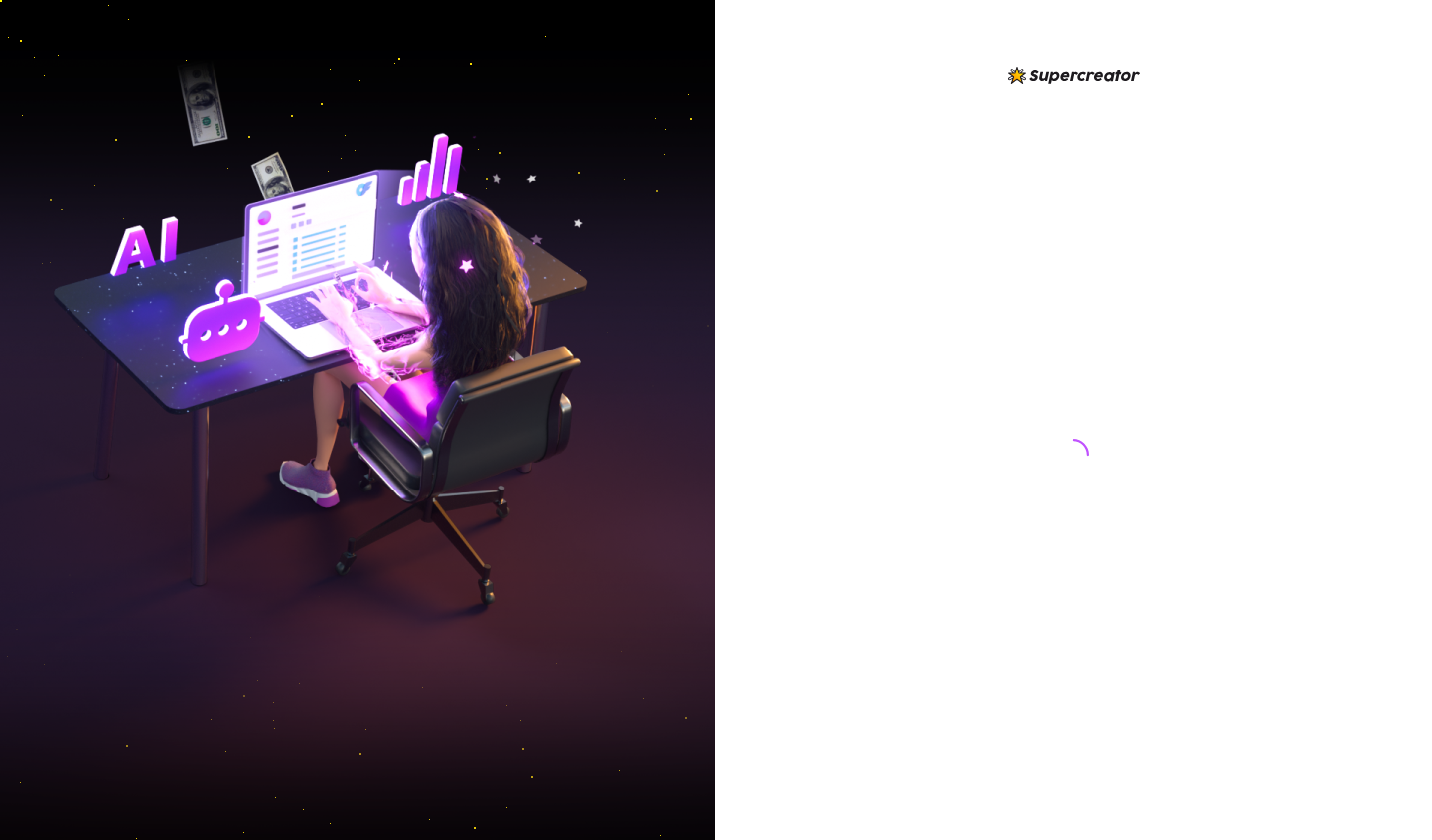 scroll, scrollTop: 0, scrollLeft: 0, axis: both 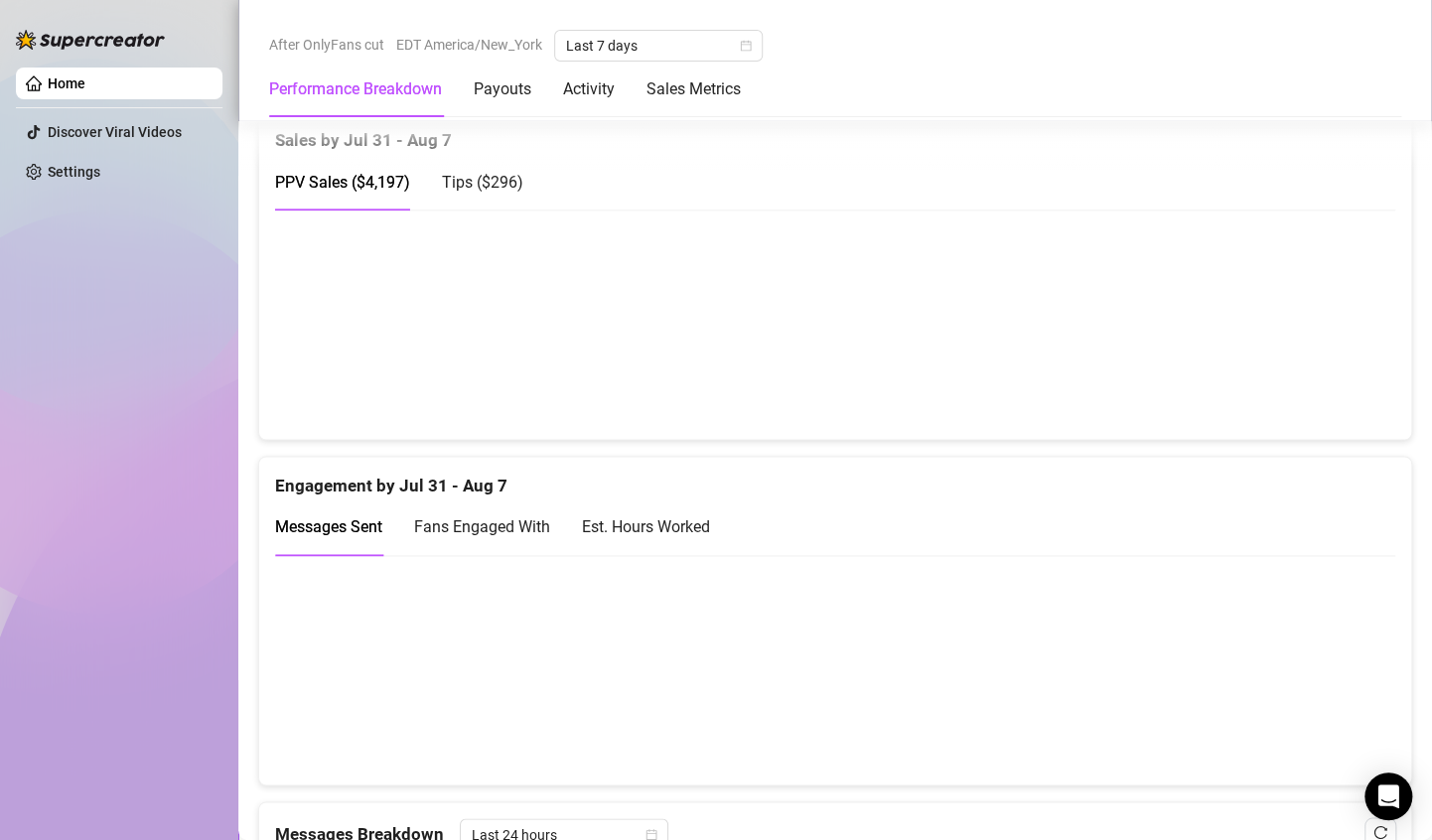 click at bounding box center (826, 324) 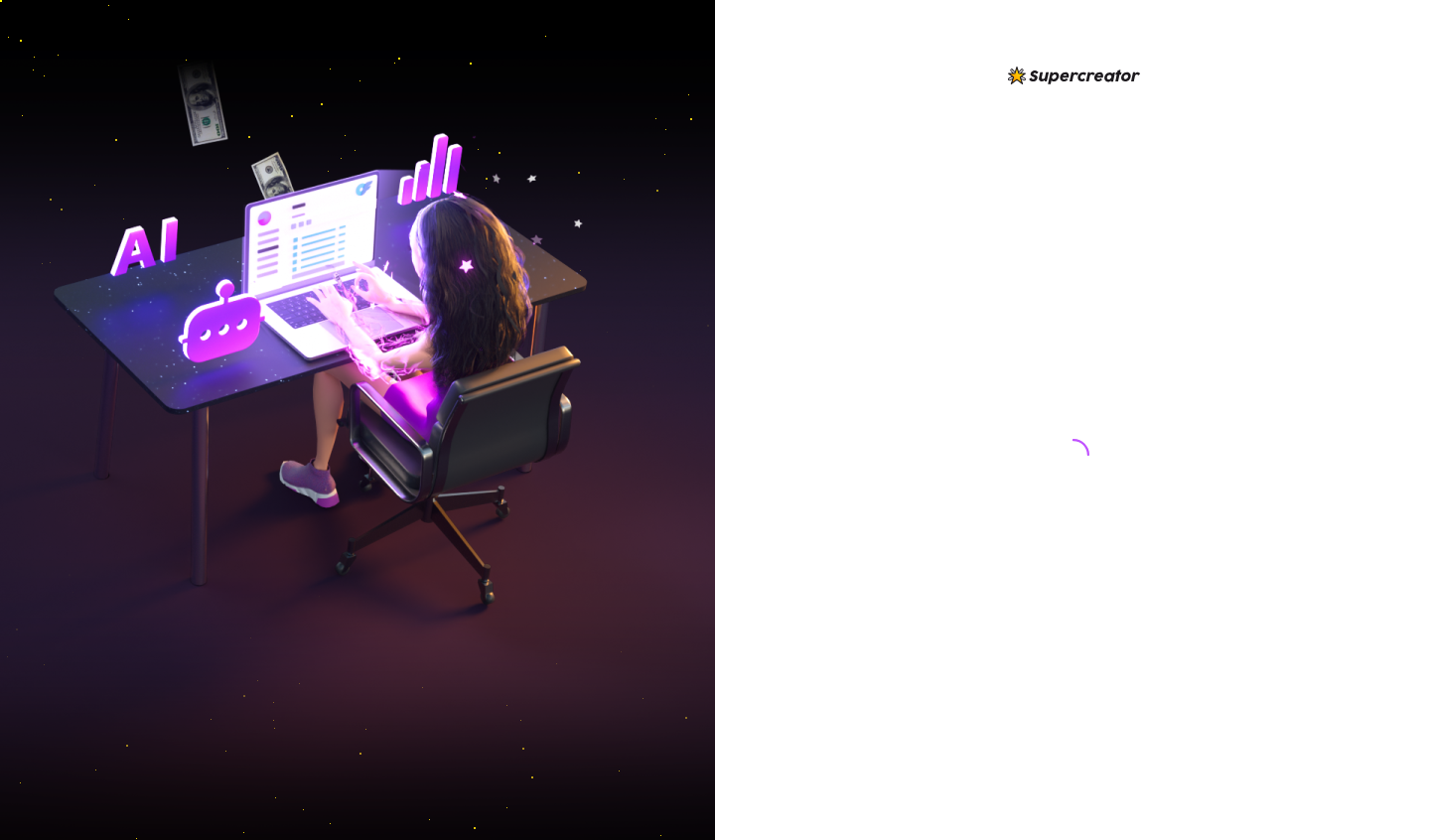 scroll, scrollTop: 0, scrollLeft: 0, axis: both 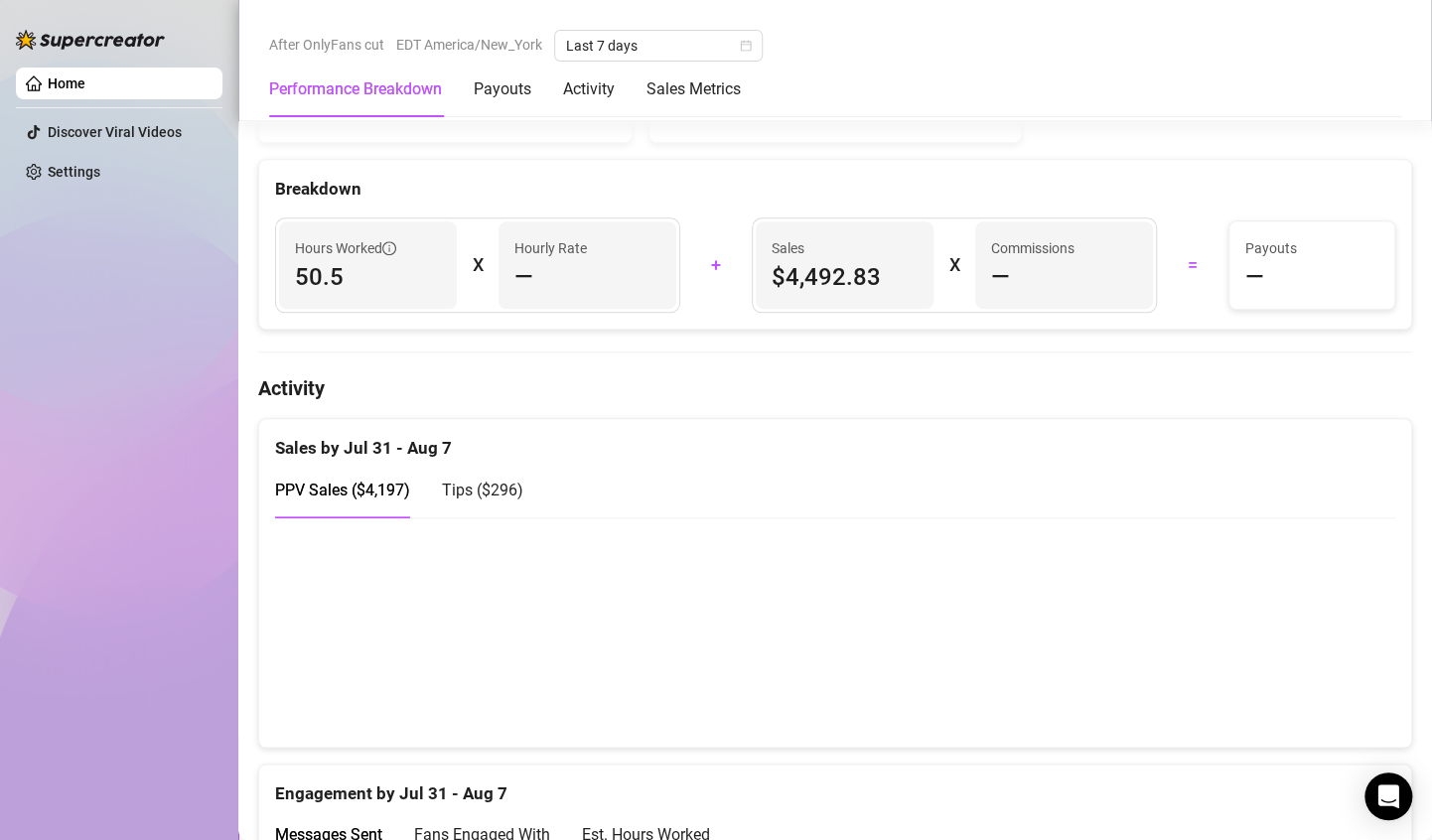 click at bounding box center (826, 631) 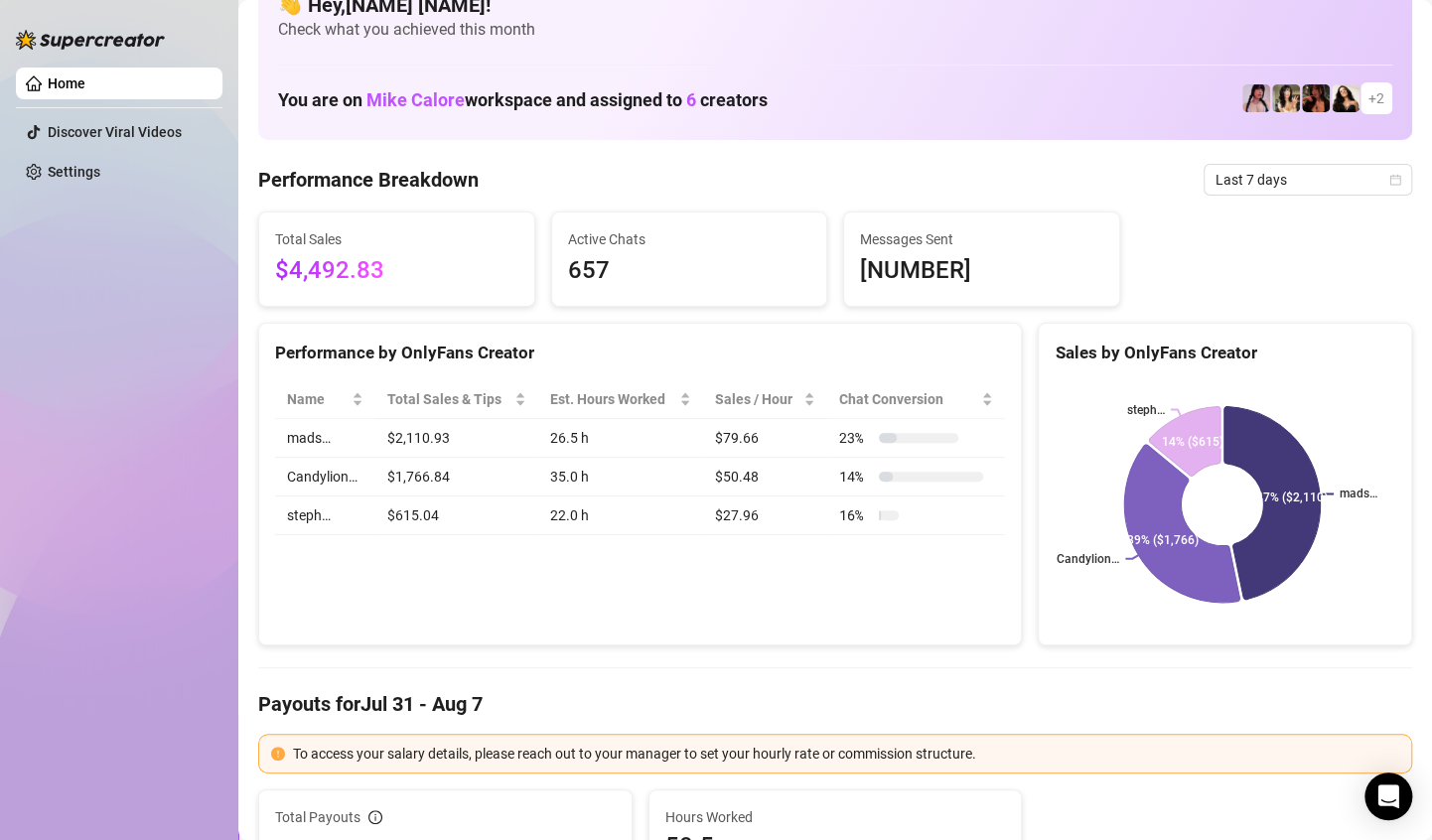 scroll, scrollTop: 42, scrollLeft: 0, axis: vertical 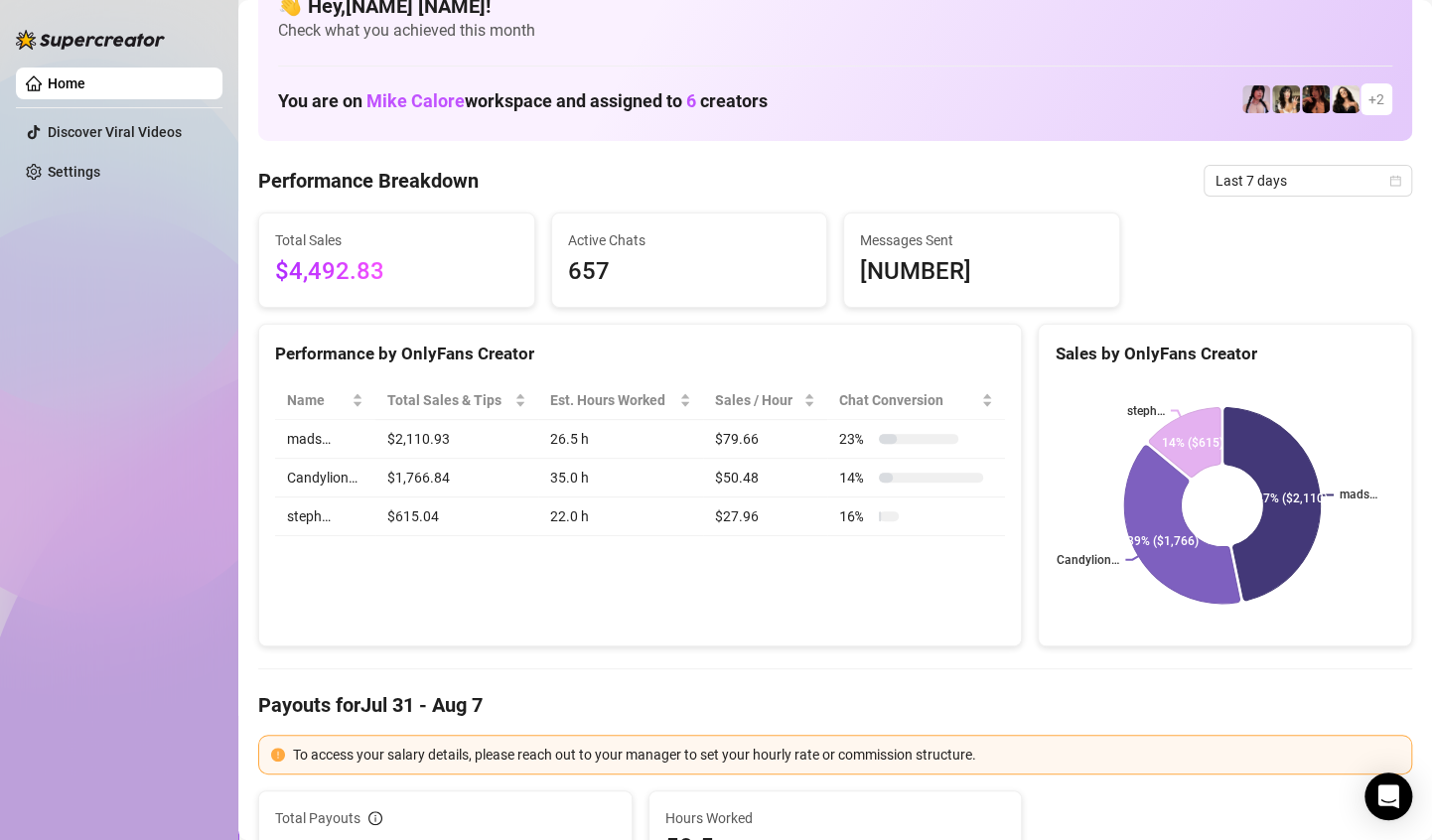 click on "35.0 h" at bounding box center (621, 478) 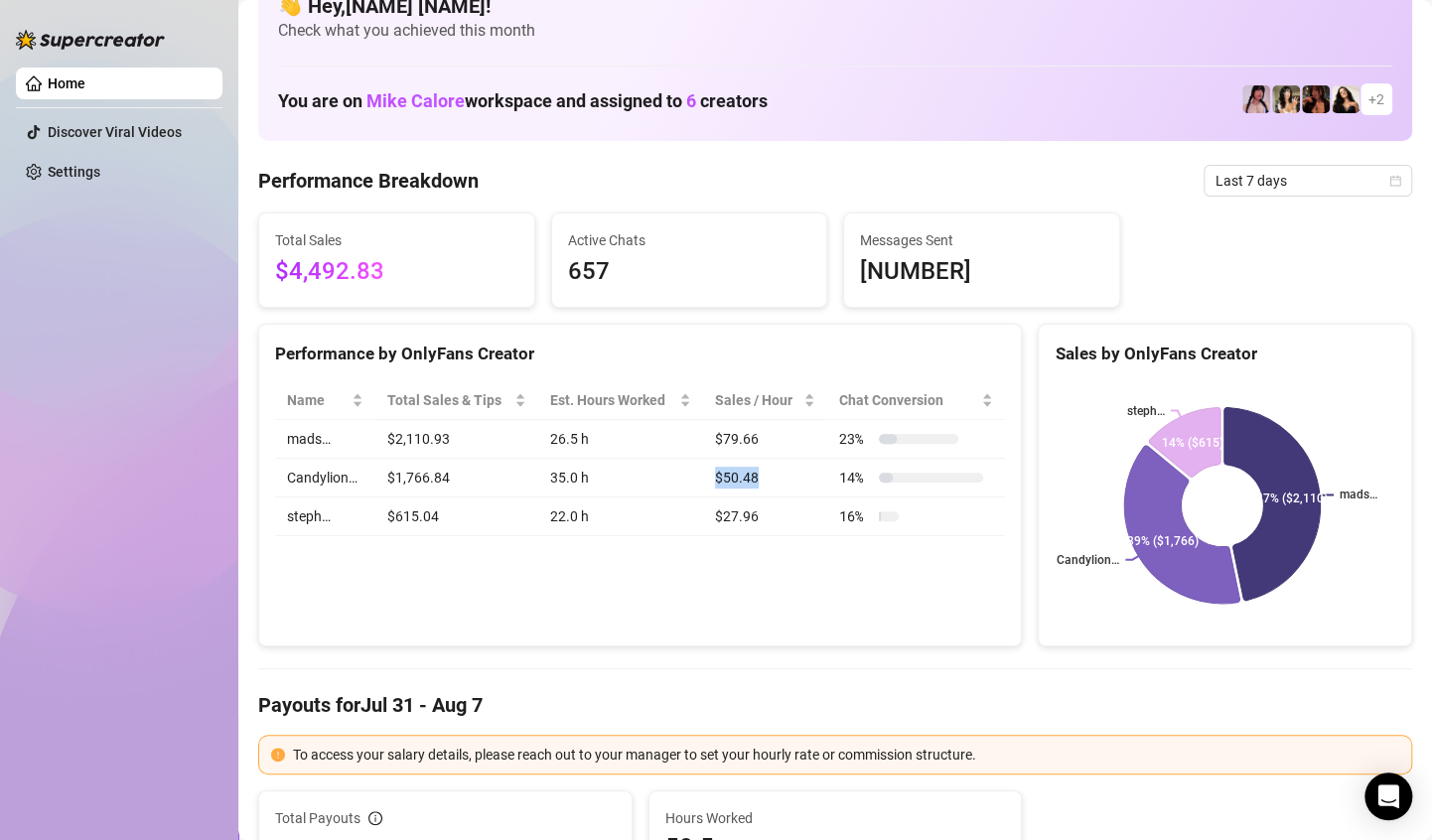 drag, startPoint x: 678, startPoint y: 476, endPoint x: 750, endPoint y: 473, distance: 72.06247 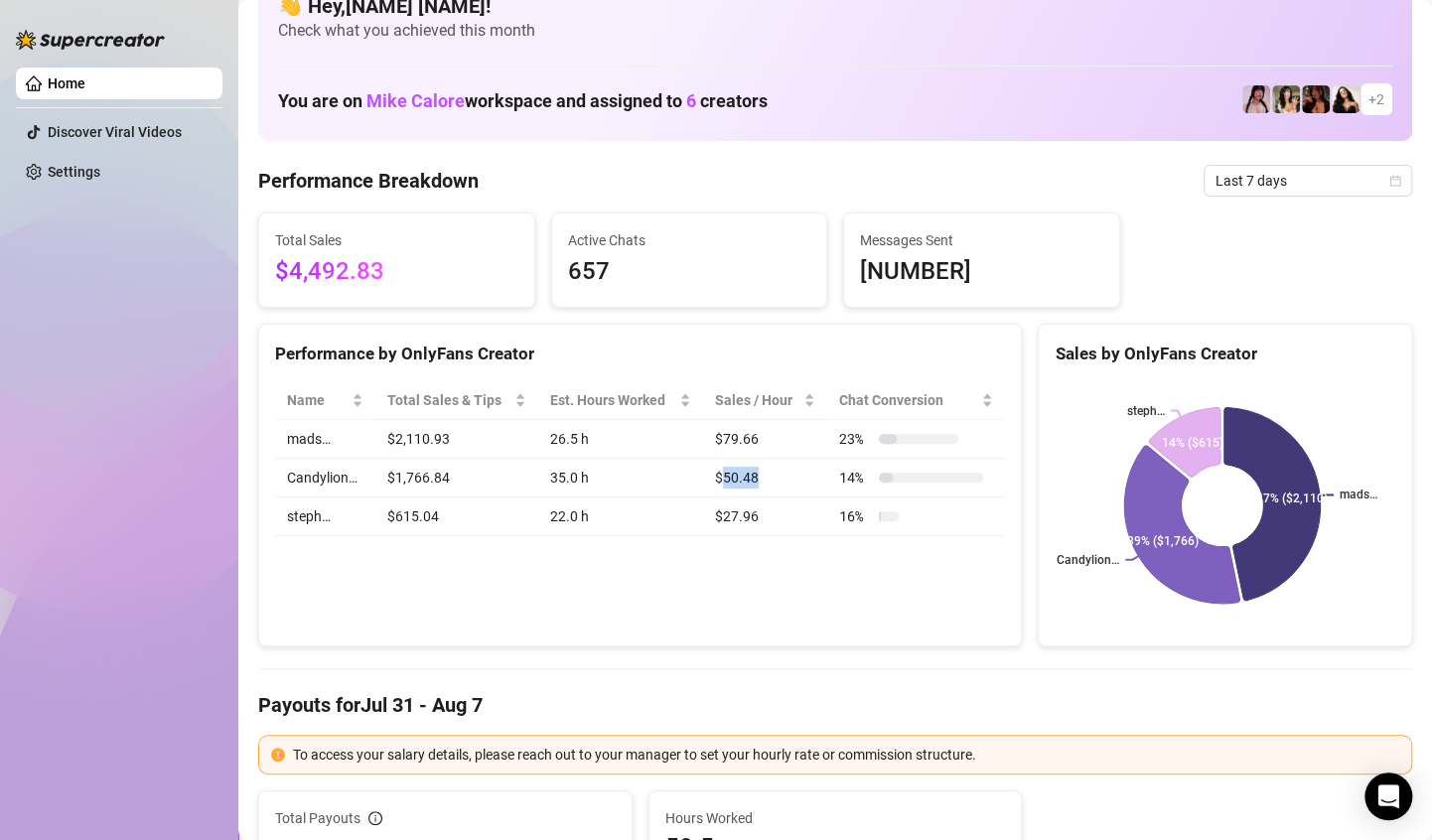 drag, startPoint x: 750, startPoint y: 473, endPoint x: 717, endPoint y: 473, distance: 33 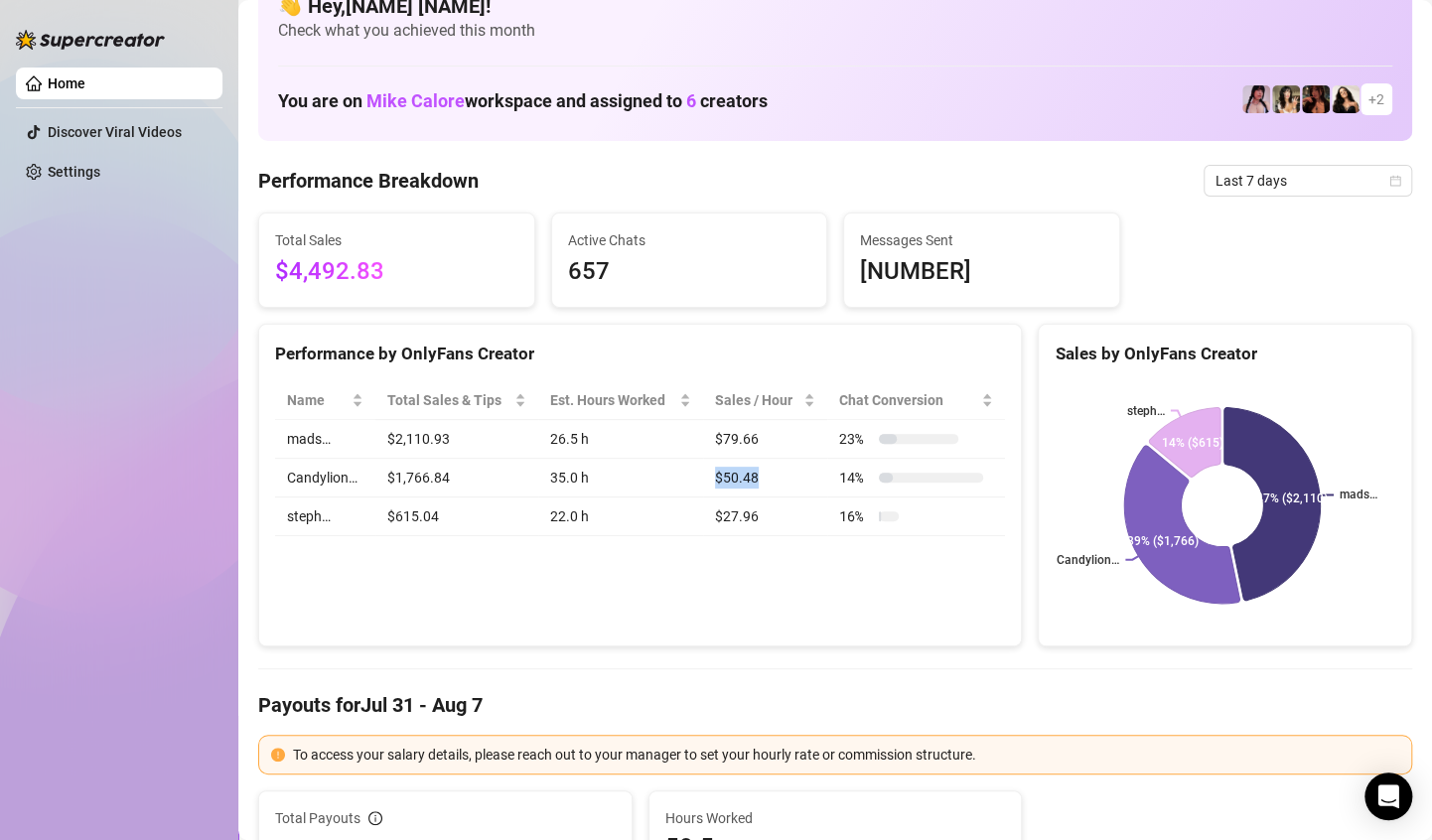 drag, startPoint x: 717, startPoint y: 473, endPoint x: 690, endPoint y: 473, distance: 27 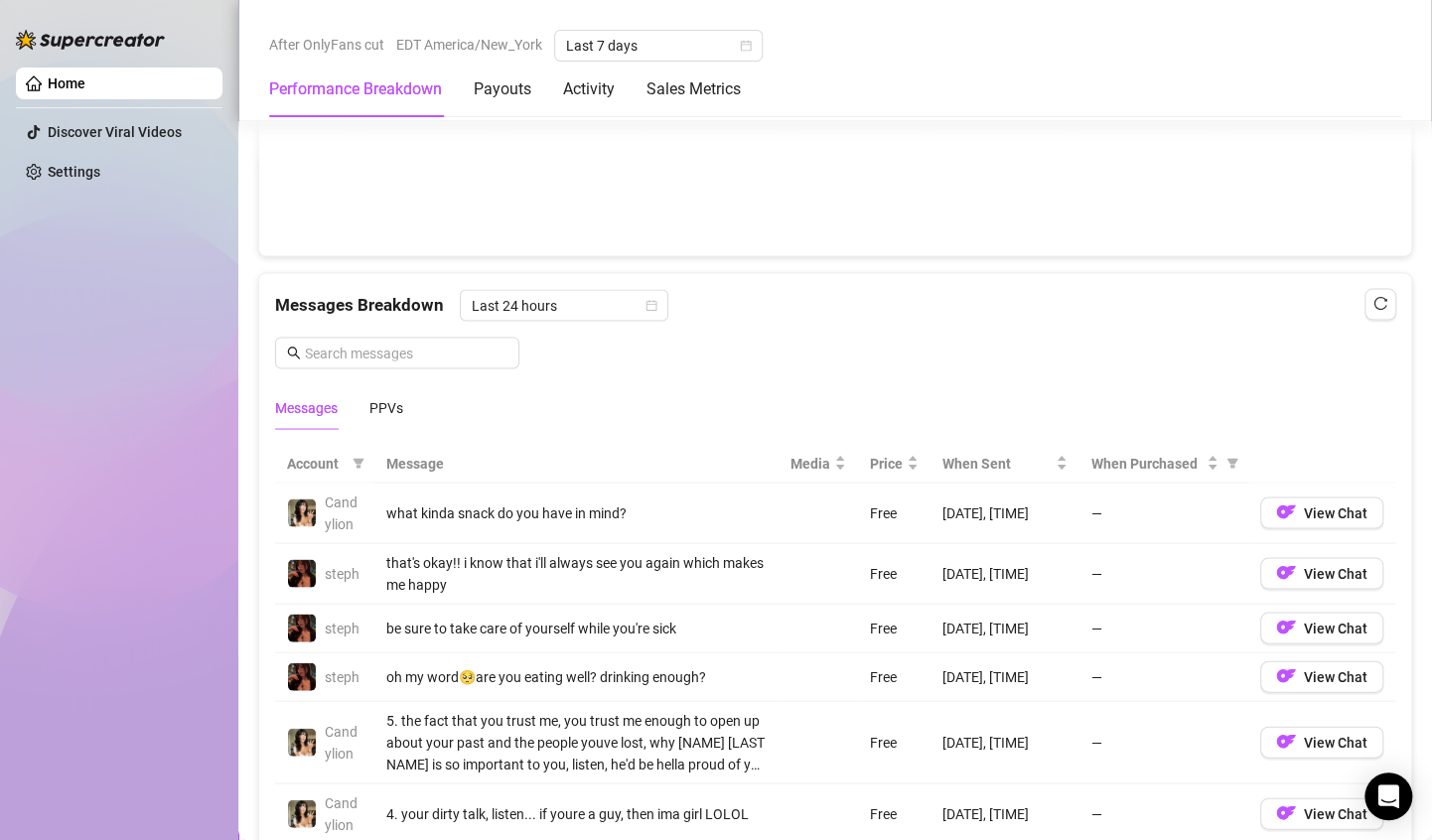 scroll, scrollTop: 1576, scrollLeft: 0, axis: vertical 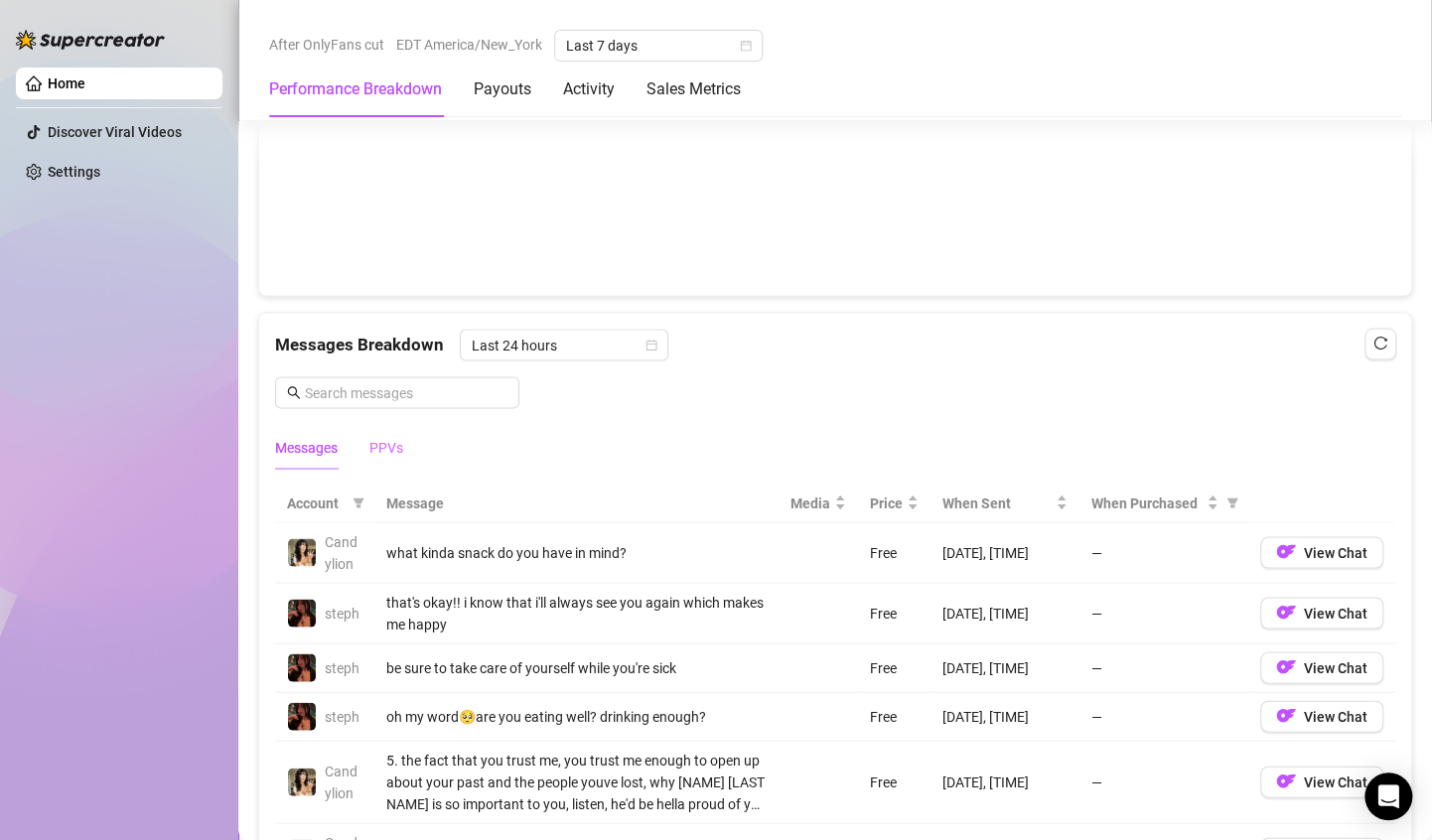 click on "PPVs" at bounding box center [386, 447] 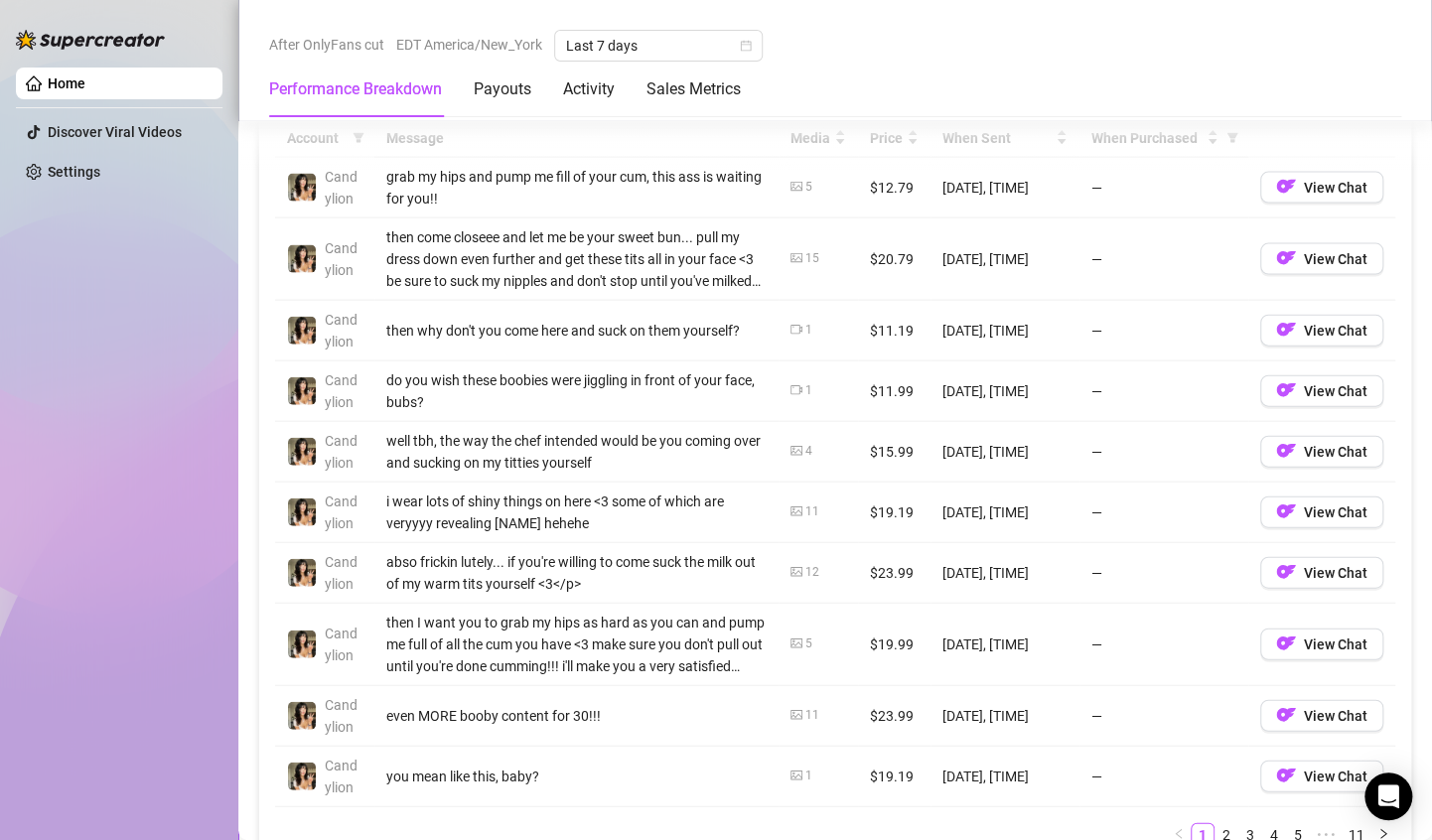 scroll, scrollTop: 2188, scrollLeft: 0, axis: vertical 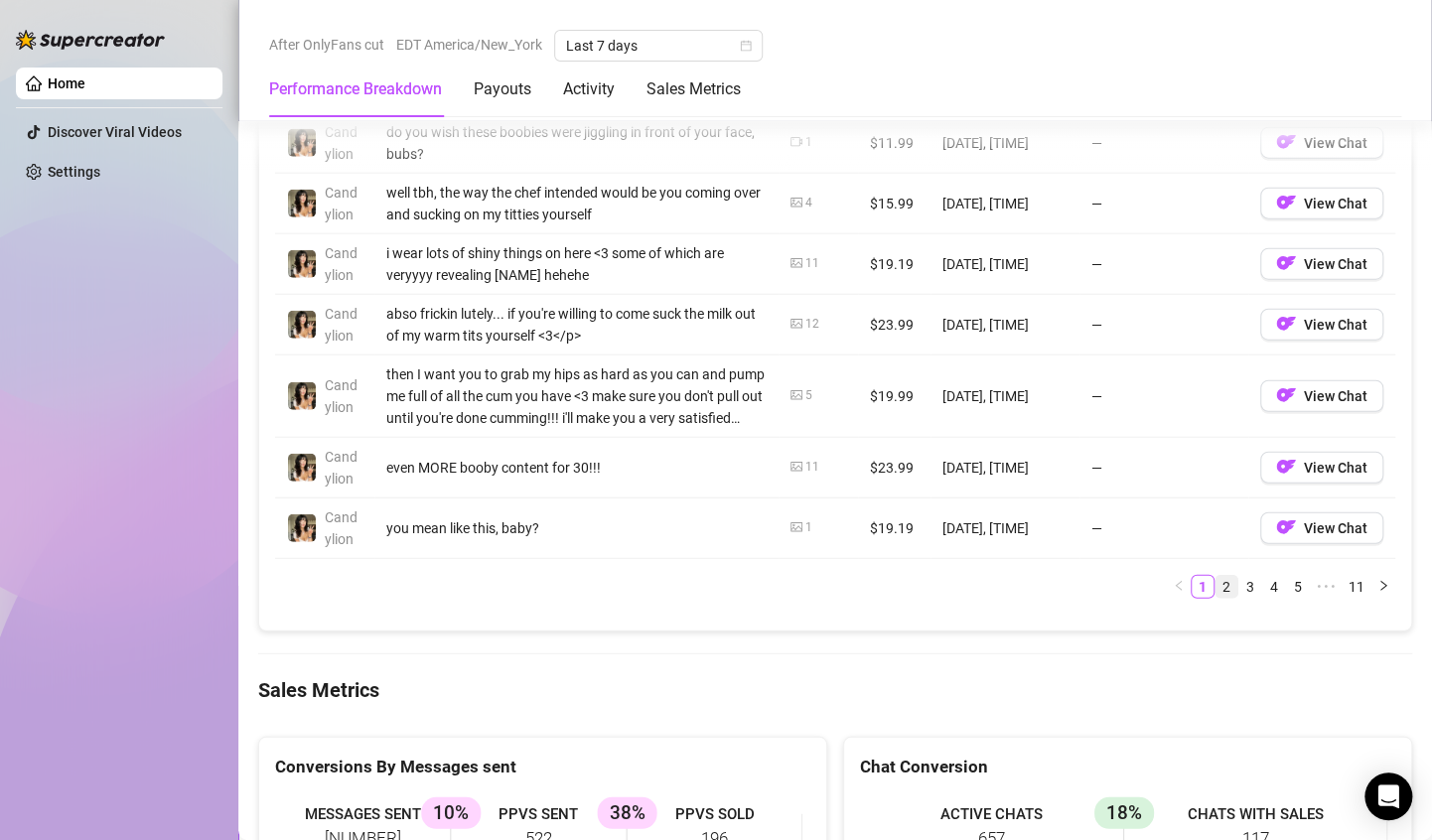 click on "2" at bounding box center (1226, 587) 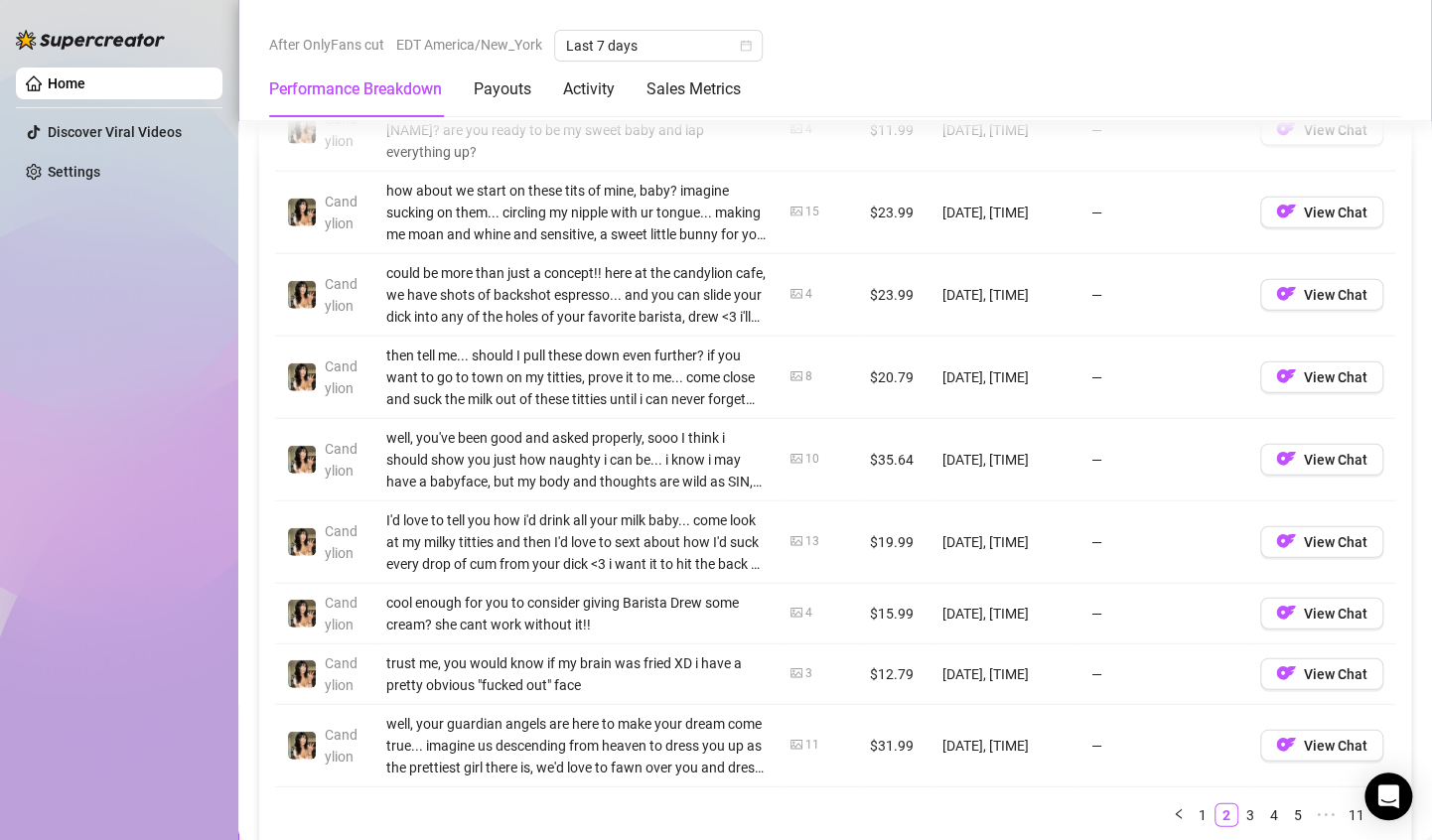 scroll, scrollTop: 2172, scrollLeft: 0, axis: vertical 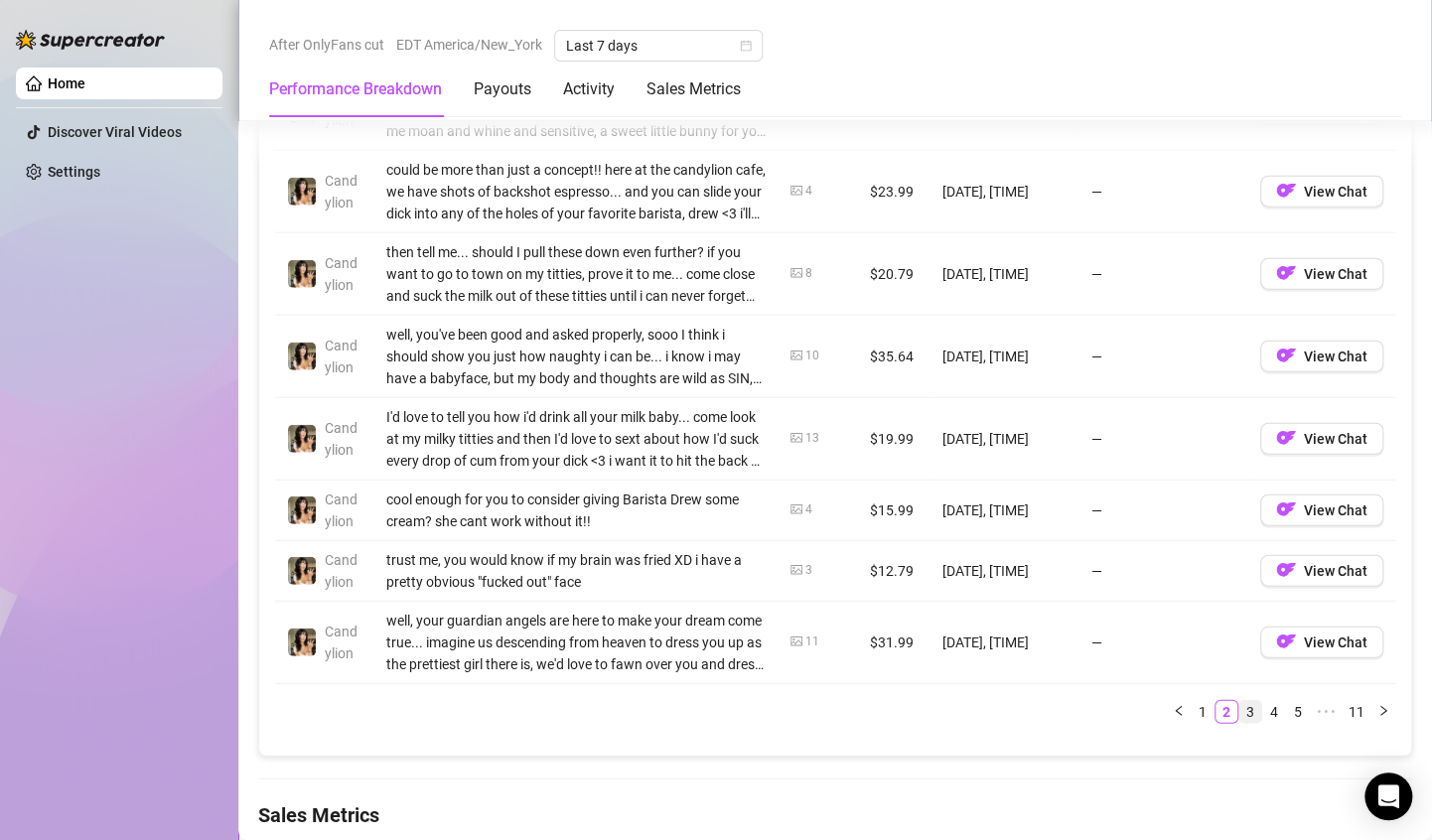 click on "3" at bounding box center (1250, 712) 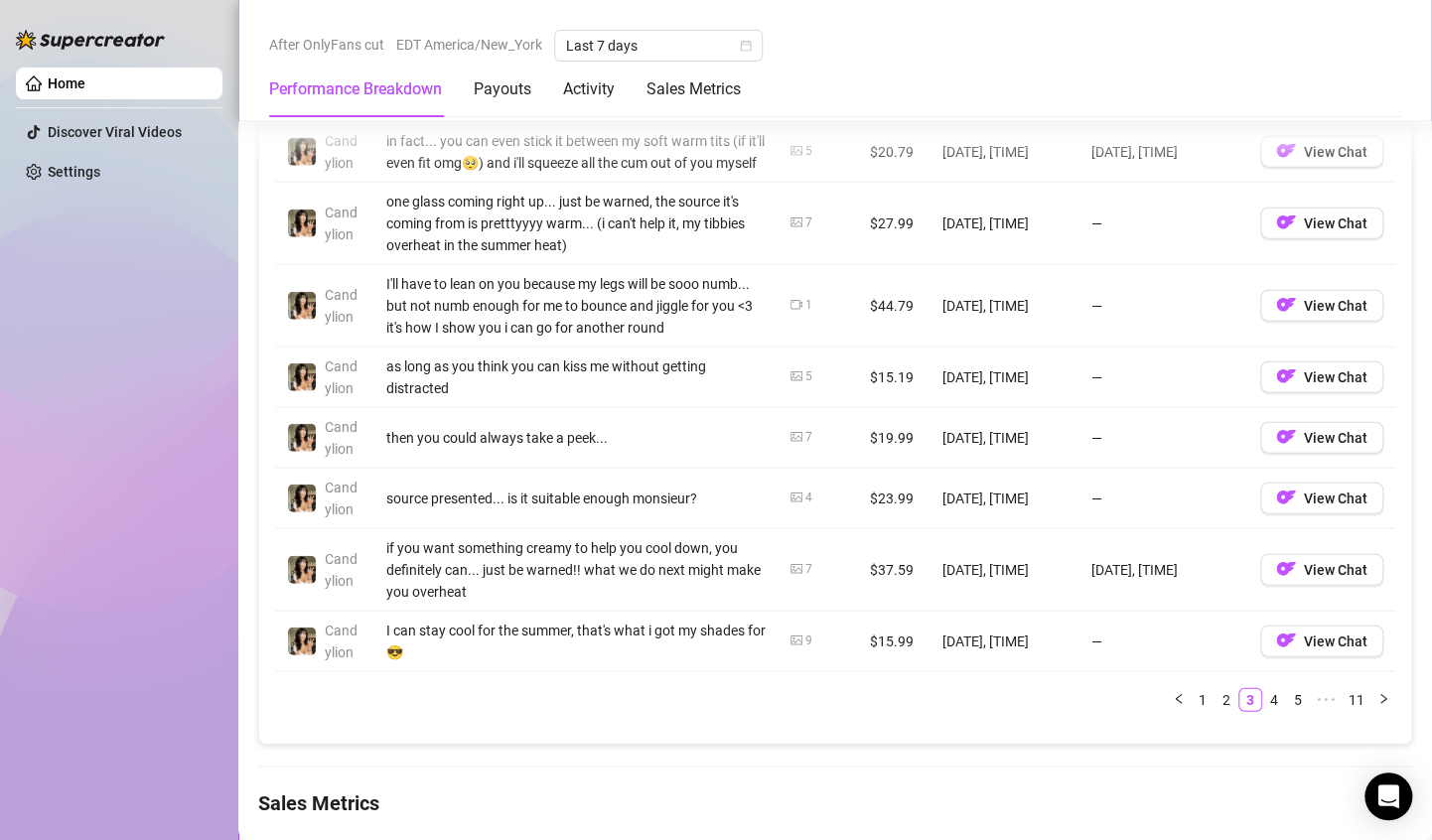 scroll, scrollTop: 2137, scrollLeft: 0, axis: vertical 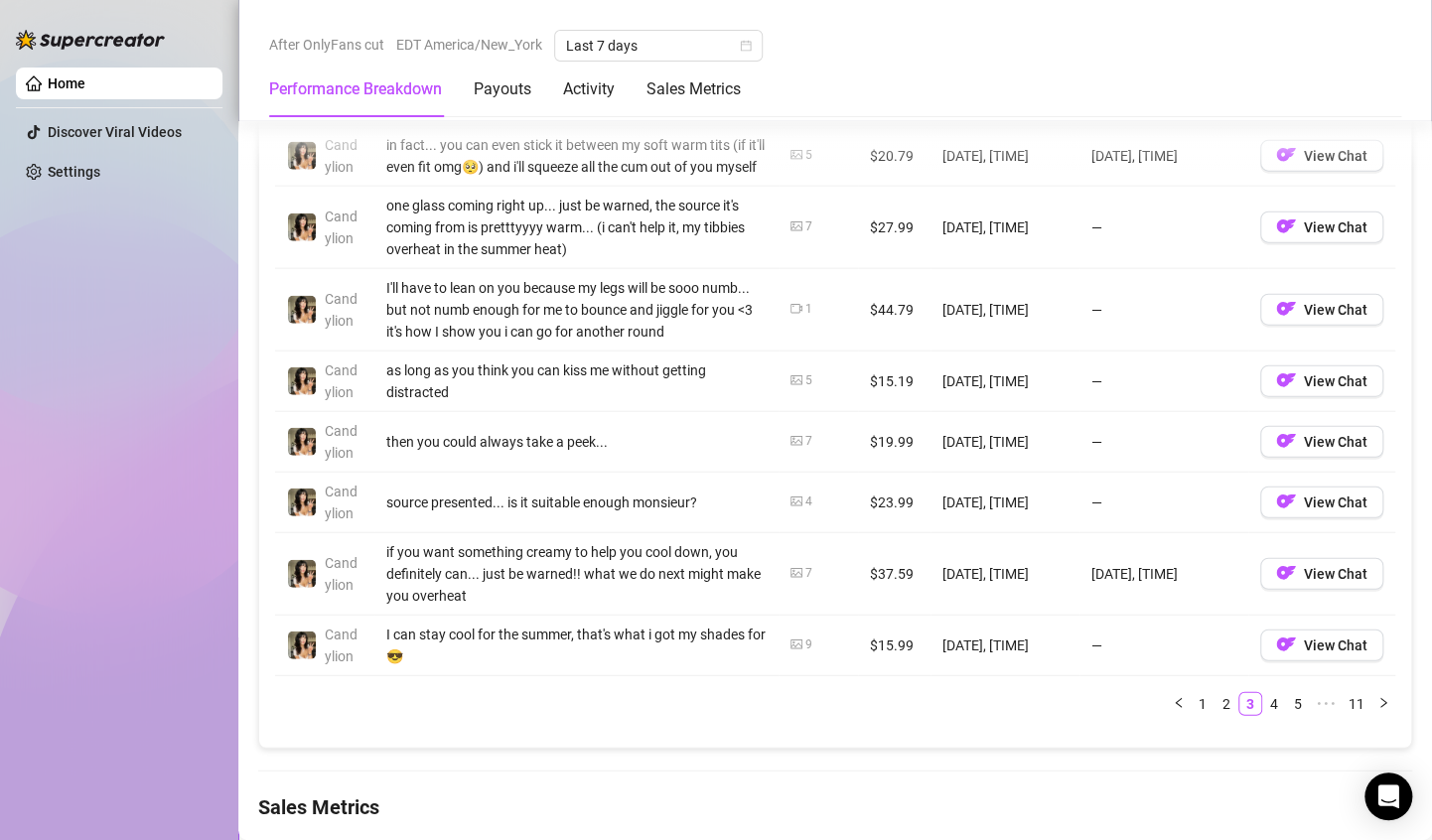 click on "if you want something creamy to help you cool down, you definitely can... just be warned!! what we do next might make you overheat" at bounding box center (576, 574) 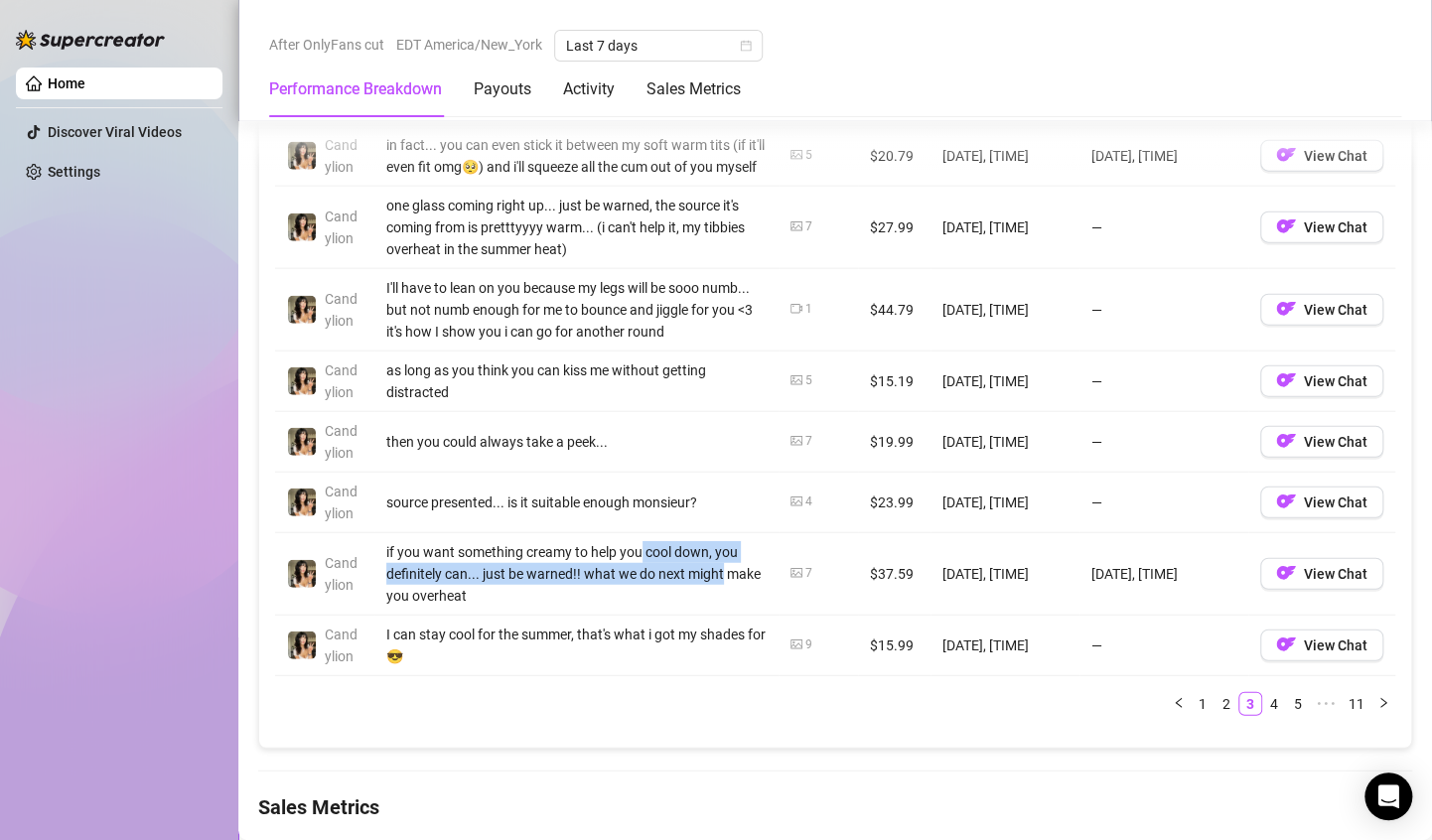 drag, startPoint x: 642, startPoint y: 570, endPoint x: 698, endPoint y: 592, distance: 60.16644 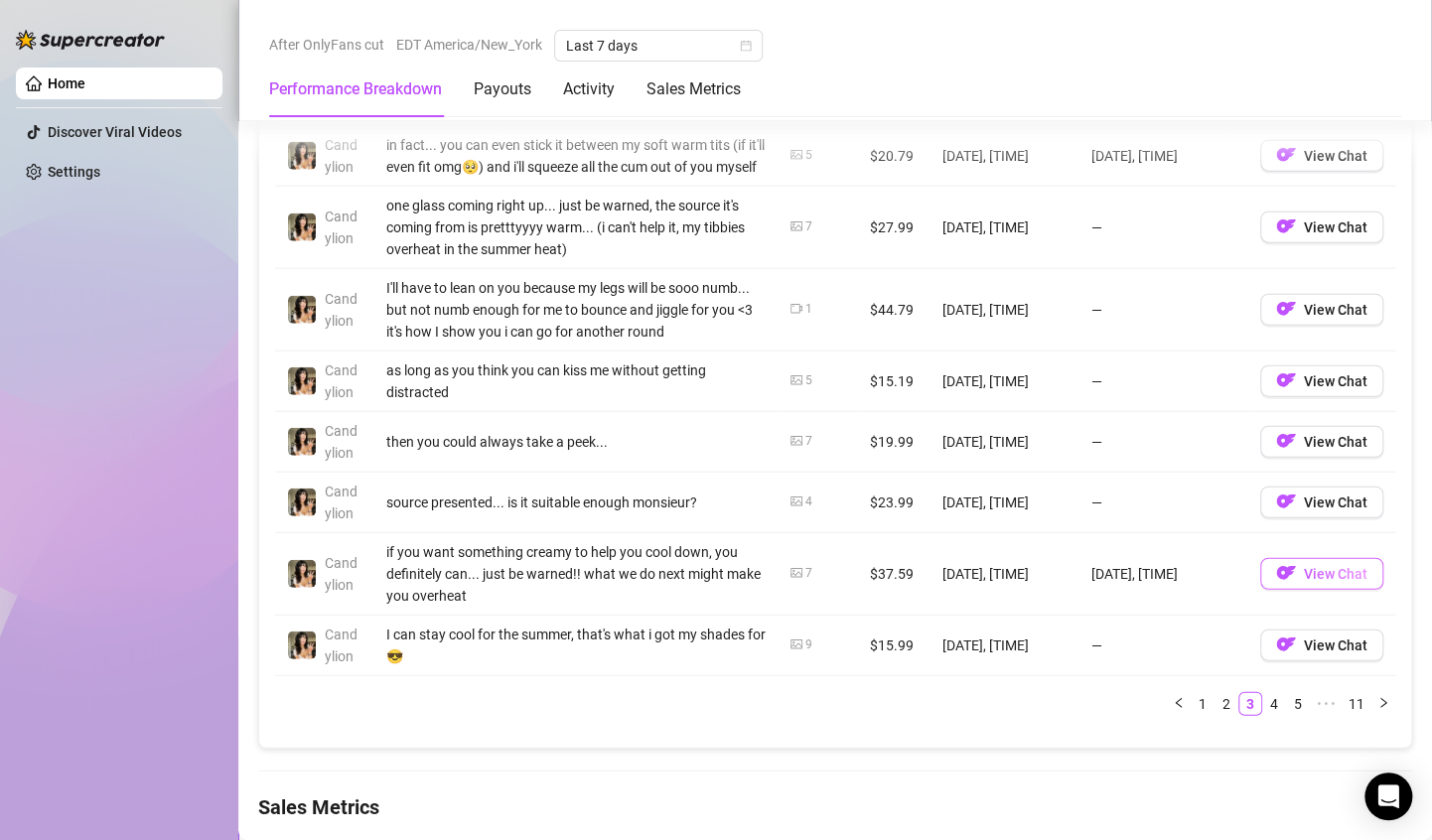 click on "View Chat" at bounding box center [1322, 574] 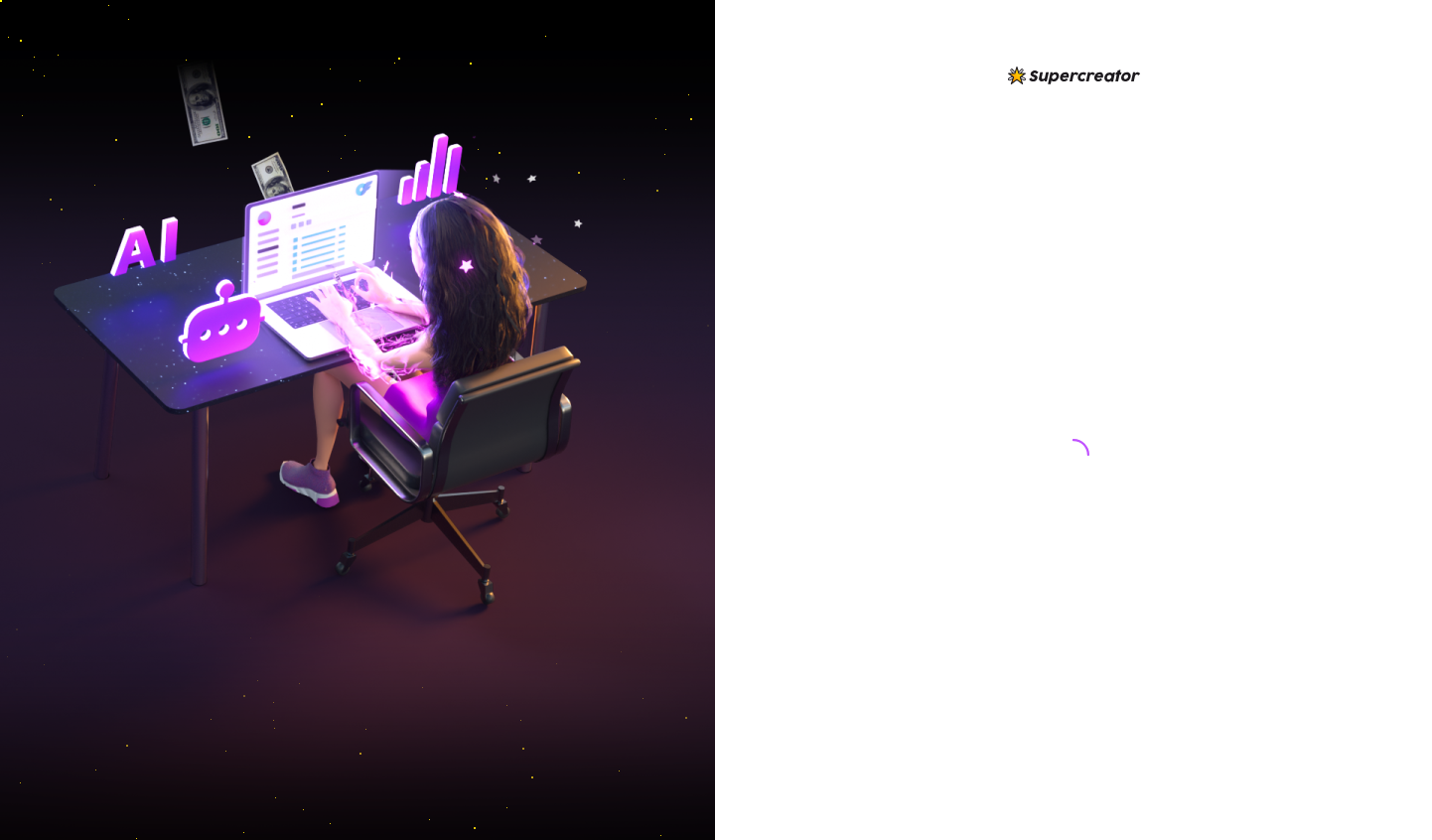 scroll, scrollTop: 0, scrollLeft: 0, axis: both 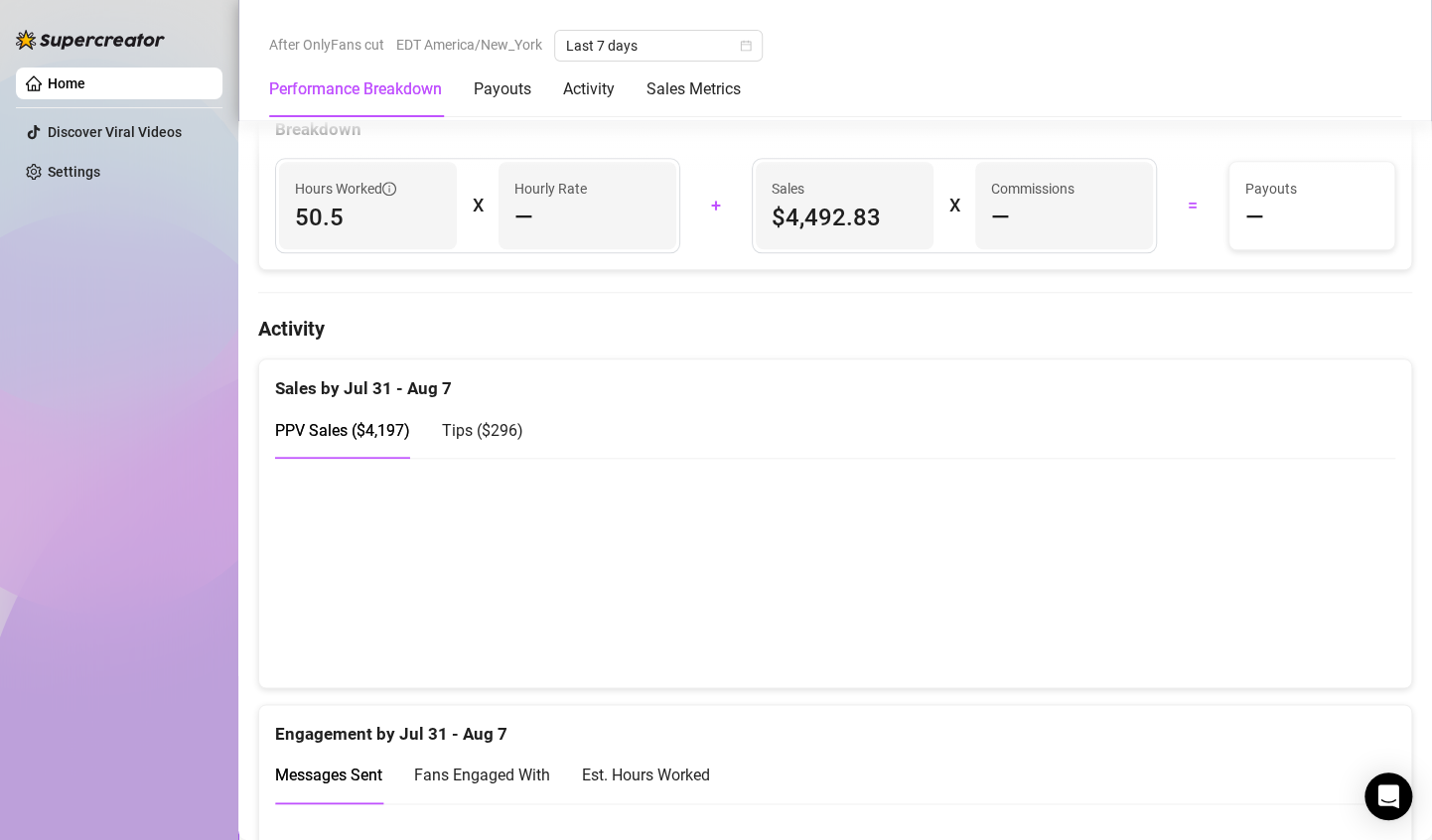 click at bounding box center (826, 572) 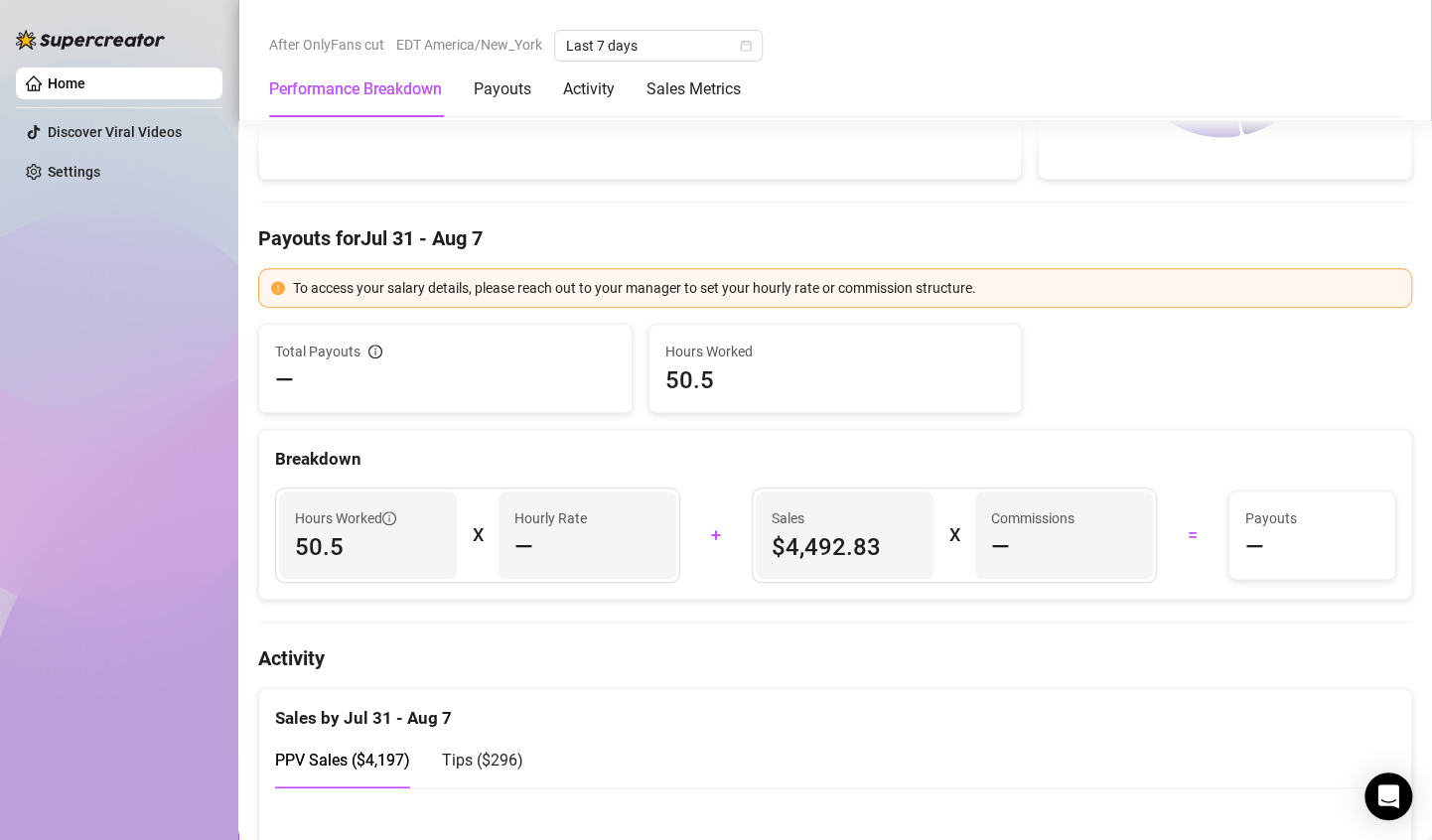 scroll, scrollTop: 1033, scrollLeft: 0, axis: vertical 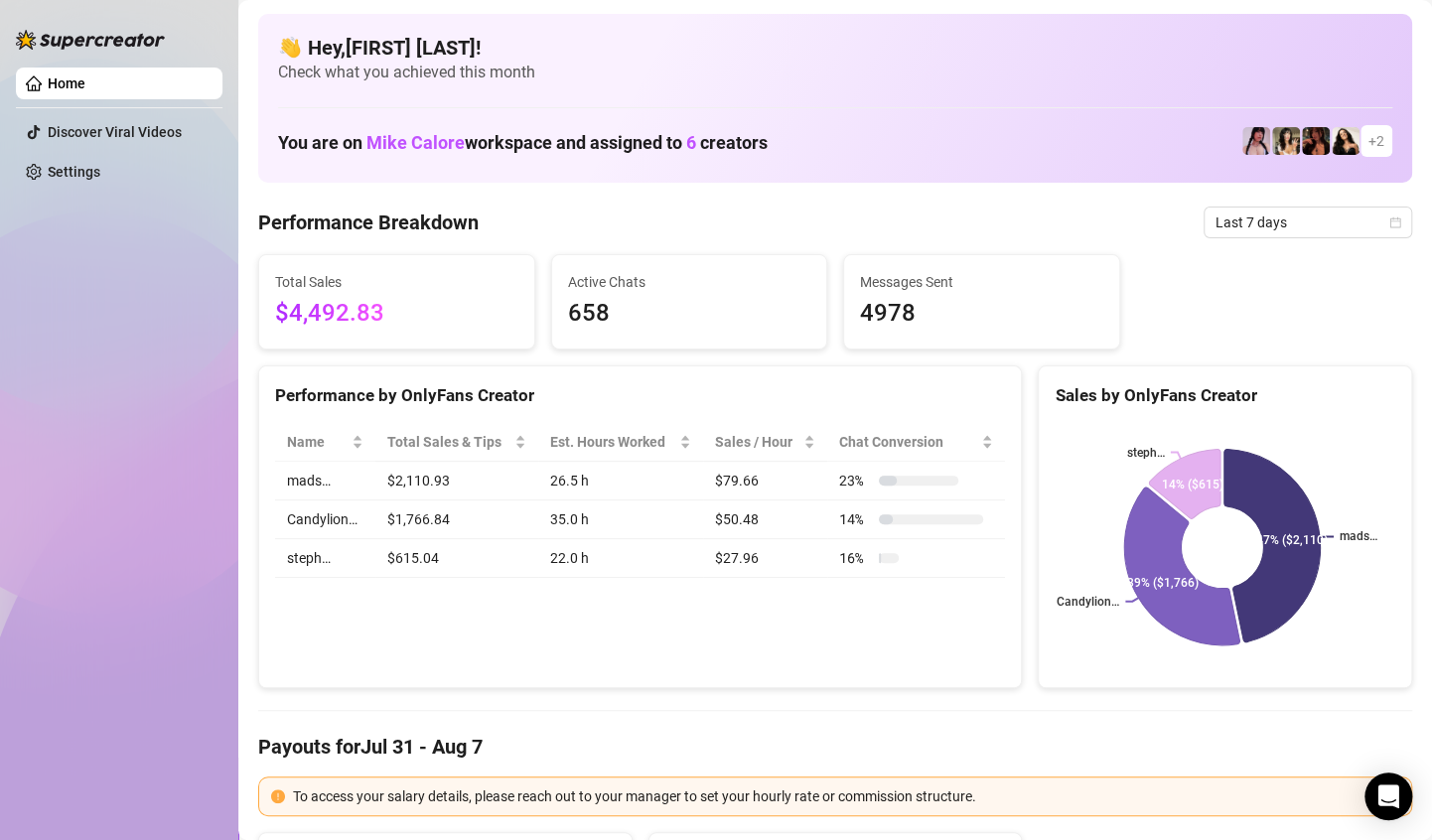 click on "👋 Hey,  Tia rocky ! Check what you achieved this month You are on   Mike Calore  workspace and assigned to   6   creators + 2 Performance Breakdown Last 7 days Total Sales $4,492.83 Active Chats 658 Messages Sent 4978 Performance by OnlyFans Creator Name Total Sales & Tips Est. Hours Worked Sales / Hour Chat Conversion mads… $2,110.93 26.5 h $79.66 23 % Candylion… $1,766.84 35.0 h $50.48 14 % steph… $615.04 22.0 h $27.96 16 % Sales by OnlyFans Creator mads… Candylion… steph… 47% ($2,110) 39% ($1,766) 14% ($615) Payouts for  Jul 31 - Aug 7 To access your salary details, please reach out to your manager to set your hourly rate or commission structure. Total Payouts — Hours Worked 50.5 Breakdown Hours Worked 50.5 X Hourly Rate — + Sales $4,492.83 X Commissions — = Payouts — Activity Sales by Jul 31 - Aug 7 PPV Sales ( $4,197 ) Tips ( $296 ) Engagement by Jul 31 - Aug 7 Messages Sent Fans Engaged With Est. Hours Worked Messages Breakdown Last 24 hours Messages PPVs Account Message Media —" at bounding box center [835, 2025] 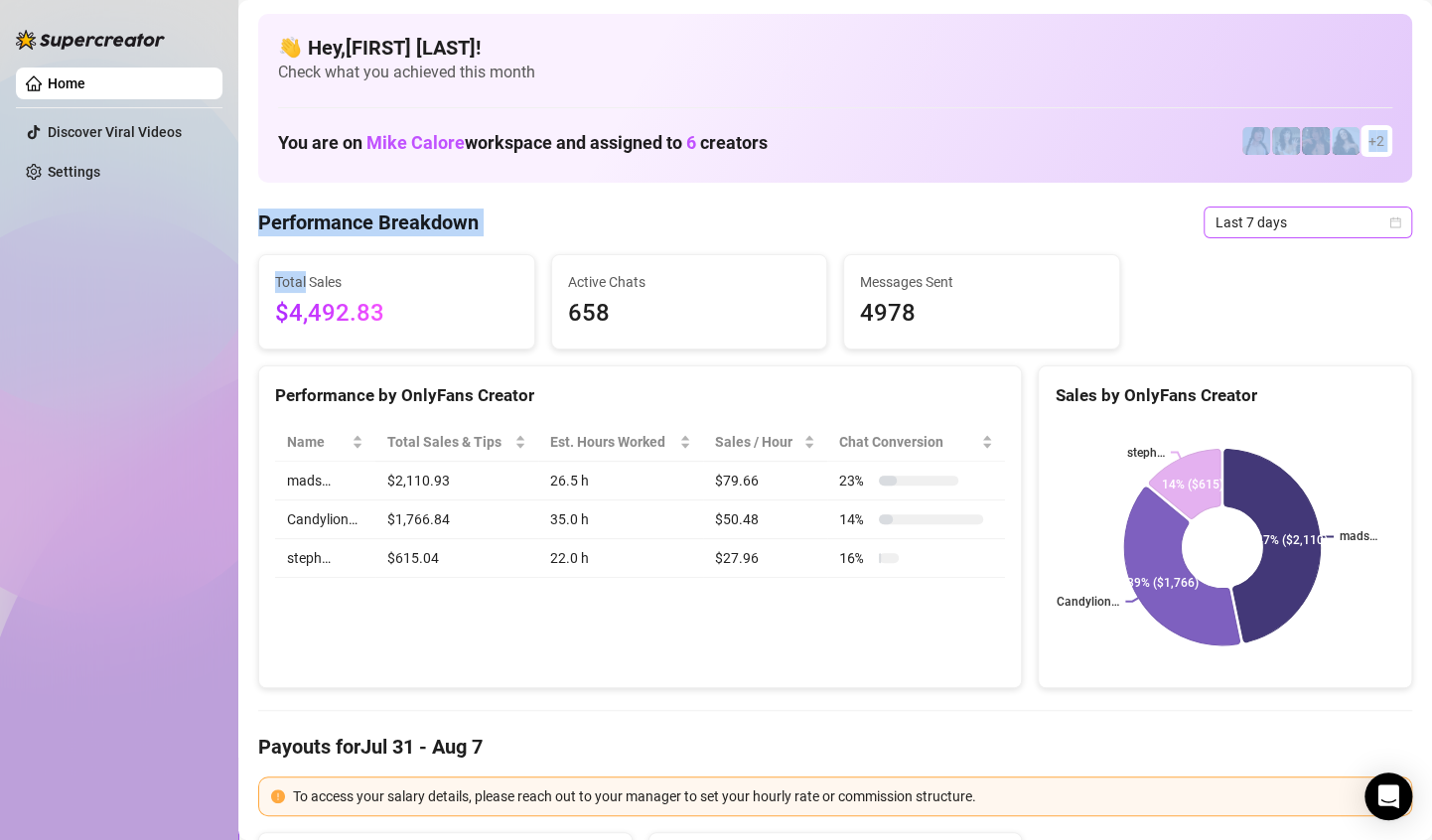 drag, startPoint x: 1105, startPoint y: 193, endPoint x: 1195, endPoint y: 236, distance: 99.74467 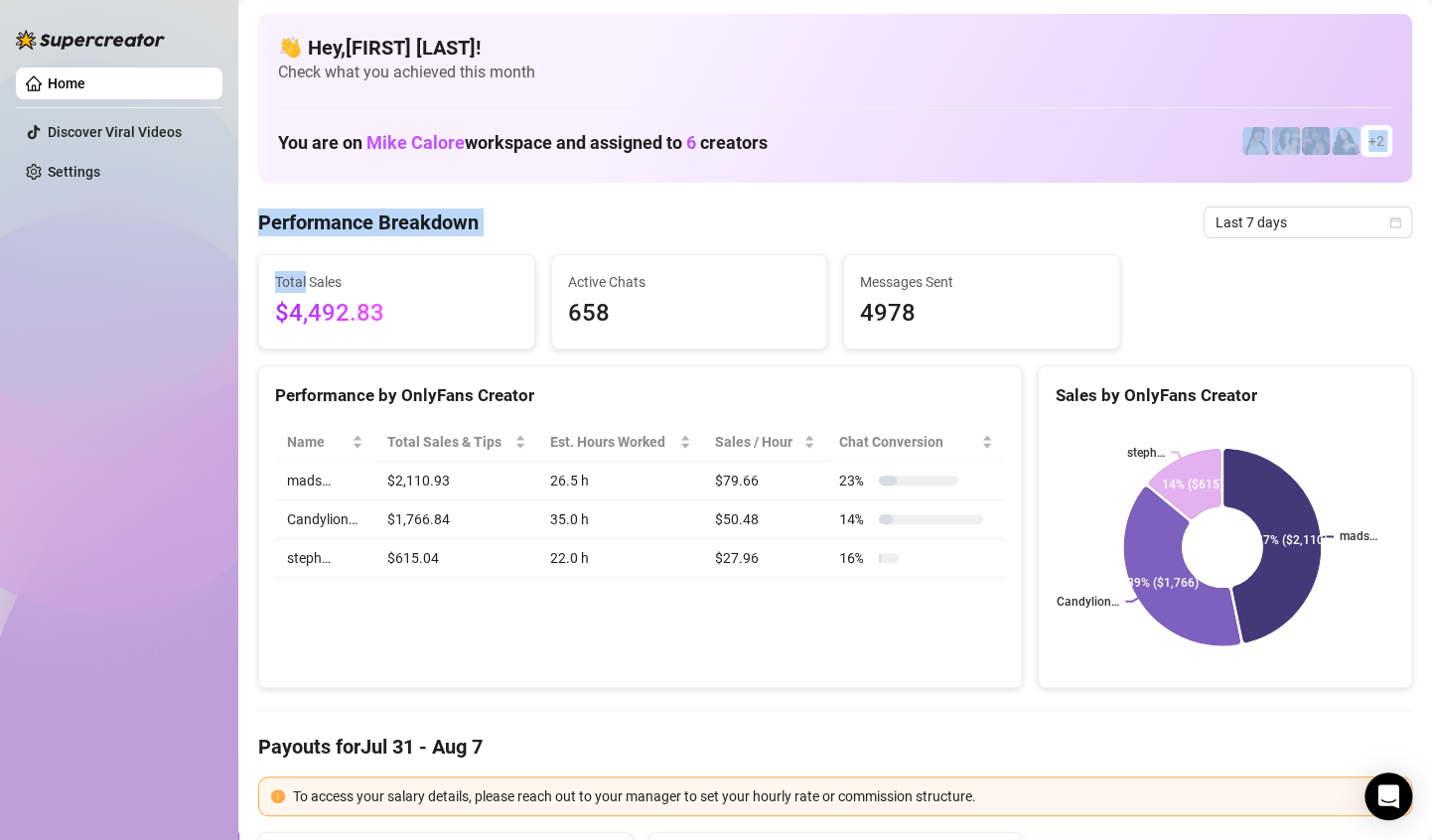 click on "Performance Breakdown Last 7 days Total Sales $4,492.83 Active Chats 658 Messages Sent 4978 Performance by OnlyFans Creator Name Total Sales & Tips Est. Hours Worked Sales / Hour Chat Conversion mads… $2,110.93 26.5 h $79.66 23 % Candylion… $1,766.84 35.0 h $50.48 14 % steph… $615.04 22.0 h $27.96 16 % Sales by OnlyFans Creator mads… Candylion… steph… 47% ($2,110) 39% ($1,766) 14% ($615) Payouts for  Jul 31 - Aug 7 To access your salary details, please reach out to your manager to set your hourly rate or commission structure. Total Payouts — Hours Worked 50.5 Breakdown Hours Worked 50.5 X Hourly Rate — + Sales $4,492.83 X Commissions — = Payouts — Activity Sales by Jul 31 - Aug 7 PPV Sales ( $4,197 ) Tips ( $296 ) Engagement by Jul 31 - Aug 7 Messages Sent Fans Engaged With Est. Hours Worked Messages Breakdown Last 24 hours Messages PPVs Account Message Media Price When Sent When Purchased Candylion 🥺🥺 THIS IS SO SWEET Free Aug 8, 06:56 PM — View Chat Candylion Free Aug 8, 06:55 PM" at bounding box center [835, 2121] 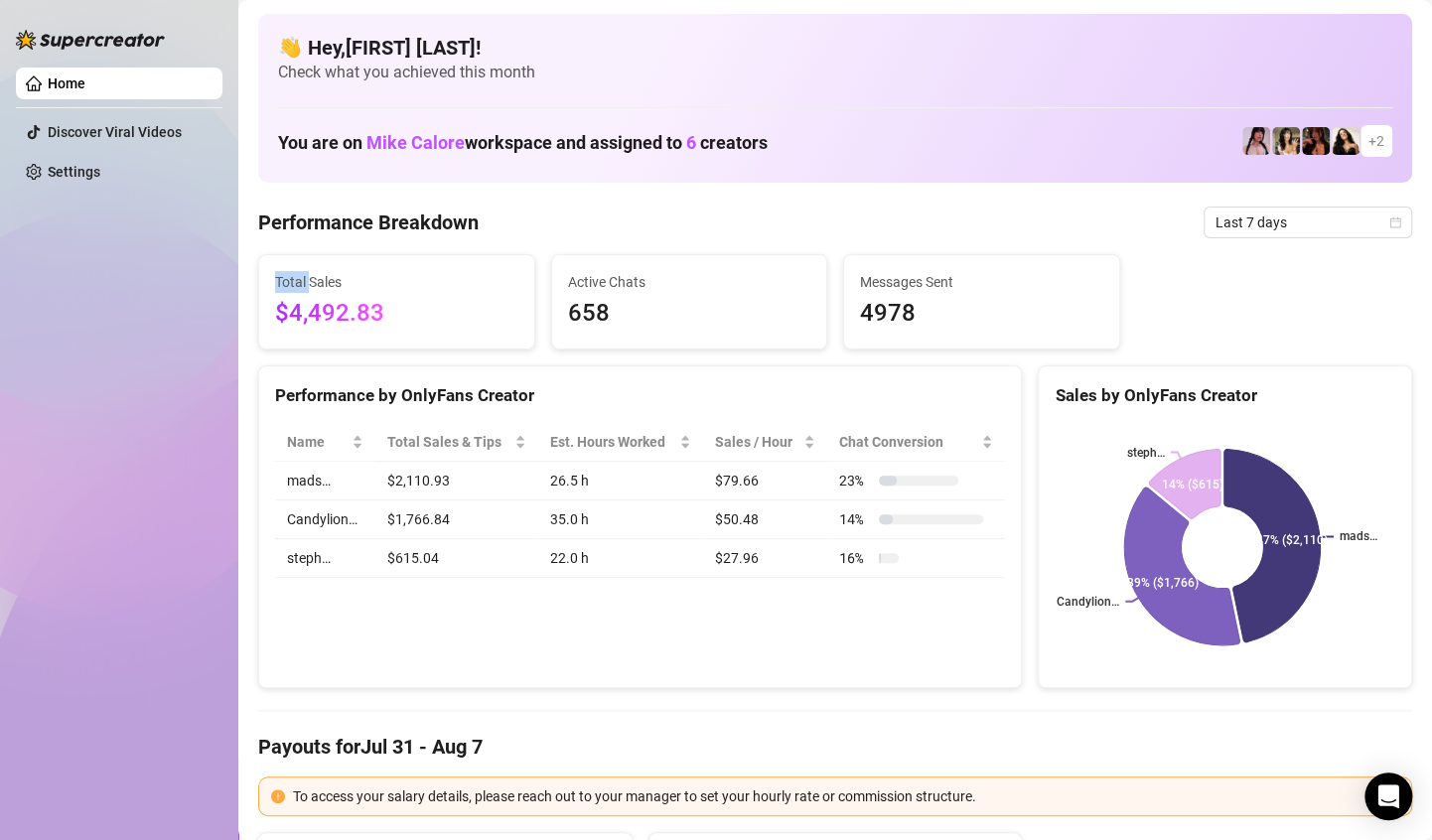 click on "Performance Breakdown Last 7 days Total Sales $4,492.83 Active Chats 658 Messages Sent 4978 Performance by OnlyFans Creator Name Total Sales & Tips Est. Hours Worked Sales / Hour Chat Conversion mads… $2,110.93 26.5 h $79.66 23 % Candylion… $1,766.84 35.0 h $50.48 14 % steph… $615.04 22.0 h $27.96 16 % Sales by OnlyFans Creator mads… Candylion… steph… 47% ($2,110) 39% ($1,766) 14% ($615) Payouts for  Jul 31 - Aug 7 To access your salary details, please reach out to your manager to set your hourly rate or commission structure. Total Payouts — Hours Worked 50.5 Breakdown Hours Worked 50.5 X Hourly Rate — + Sales $4,492.83 X Commissions — = Payouts — Activity Sales by Jul 31 - Aug 7 PPV Sales ( $4,197 ) Tips ( $296 ) Engagement by Jul 31 - Aug 7 Messages Sent Fans Engaged With Est. Hours Worked Messages Breakdown Last 24 hours Messages PPVs Account Message Media Price When Sent When Purchased Candylion 🥺🥺 THIS IS SO SWEET Free Aug 8, 06:56 PM — View Chat Candylion Free Aug 8, 06:55 PM" at bounding box center (835, 2121) 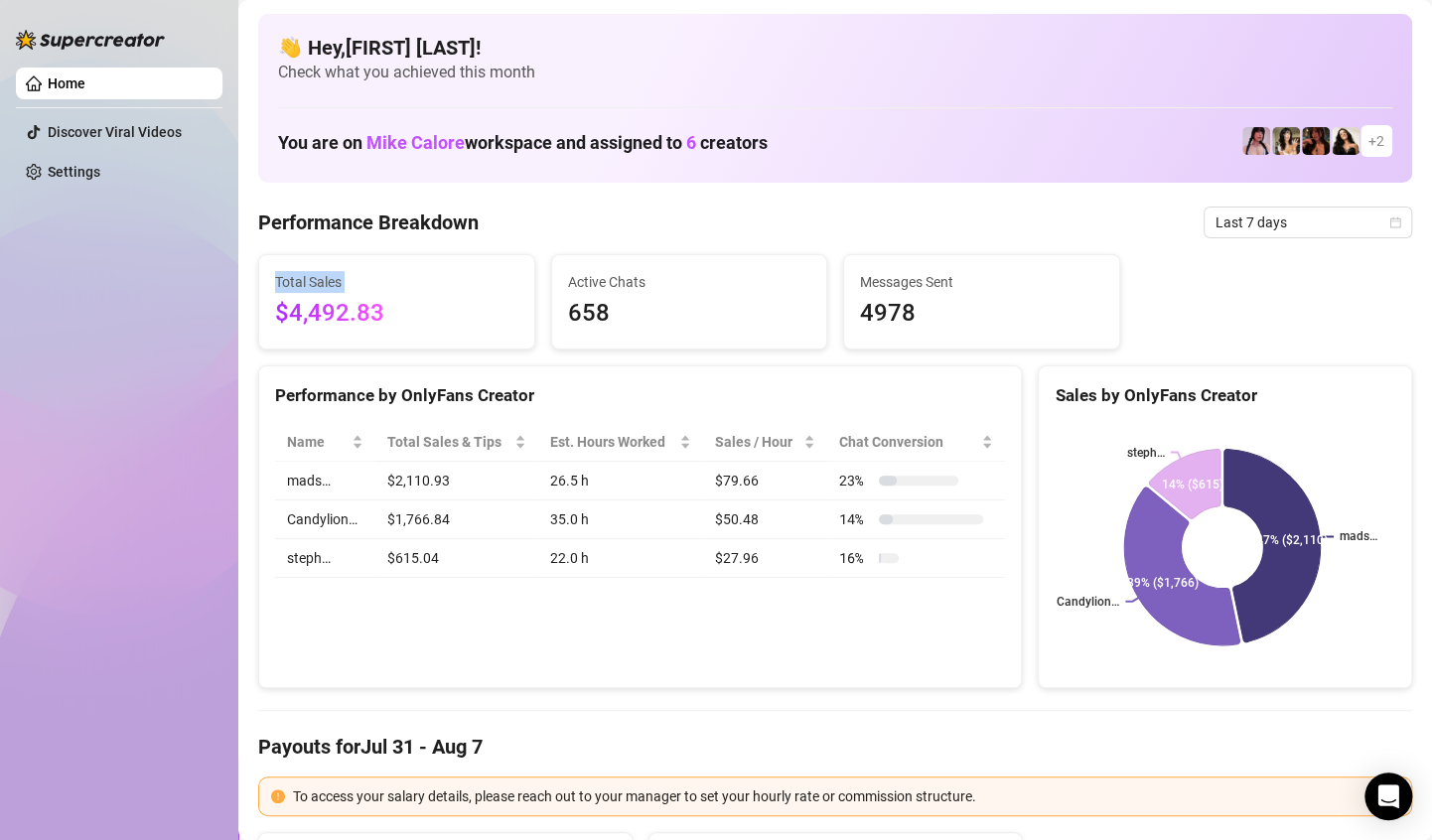 drag, startPoint x: 931, startPoint y: 244, endPoint x: 939, endPoint y: 199, distance: 45.70558 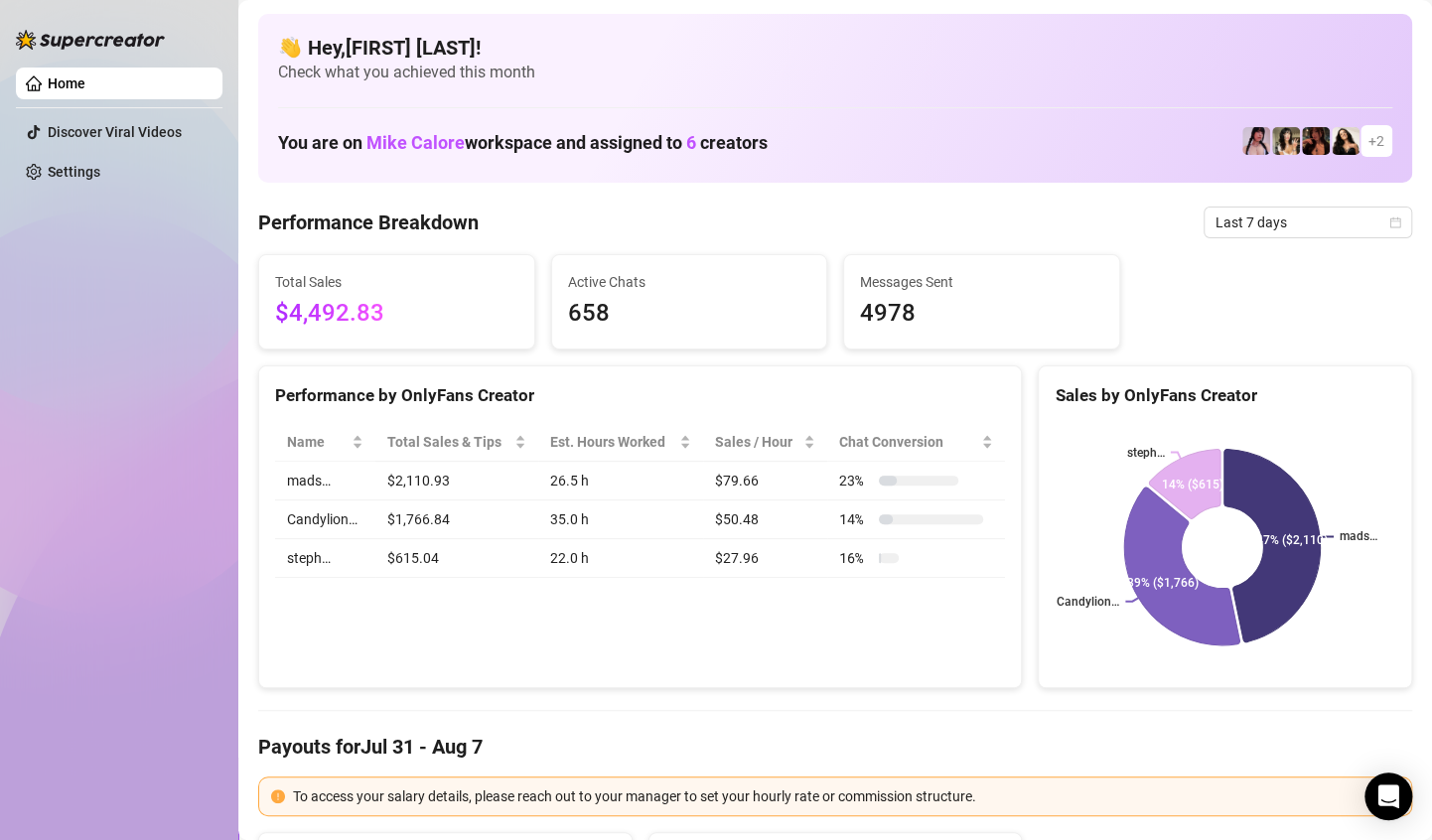 click on "👋 Hey,  Tia rocky ! Check what you achieved this month You are on   Mike Calore  workspace and assigned to   6   creators + 2 Performance Breakdown Last 7 days Total Sales $4,492.83 Active Chats 658 Messages Sent 4978 Performance by OnlyFans Creator Name Total Sales & Tips Est. Hours Worked Sales / Hour Chat Conversion mads… $2,110.93 26.5 h $79.66 23 % Candylion… $1,766.84 35.0 h $50.48 14 % steph… $615.04 22.0 h $27.96 16 % Sales by OnlyFans Creator mads… Candylion… steph… 47% ($2,110) 39% ($1,766) 14% ($615) Payouts for  Jul 31 - Aug 7 To access your salary details, please reach out to your manager to set your hourly rate or commission structure. Total Payouts — Hours Worked 50.5 Breakdown Hours Worked 50.5 X Hourly Rate — + Sales $4,492.83 X Commissions — = Payouts — Activity Sales by Jul 31 - Aug 7 PPV Sales ( $4,197 ) Tips ( $296 ) Engagement by Jul 31 - Aug 7 Messages Sent Fans Engaged With Est. Hours Worked Messages Breakdown Last 24 hours Messages PPVs Account Message Media —" at bounding box center (835, 2025) 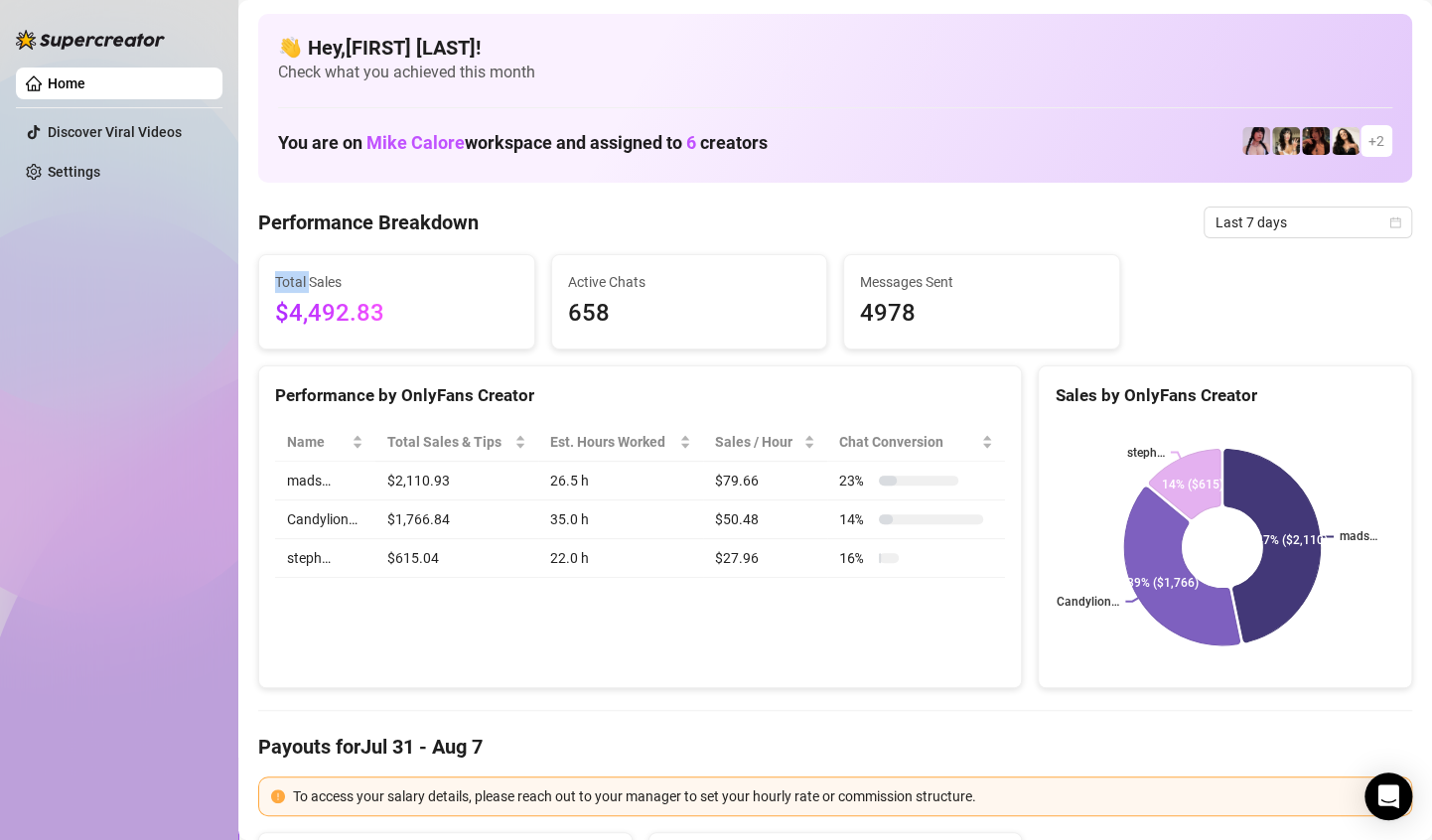 click on "👋 Hey,  Tia rocky ! Check what you achieved this month You are on   Mike Calore  workspace and assigned to   6   creators + 2 Performance Breakdown Last 7 days Total Sales $4,492.83 Active Chats 658 Messages Sent 4978 Performance by OnlyFans Creator Name Total Sales & Tips Est. Hours Worked Sales / Hour Chat Conversion mads… $2,110.93 26.5 h $79.66 23 % Candylion… $1,766.84 35.0 h $50.48 14 % steph… $615.04 22.0 h $27.96 16 % Sales by OnlyFans Creator mads… Candylion… steph… 47% ($2,110) 39% ($1,766) 14% ($615) Payouts for  Jul 31 - Aug 7 To access your salary details, please reach out to your manager to set your hourly rate or commission structure. Total Payouts — Hours Worked 50.5 Breakdown Hours Worked 50.5 X Hourly Rate — + Sales $4,492.83 X Commissions — = Payouts — Activity Sales by Jul 31 - Aug 7 PPV Sales ( $4,197 ) Tips ( $296 ) Engagement by Jul 31 - Aug 7 Messages Sent Fans Engaged With Est. Hours Worked Messages Breakdown Last 24 hours Messages PPVs Account Message Media —" at bounding box center [835, 2025] 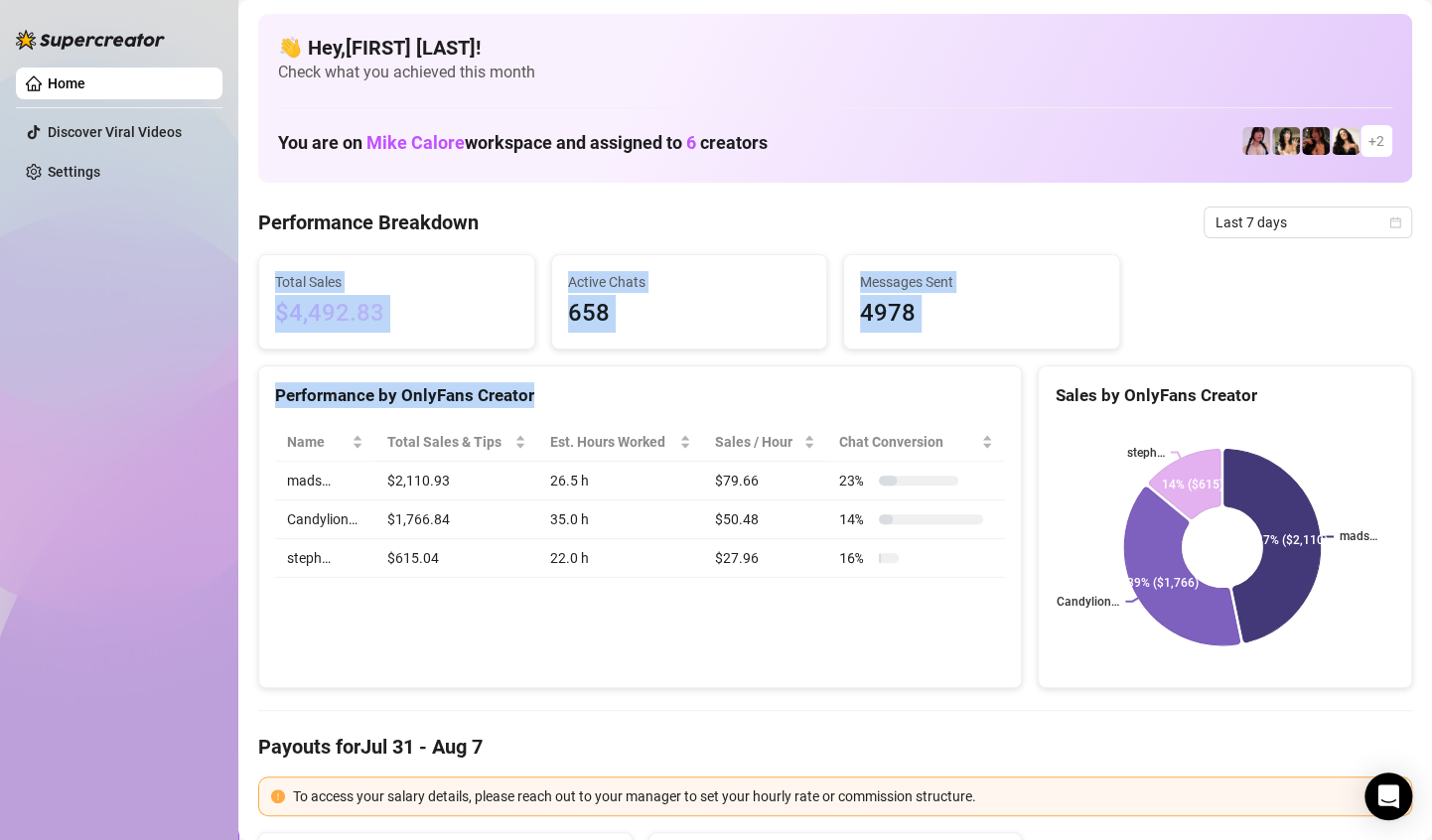 drag, startPoint x: 939, startPoint y: 199, endPoint x: 972, endPoint y: 363, distance: 167.28718 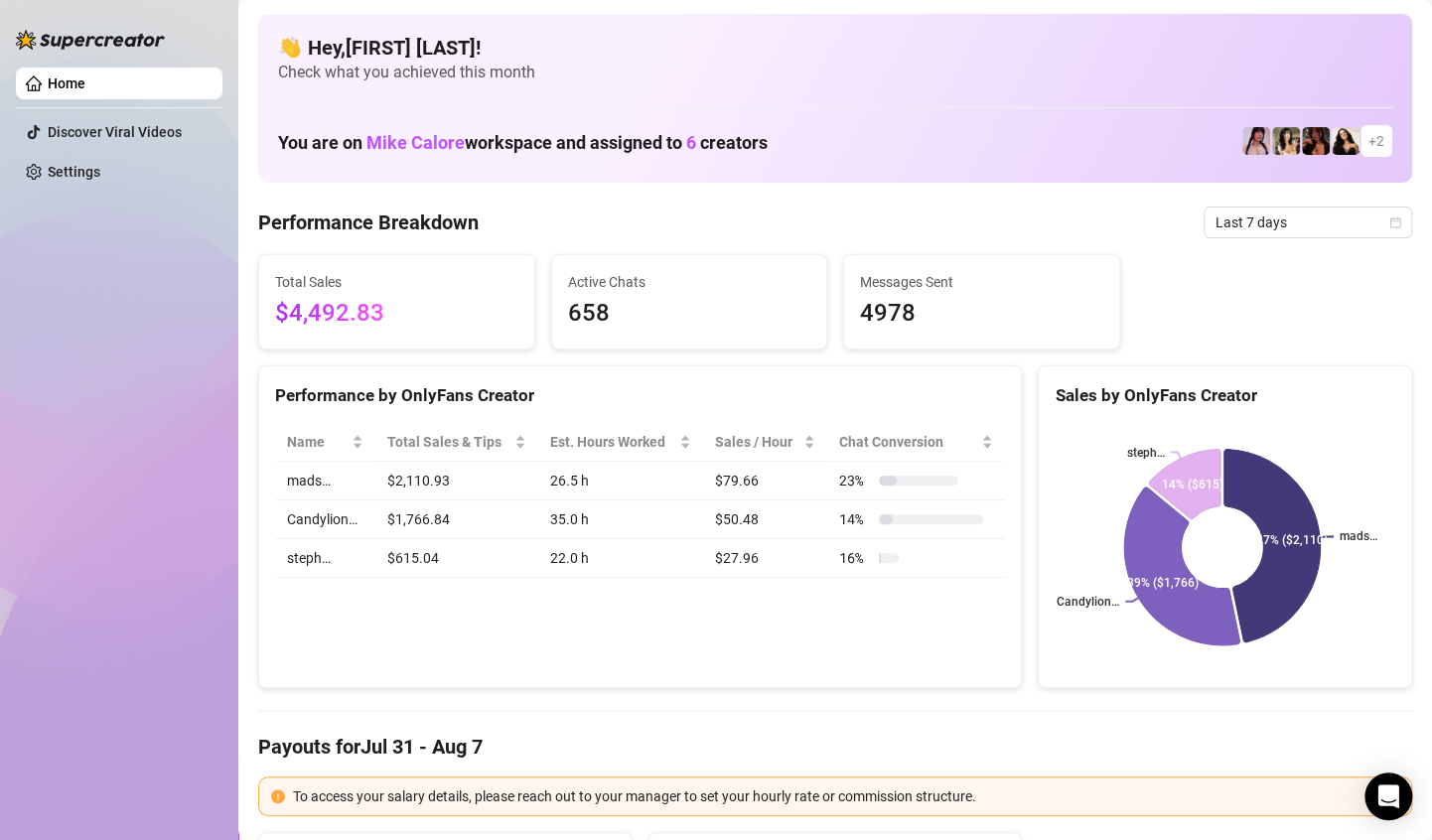 click on "Performance by OnlyFans Creator Name Total Sales & Tips Est. Hours Worked Sales / Hour Chat Conversion mads… $2,110.93 26.5 h $79.66 23 % Candylion… $1,766.84 35.0 h $50.48 14 % steph… $615.04 22.0 h $27.96 16 %" at bounding box center [640, 527] 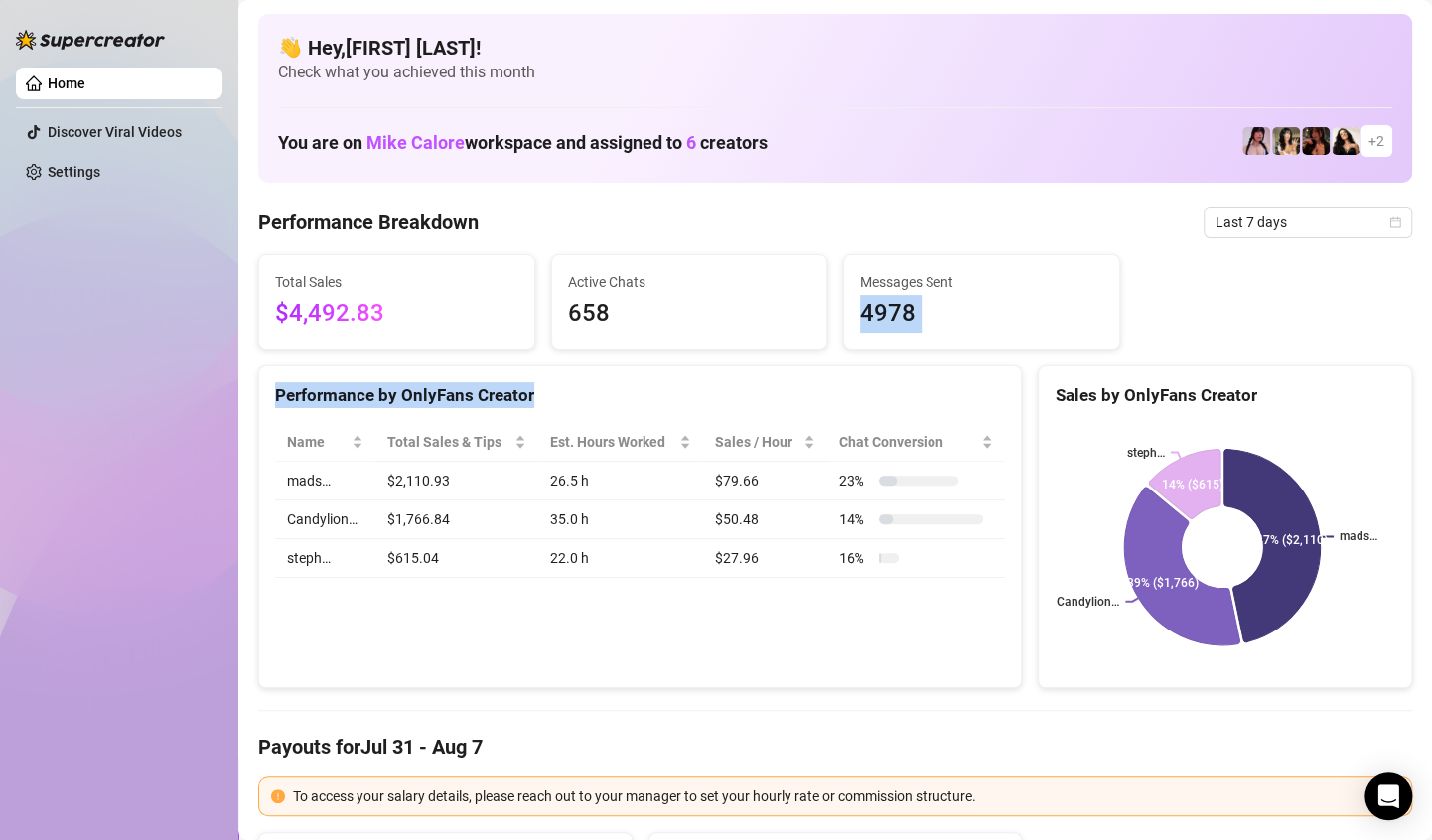 drag, startPoint x: 972, startPoint y: 363, endPoint x: 962, endPoint y: 305, distance: 58.855756 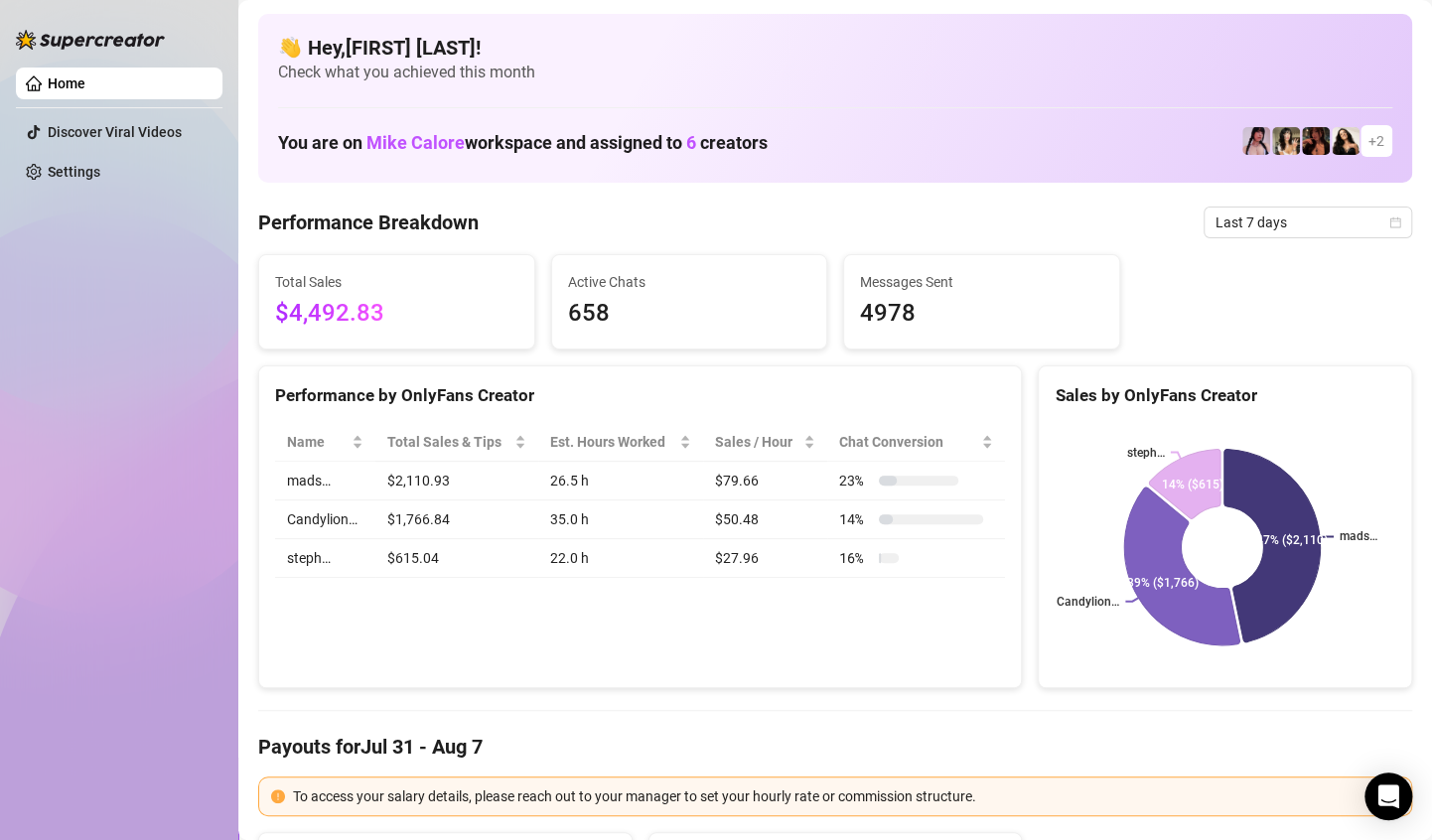 drag, startPoint x: 962, startPoint y: 305, endPoint x: 976, endPoint y: 331, distance: 29.529646 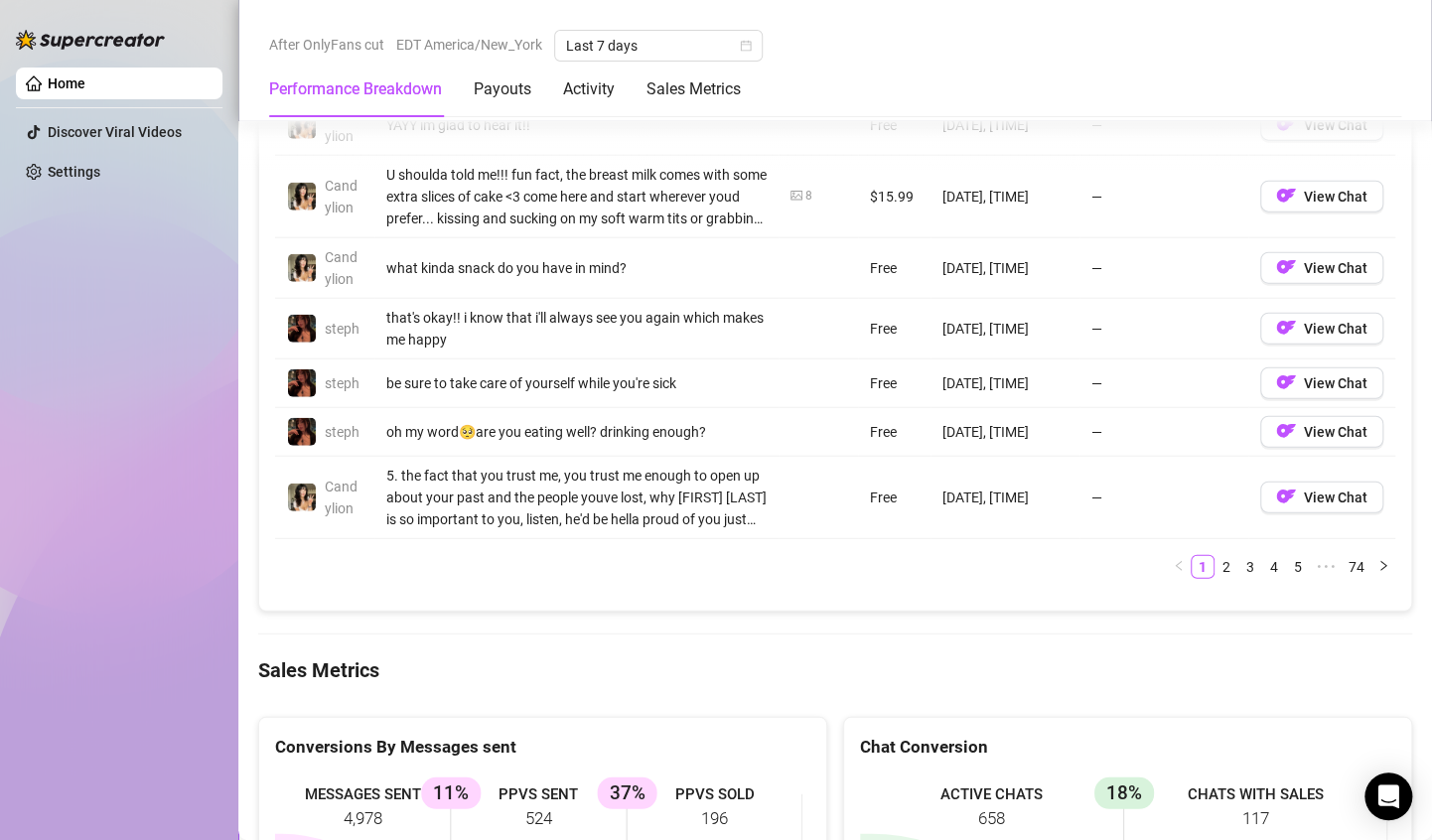 scroll, scrollTop: 2186, scrollLeft: 0, axis: vertical 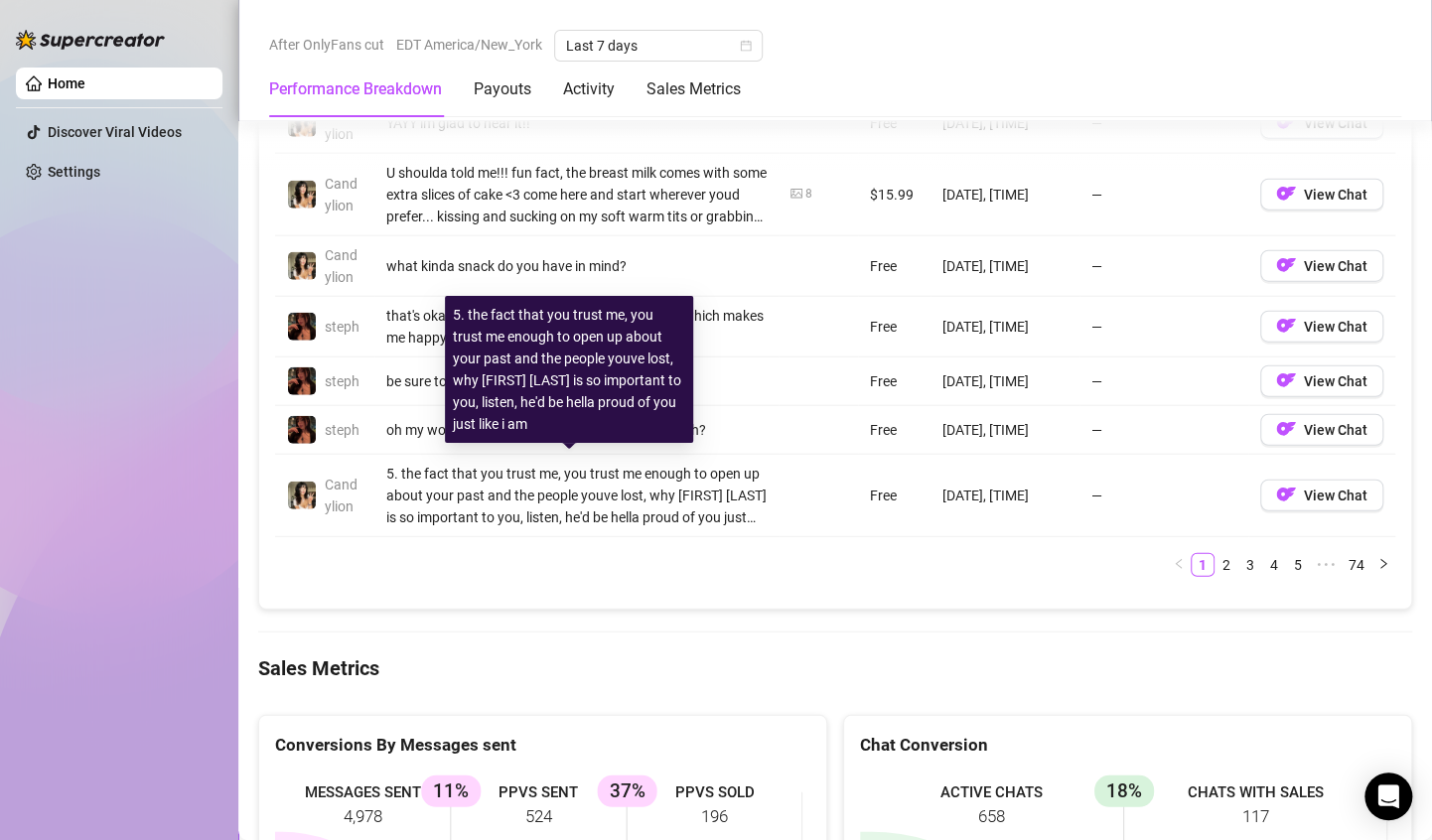 click on "5. the fact that you trust me, you trust me enough to open up about your past and the people youve lost, why jason todd is so important to you, listen, he'd be hella proud of you just like i am" at bounding box center (576, 495) 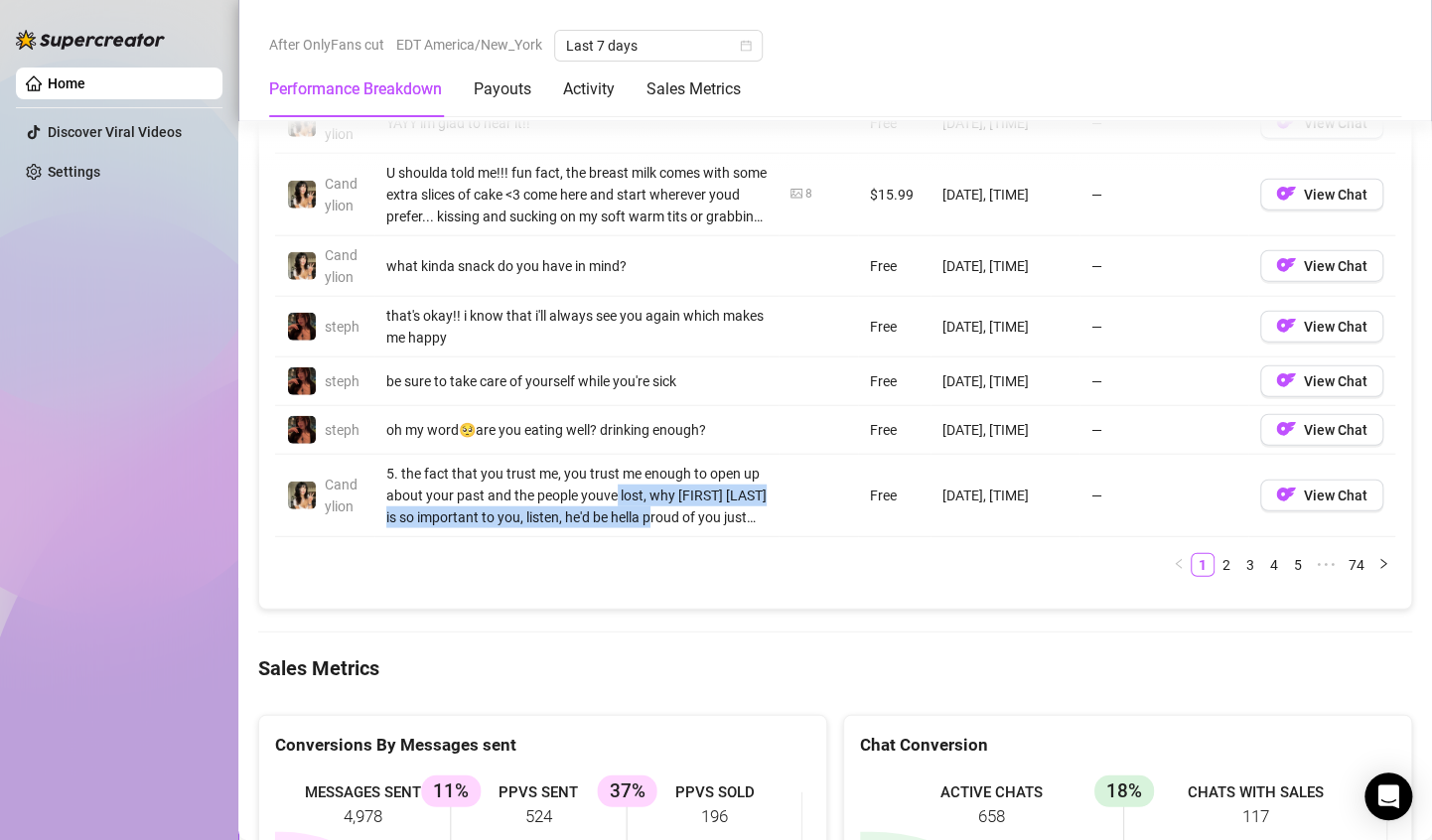 drag, startPoint x: 637, startPoint y: 481, endPoint x: 690, endPoint y: 510, distance: 60.41523 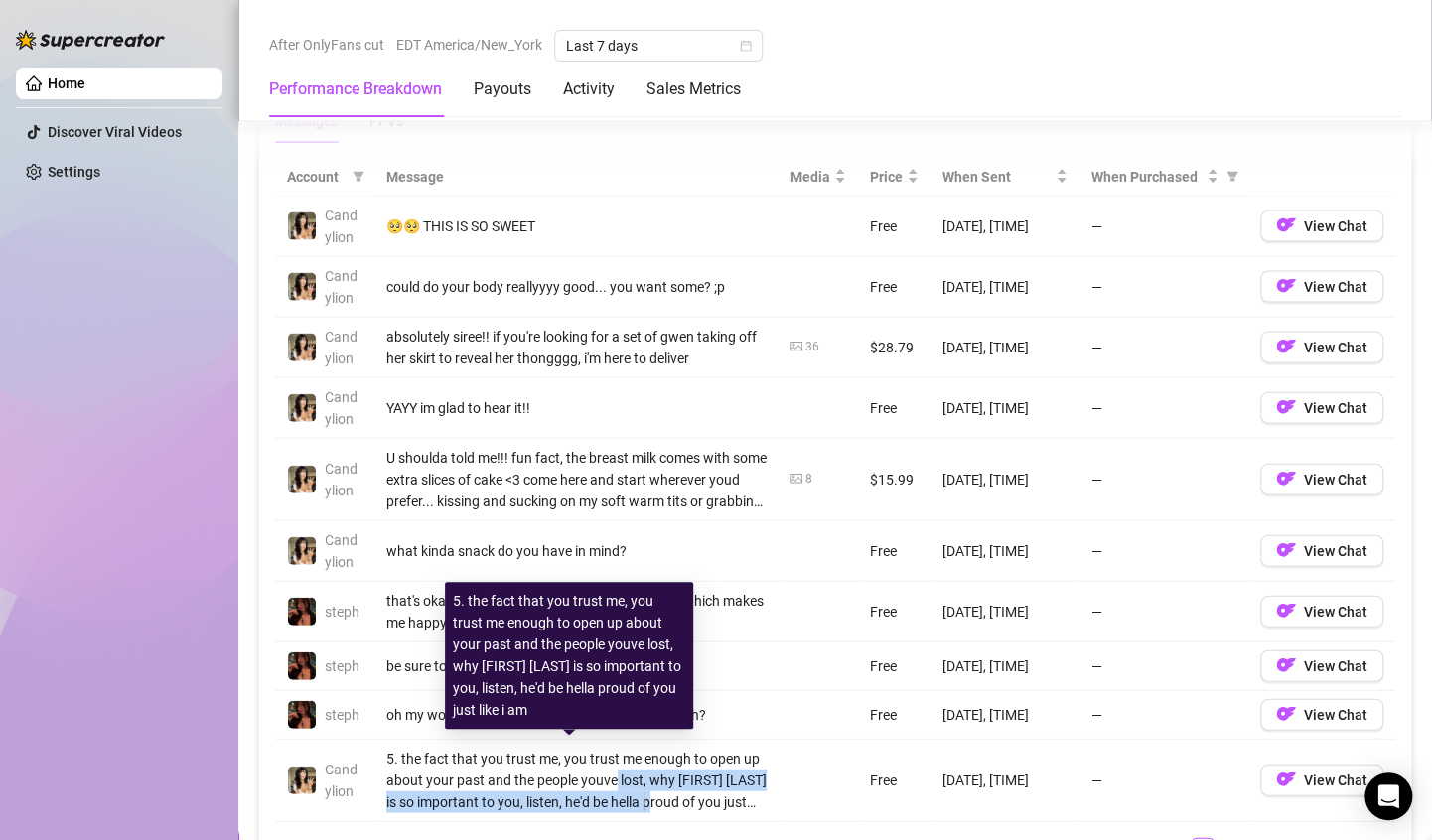 scroll, scrollTop: 1898, scrollLeft: 0, axis: vertical 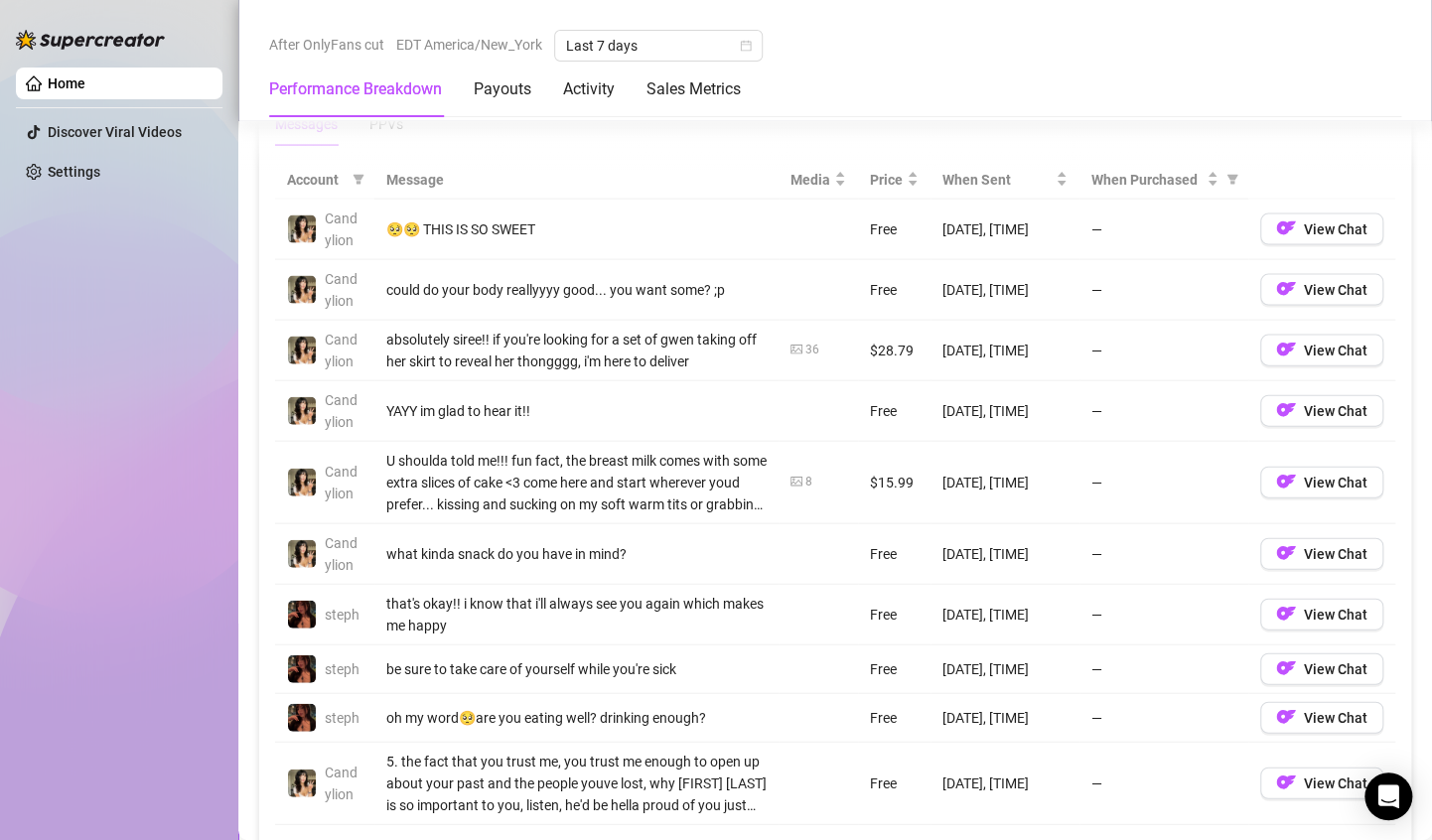 click on "U shoulda told me!!! fun fact, the breast milk comes with some extra slices of cake <3 come here and start wherever youd prefer... kissing and sucking on my soft warm tits or grabbing this ass and taking a bite out of it mwahaha" at bounding box center [576, 483] 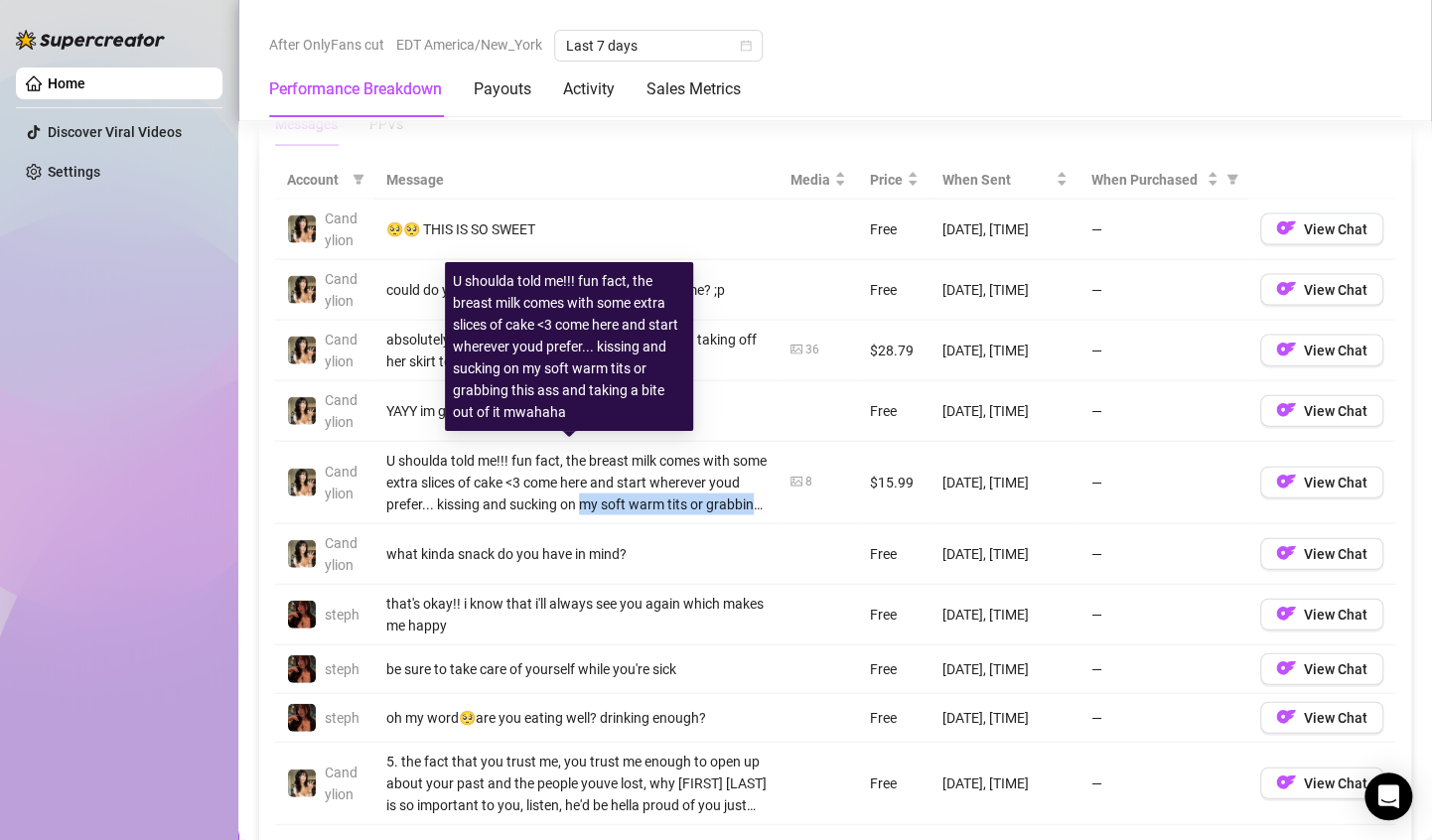 drag, startPoint x: 624, startPoint y: 508, endPoint x: 709, endPoint y: 512, distance: 85.09407 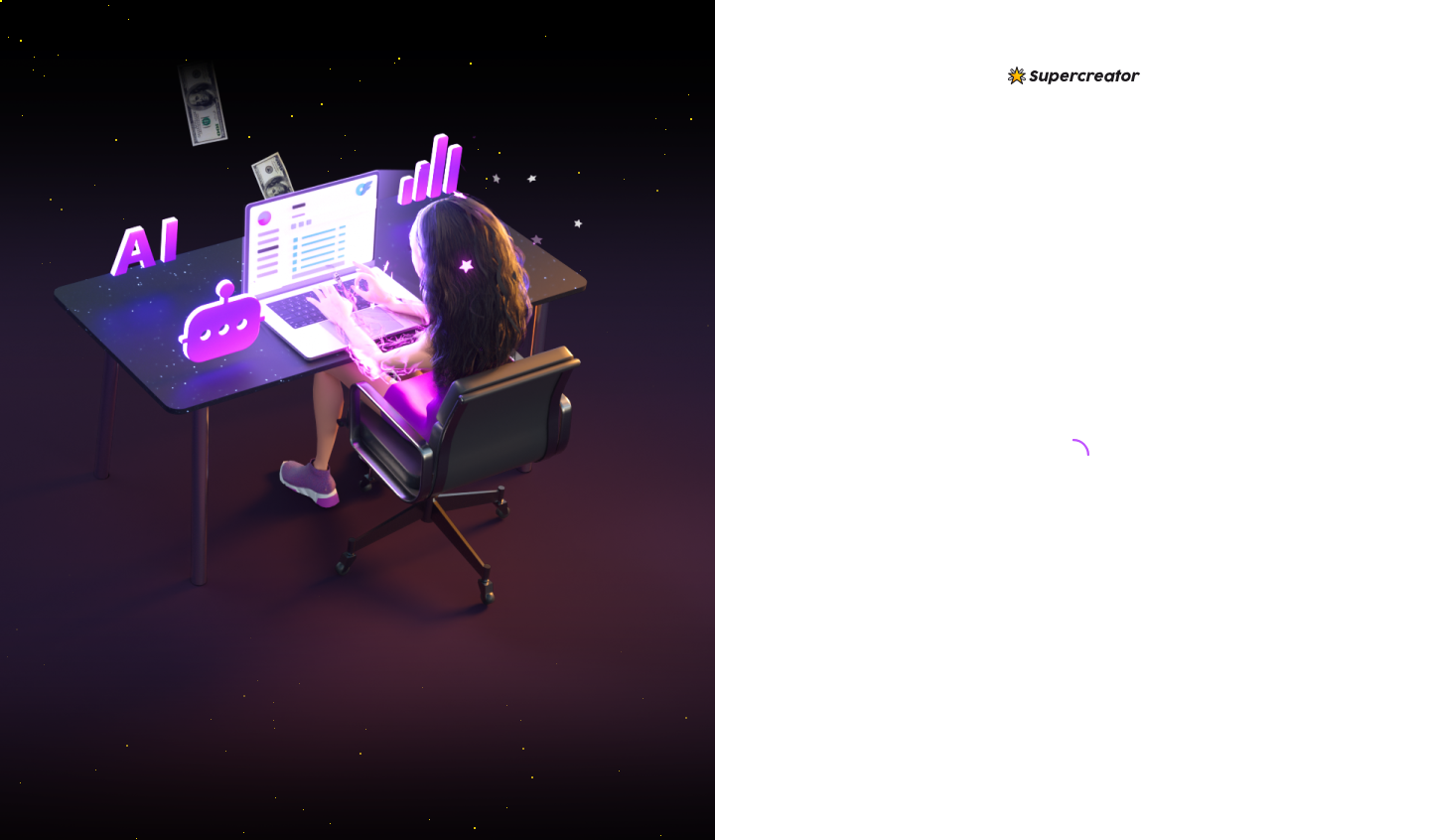 scroll, scrollTop: 0, scrollLeft: 0, axis: both 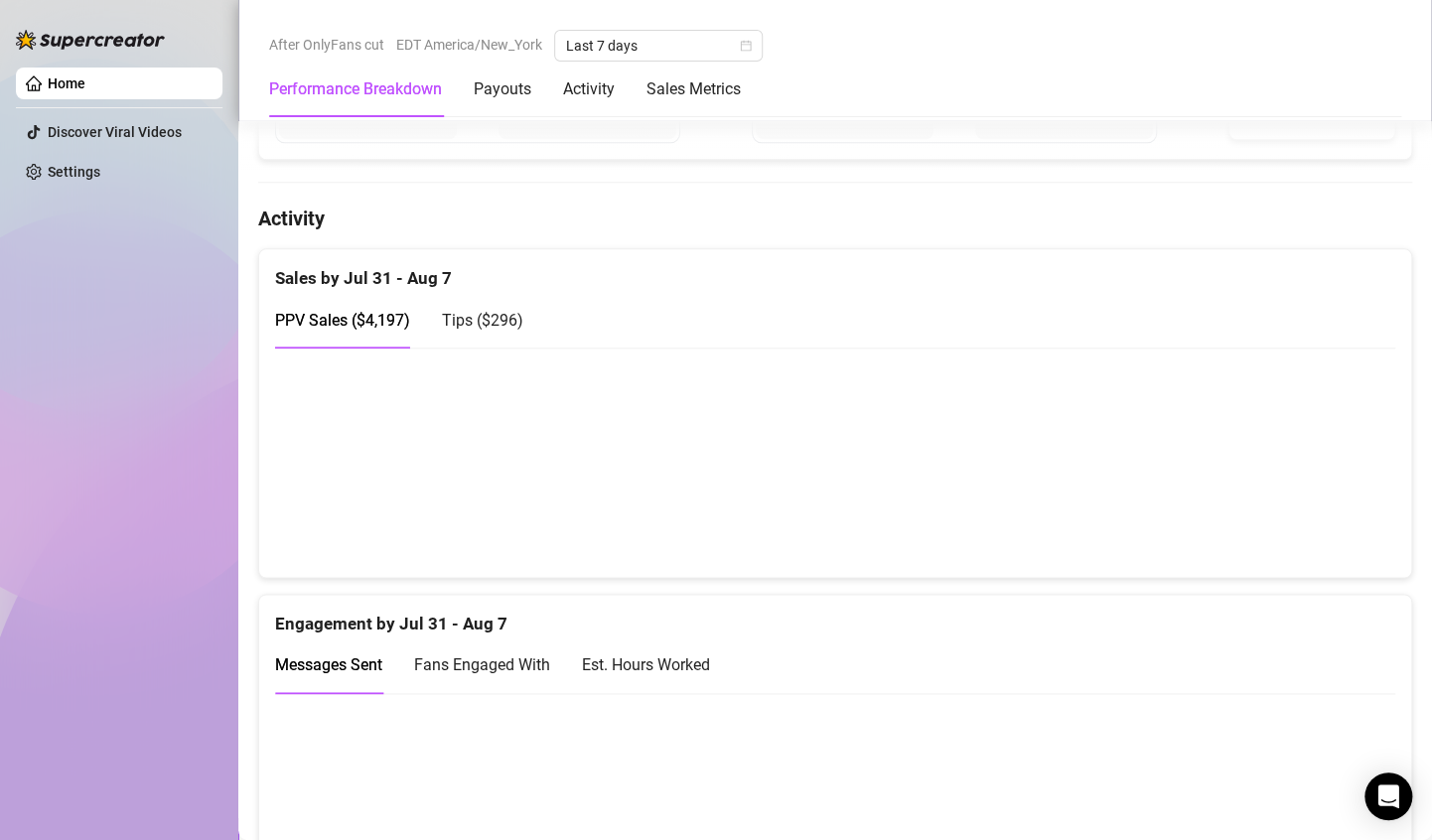 click at bounding box center [826, 462] 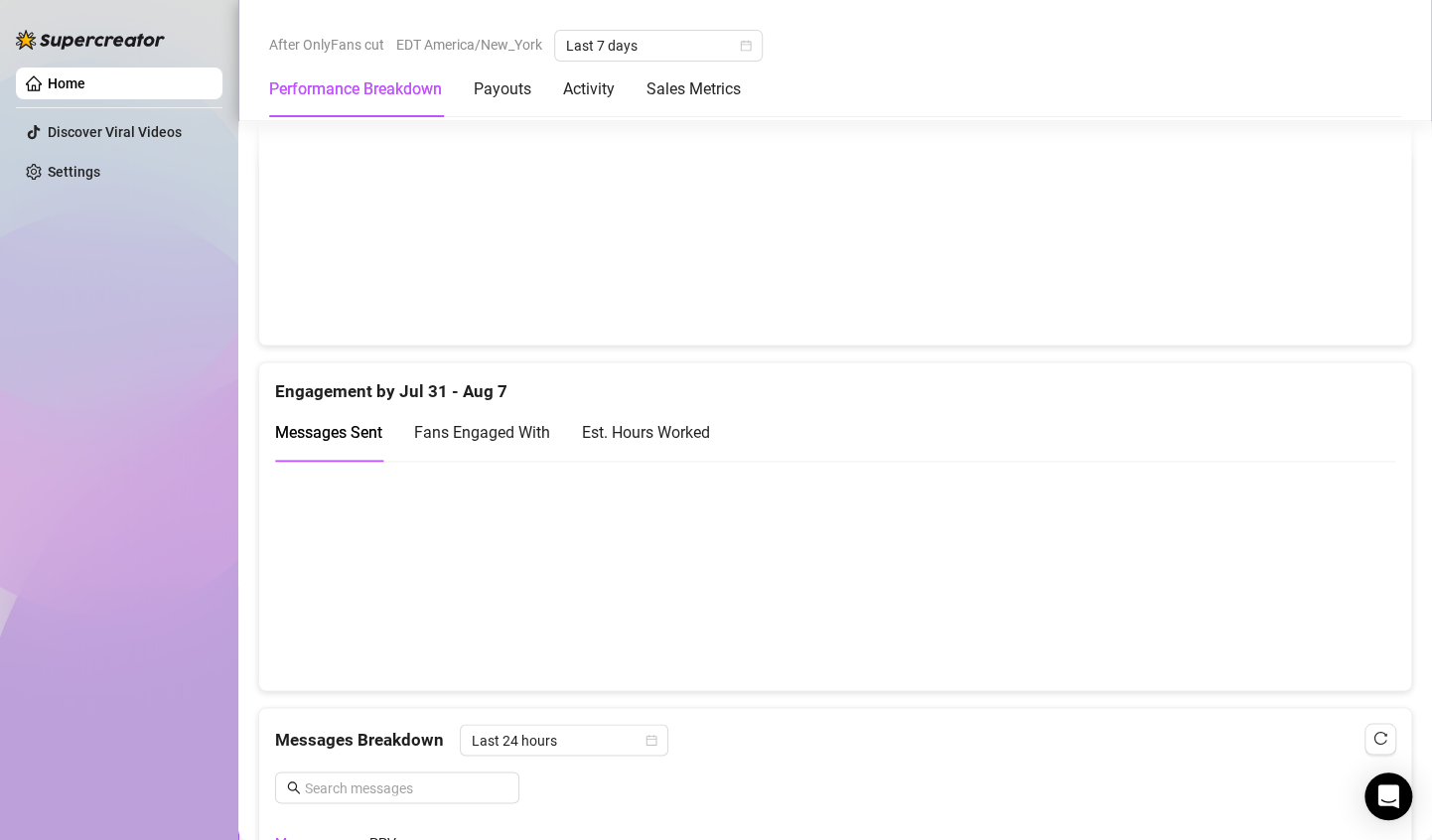 scroll, scrollTop: 1147, scrollLeft: 0, axis: vertical 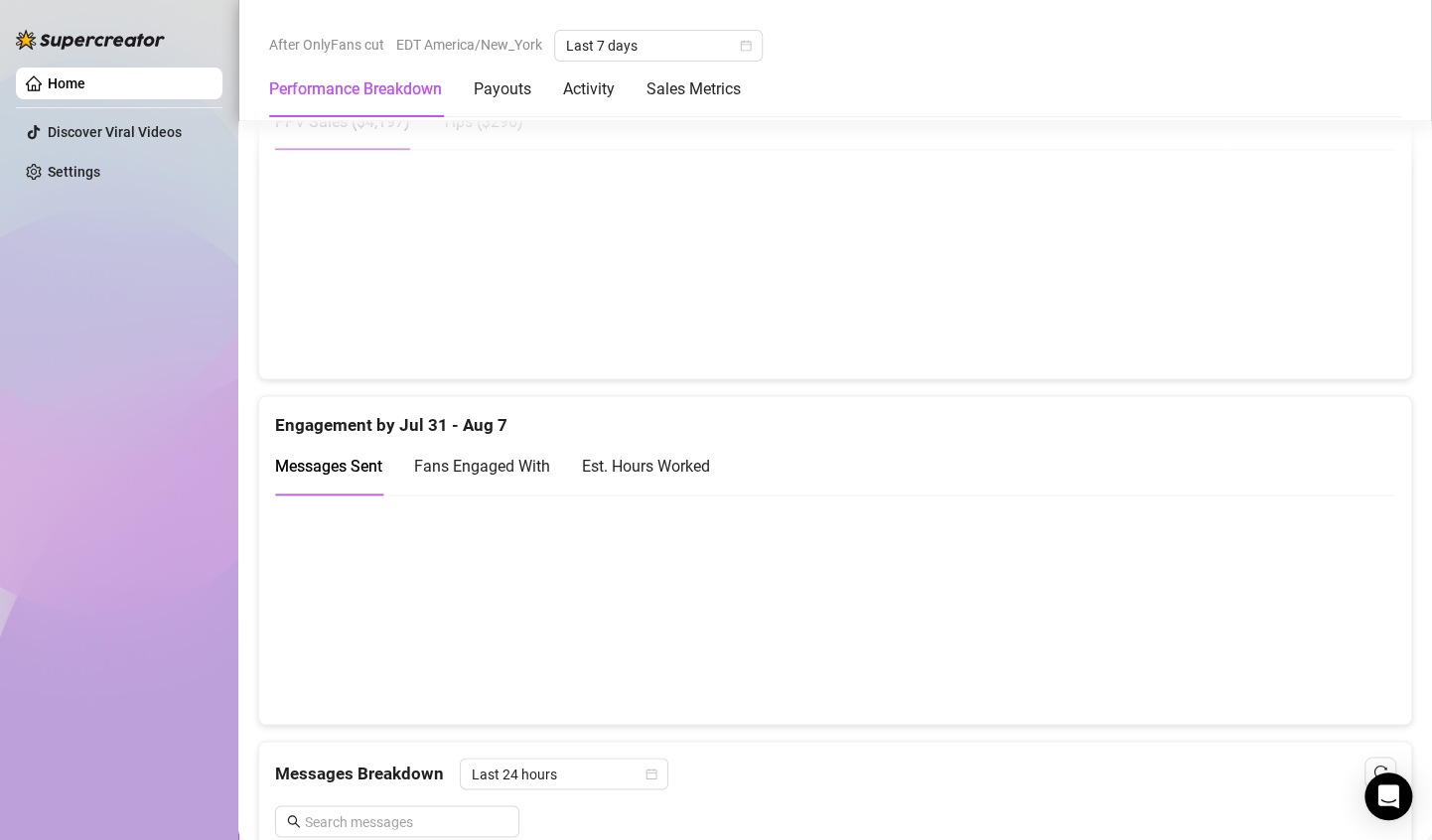 drag, startPoint x: 1290, startPoint y: 375, endPoint x: 1338, endPoint y: 274, distance: 111.82576 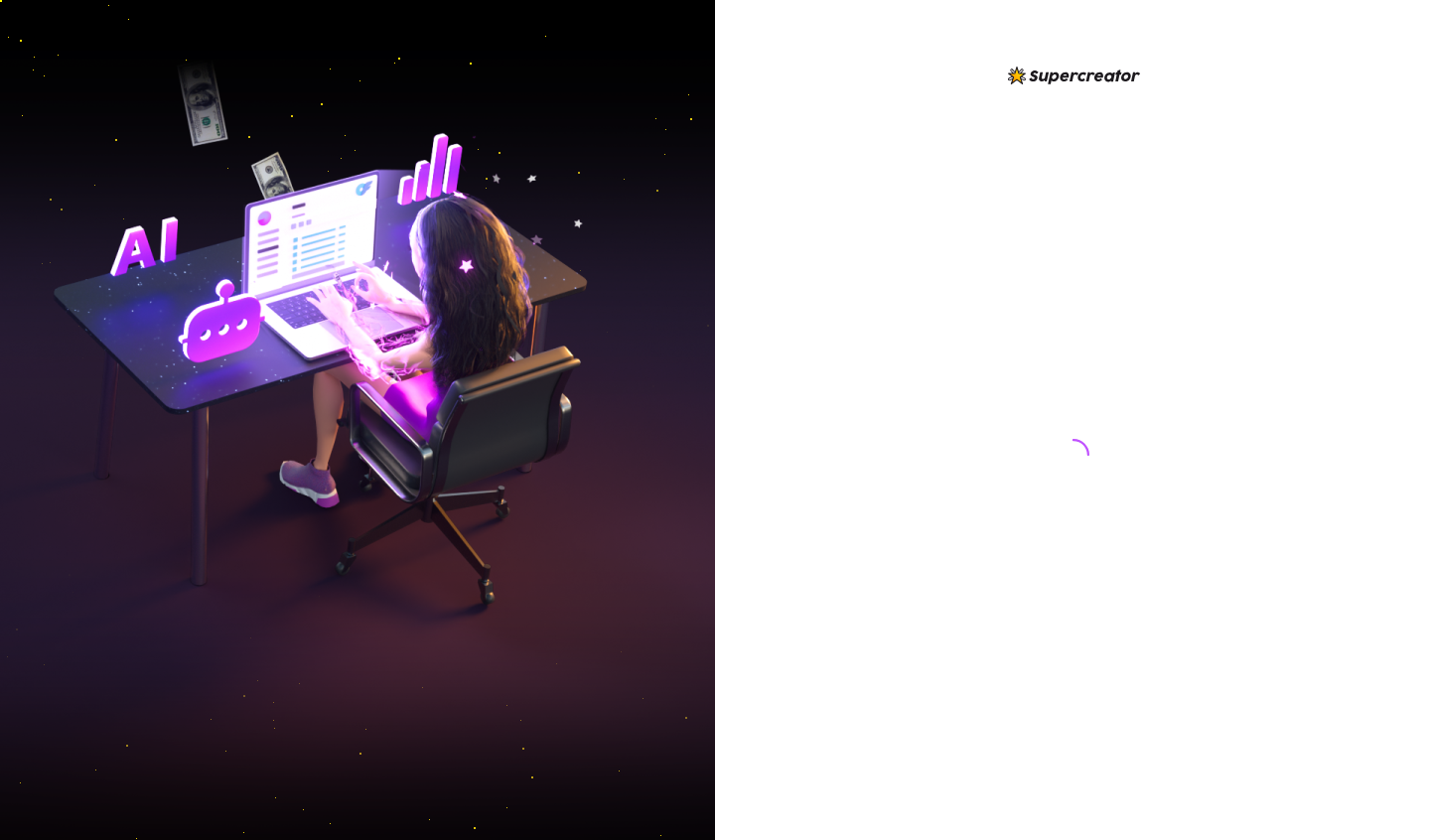 scroll, scrollTop: 0, scrollLeft: 0, axis: both 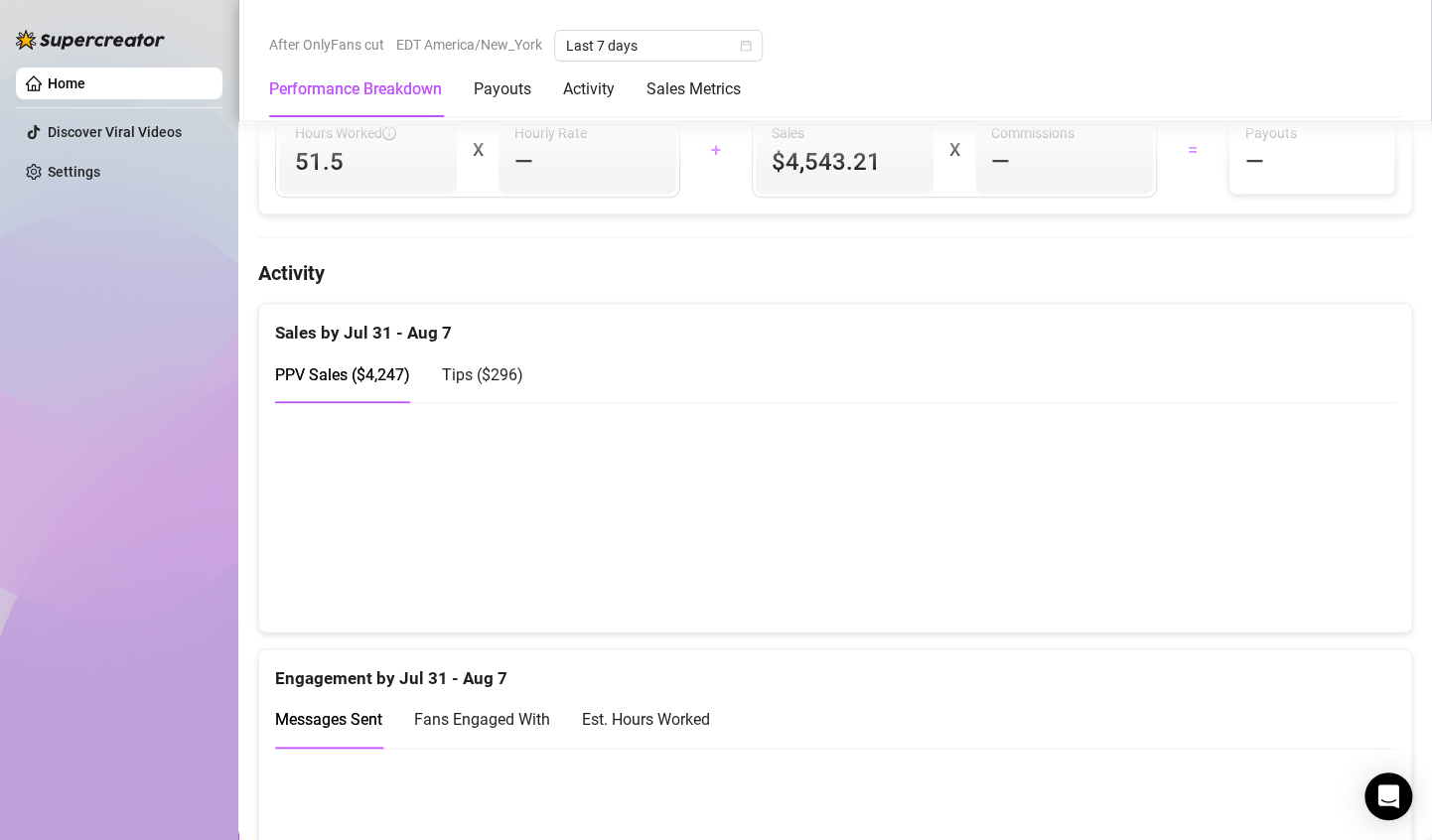click at bounding box center [826, 516] 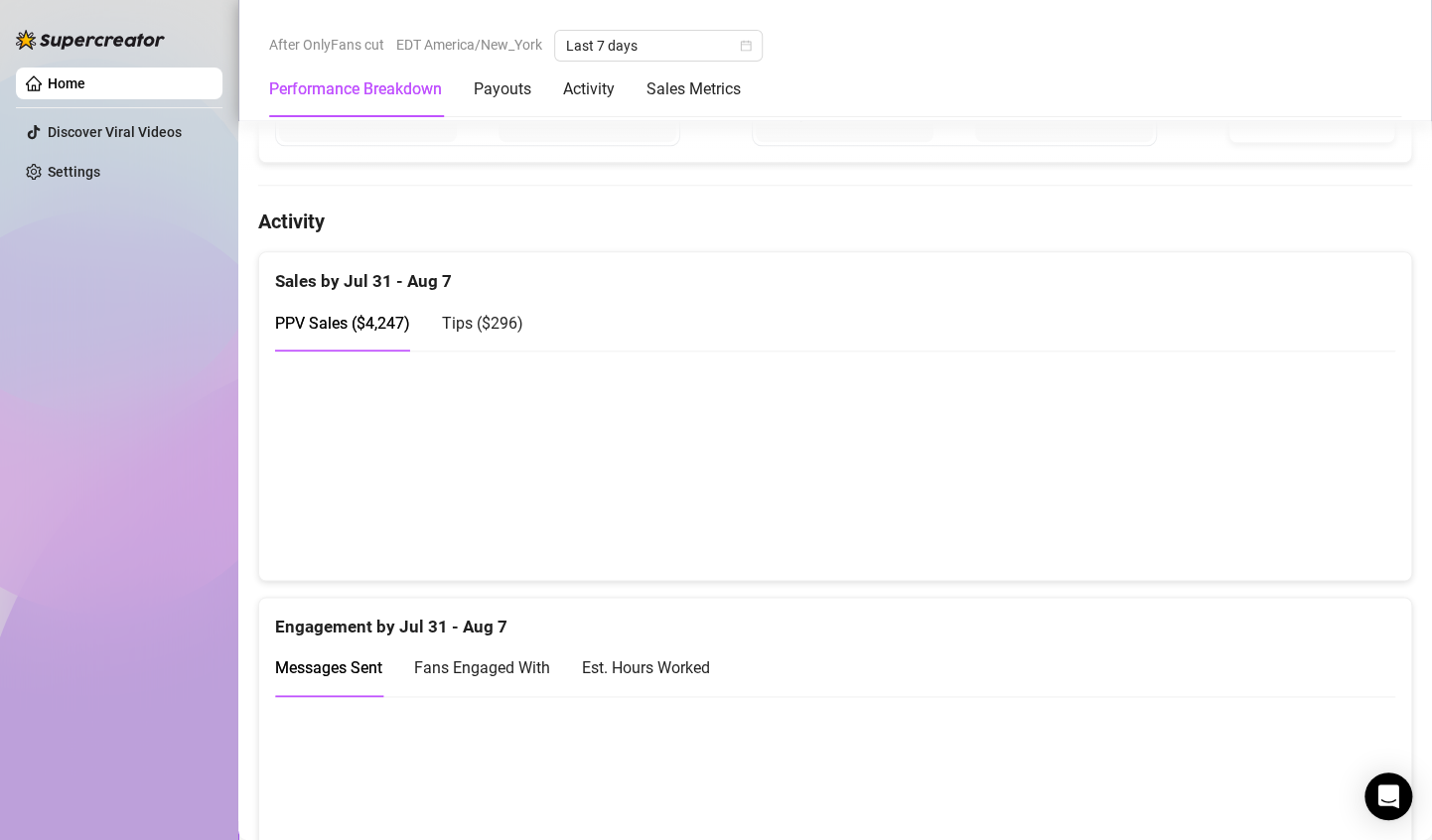 scroll, scrollTop: 933, scrollLeft: 0, axis: vertical 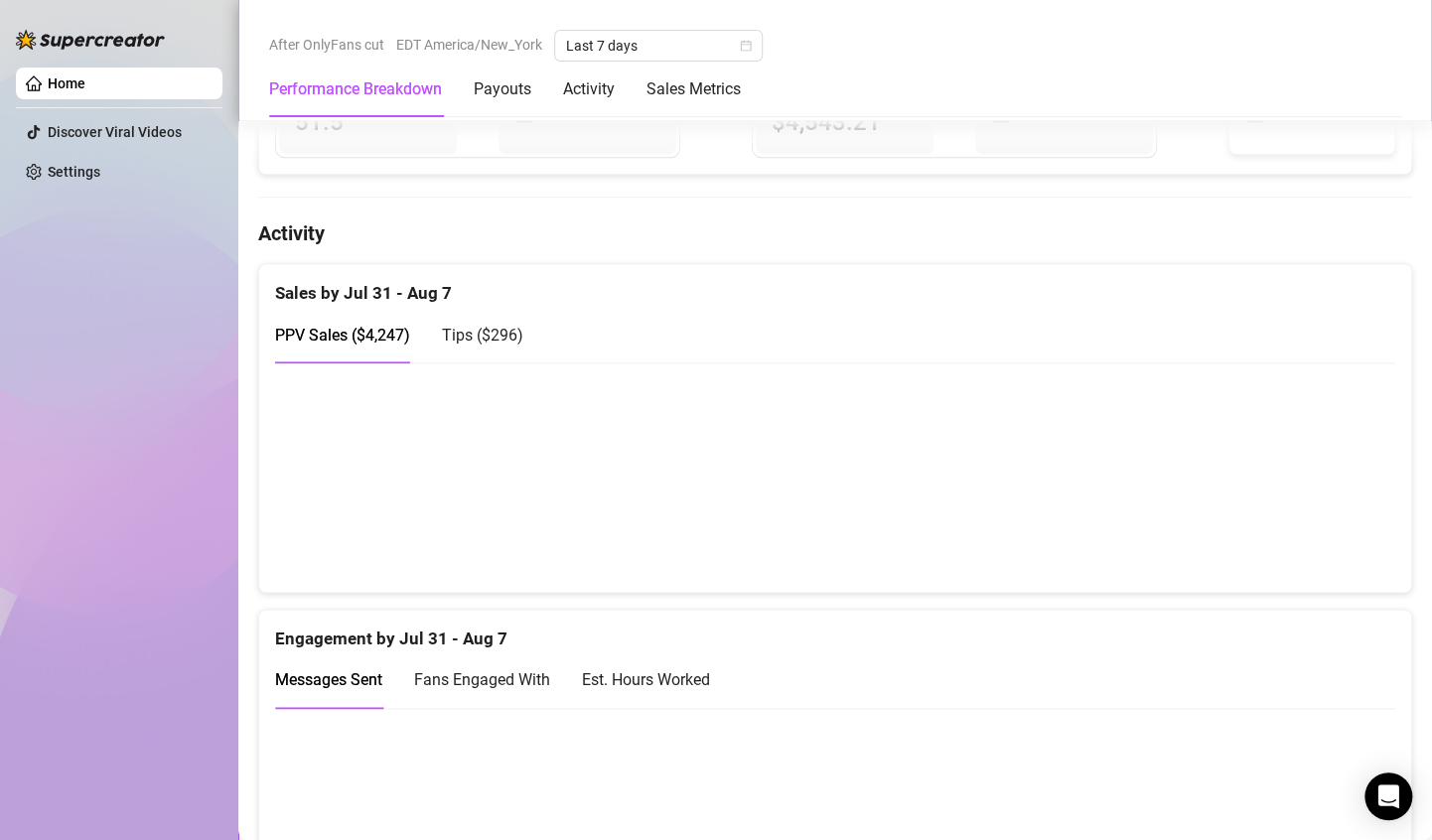 click at bounding box center [835, 477] 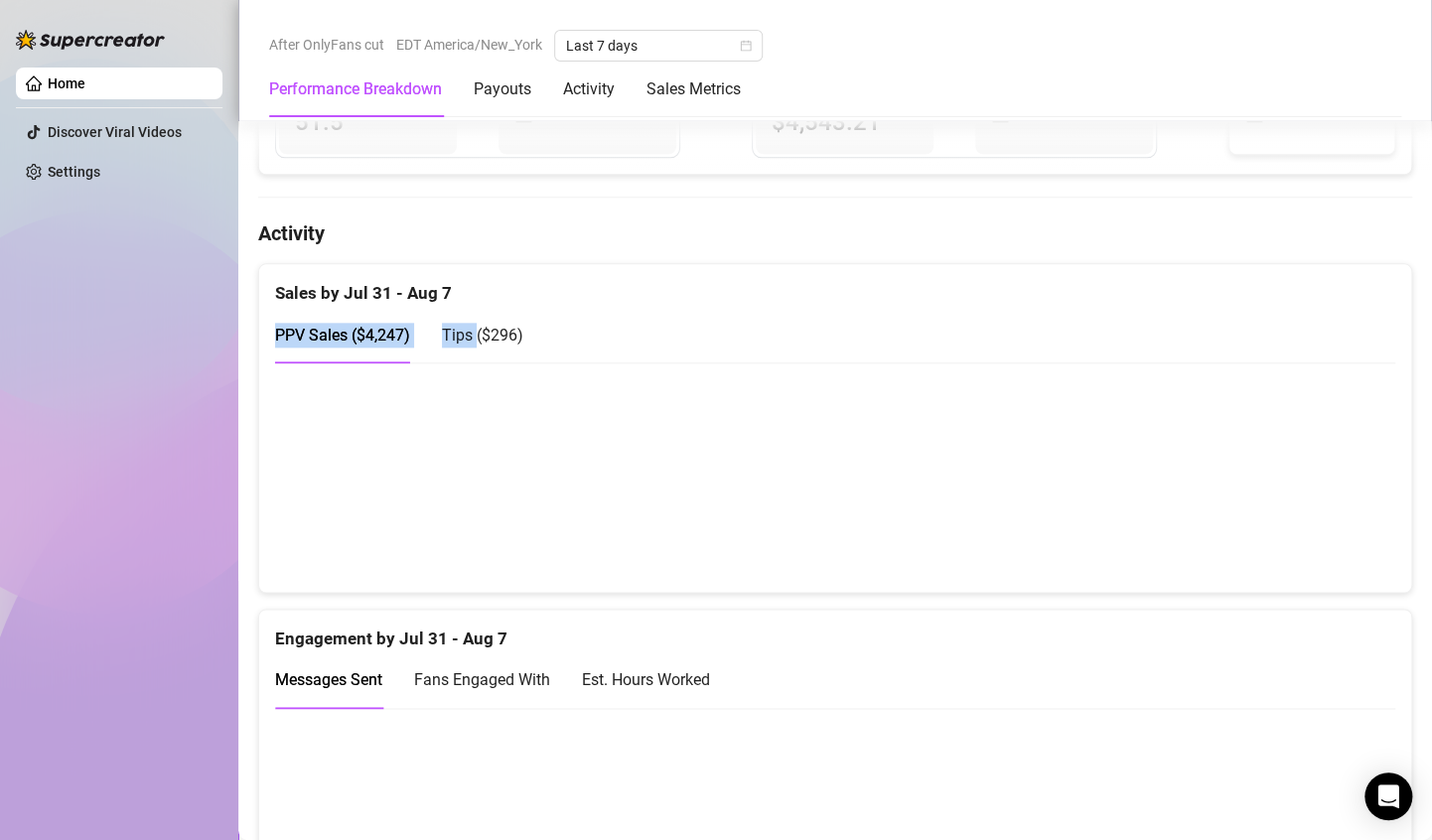 click at bounding box center (826, 477) 